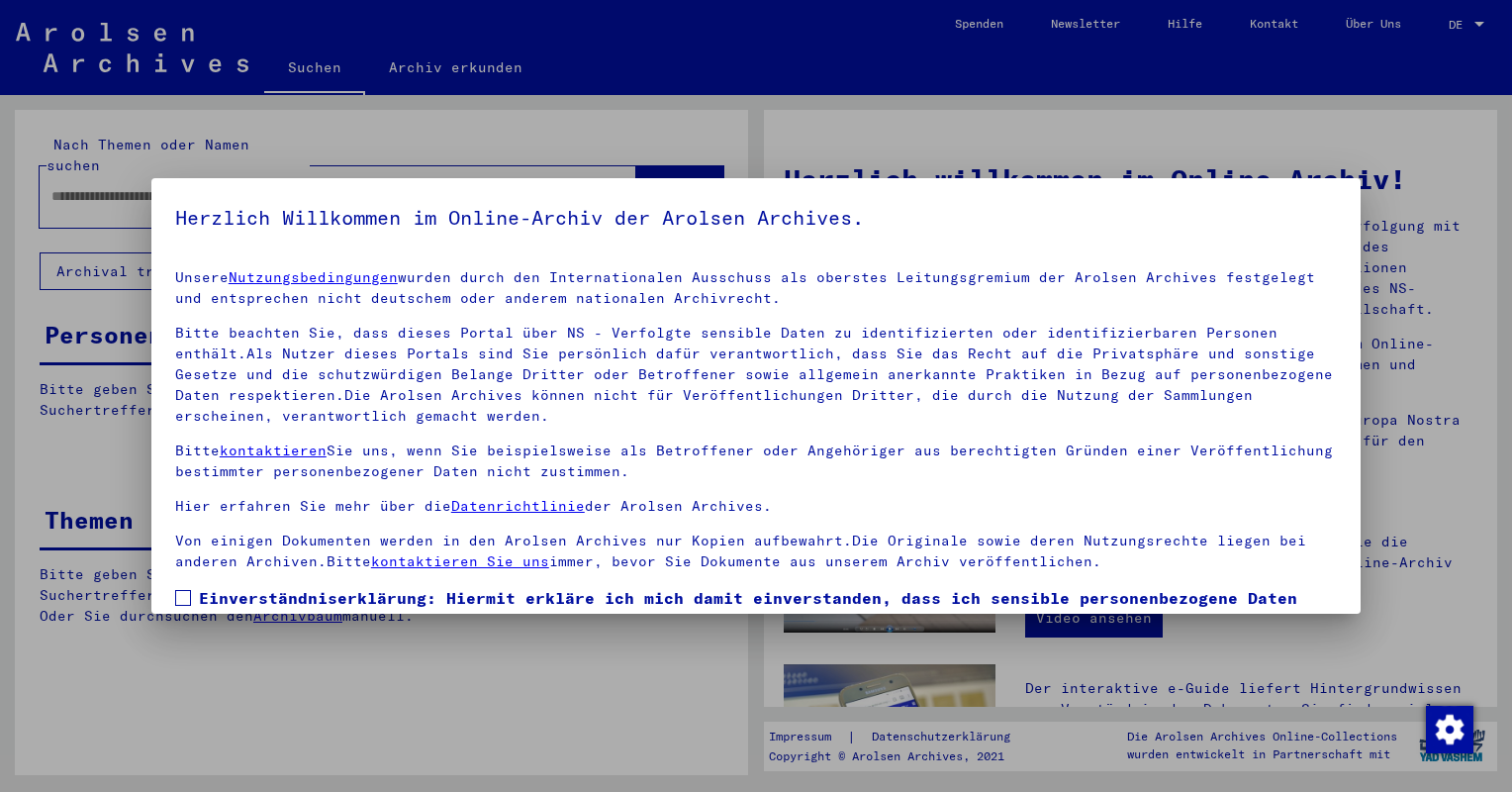 scroll, scrollTop: 0, scrollLeft: 0, axis: both 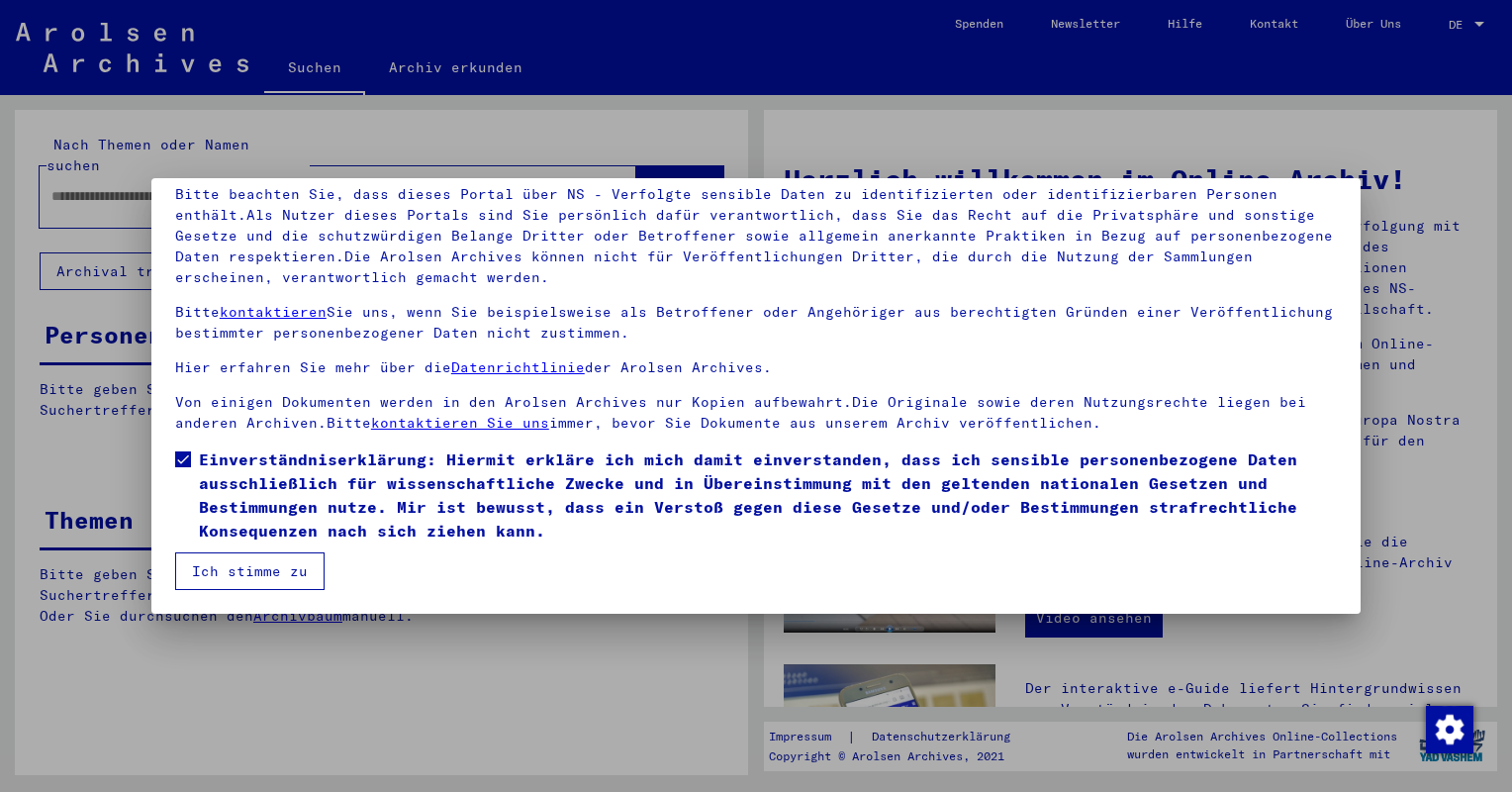 click on "Ich stimme zu" at bounding box center (249, 571) 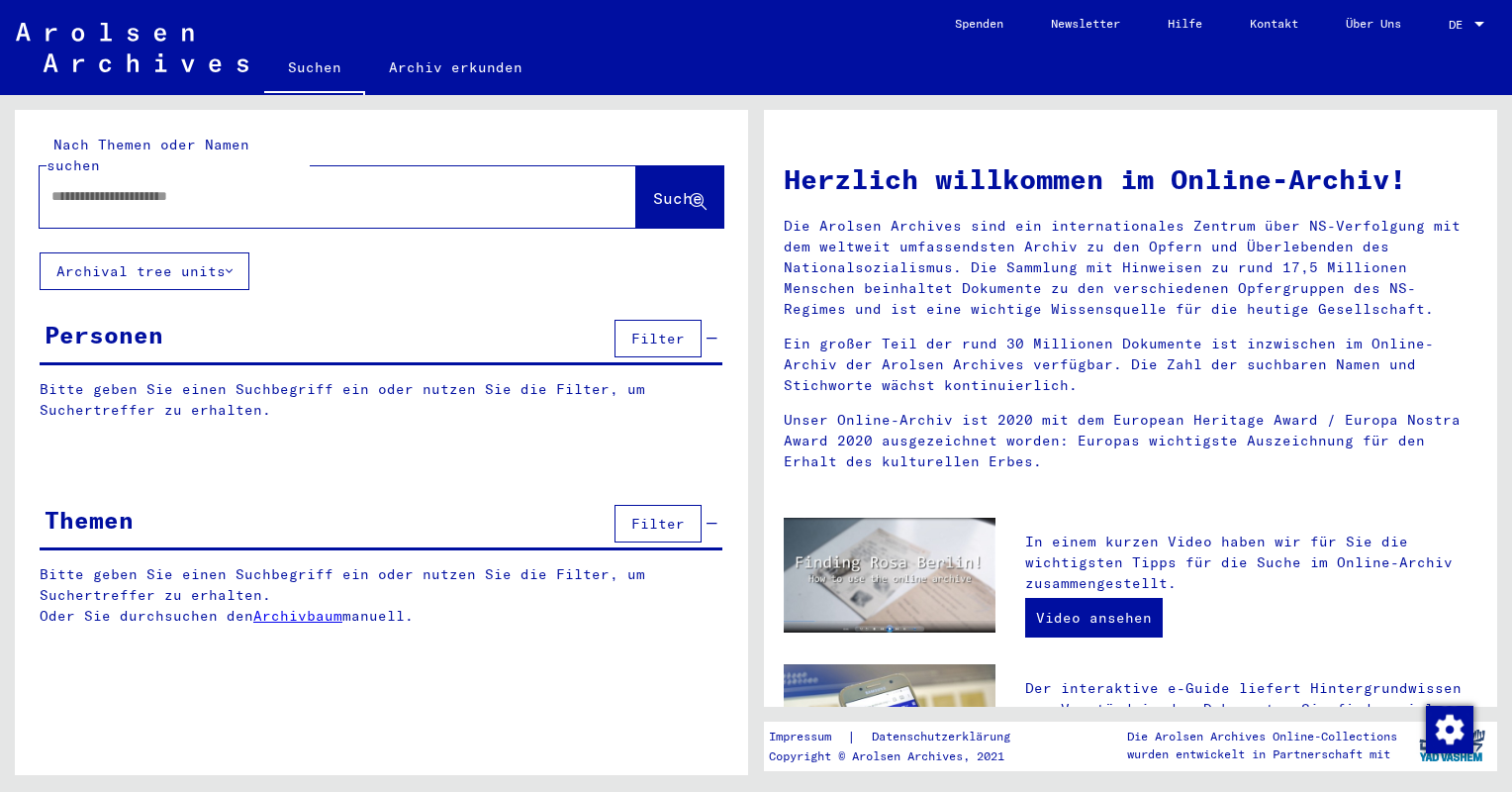 click at bounding box center [314, 196] 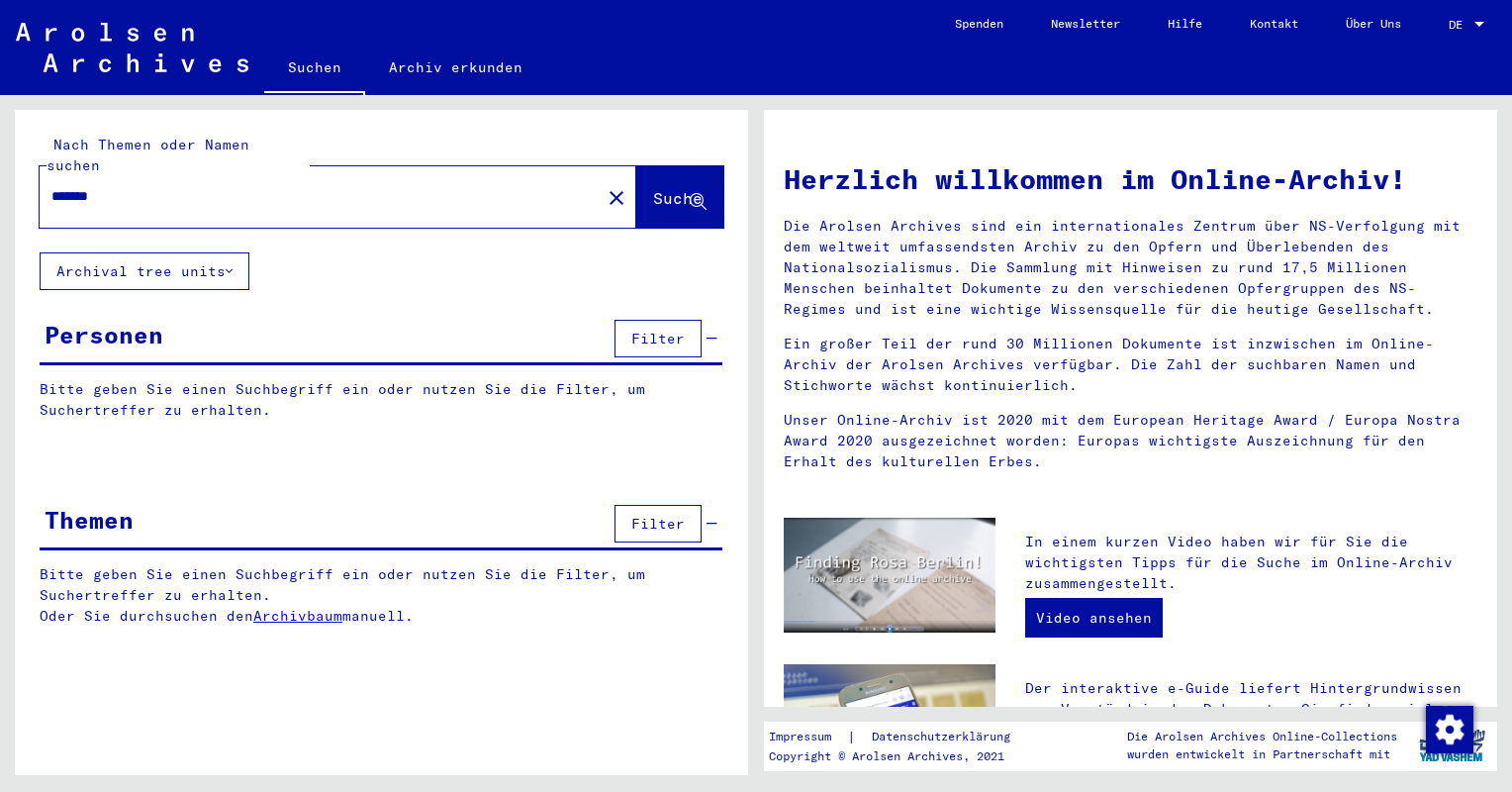 type on "*******" 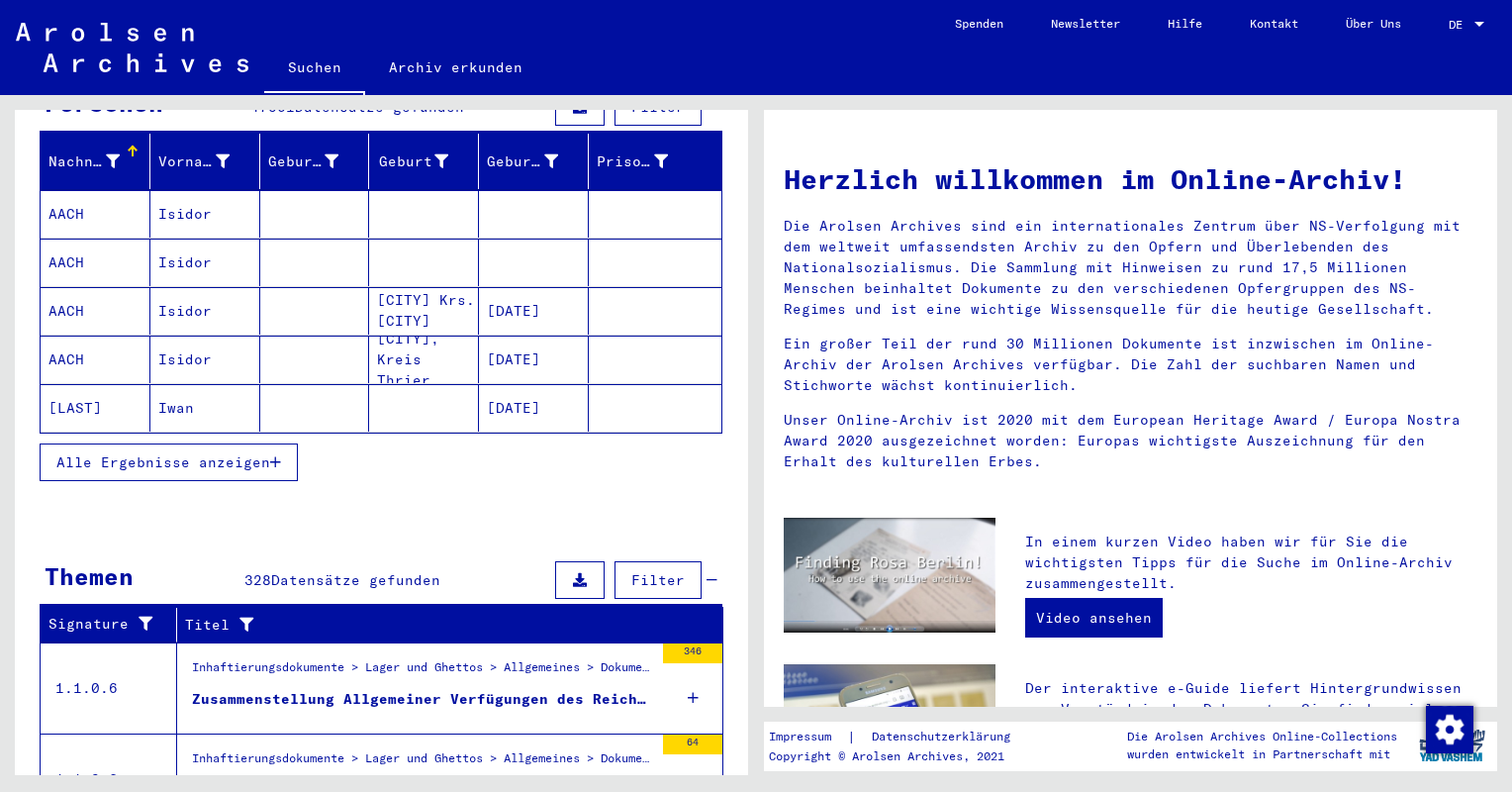 scroll, scrollTop: 495, scrollLeft: 0, axis: vertical 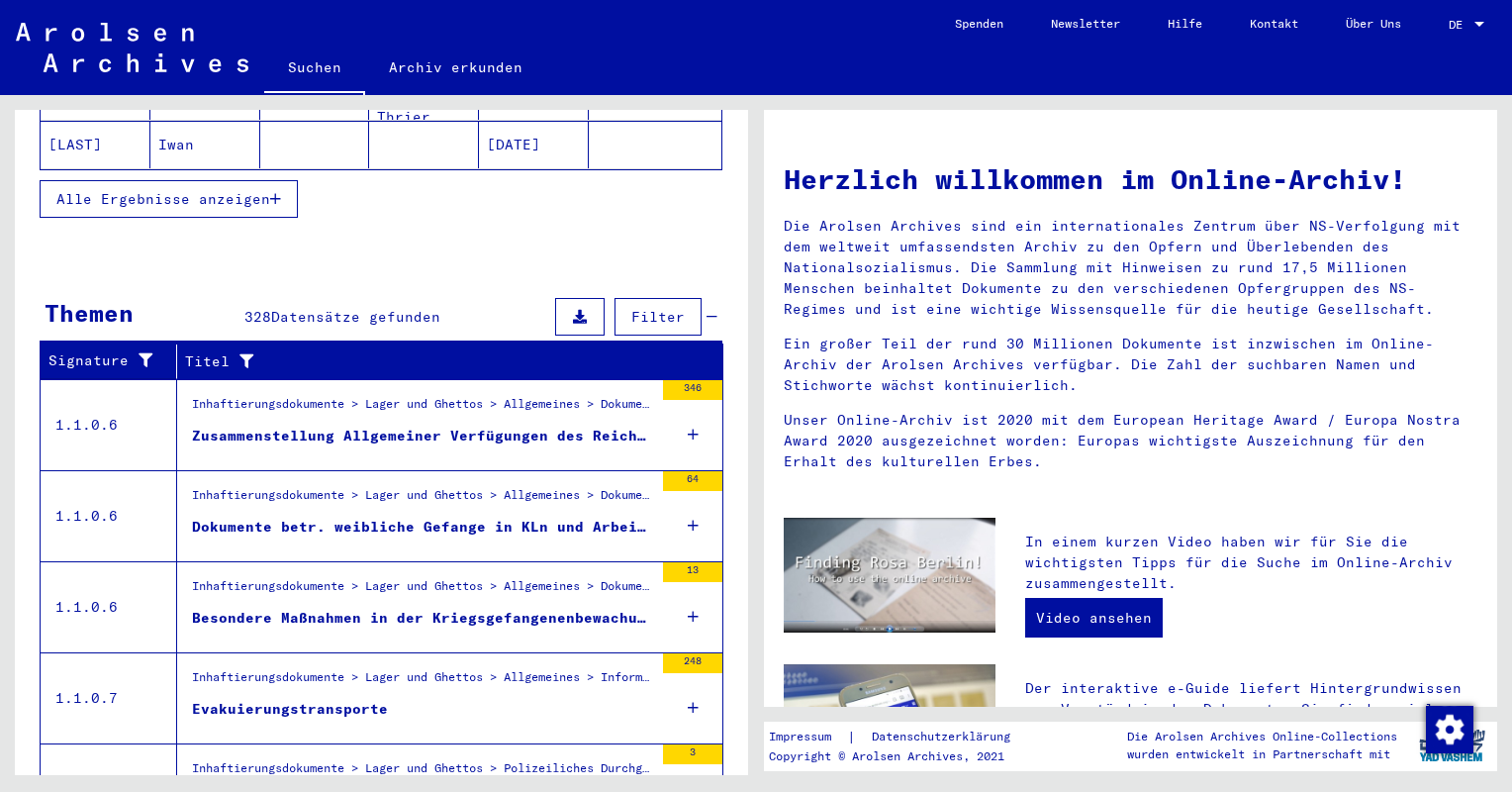 click on "Zusammenstellung Allgemeiner Verfügungen des Reichssicherheitshauptamts      (1933 - 1944)." at bounding box center (423, 436) 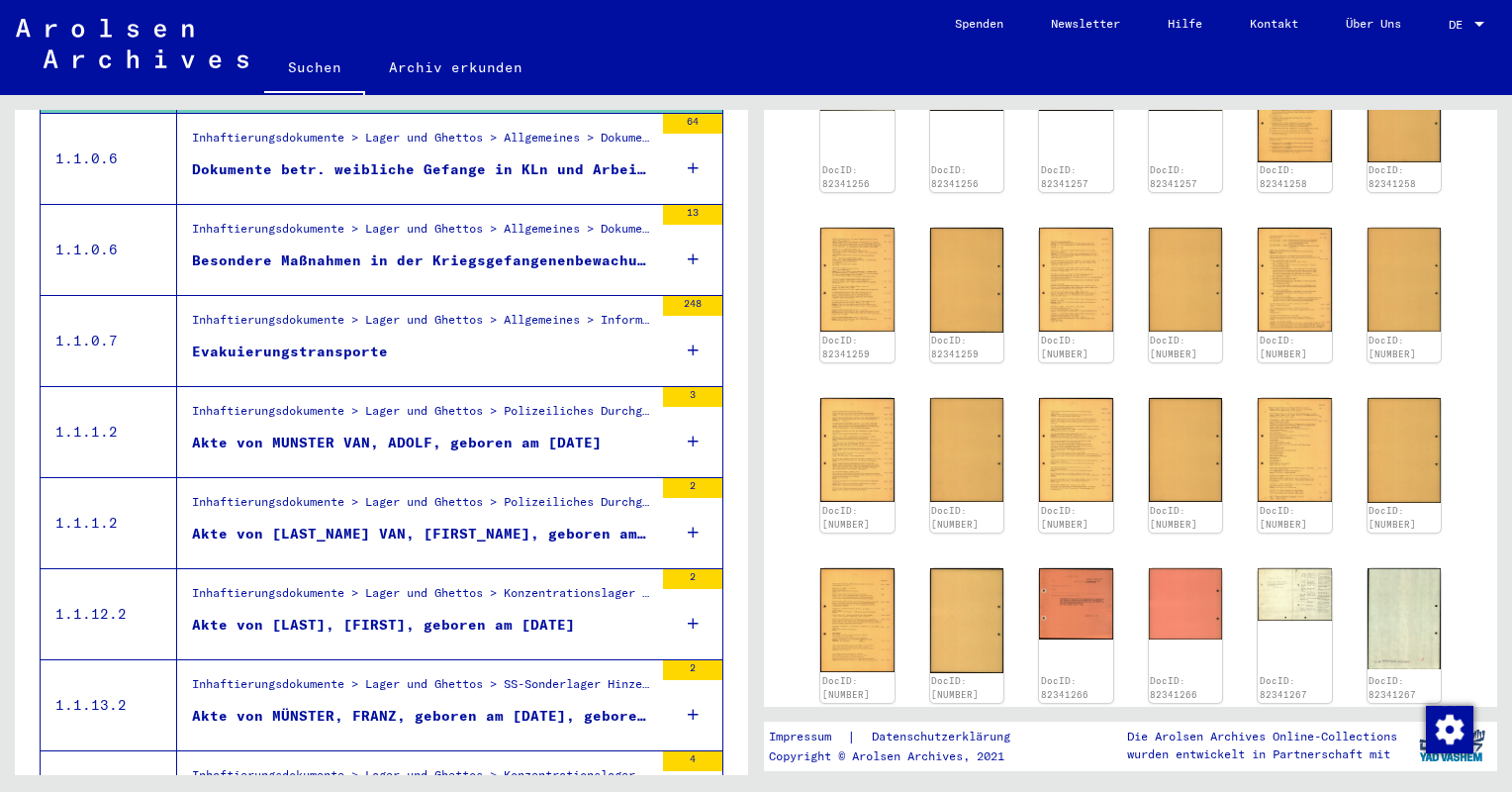 scroll, scrollTop: 594, scrollLeft: 0, axis: vertical 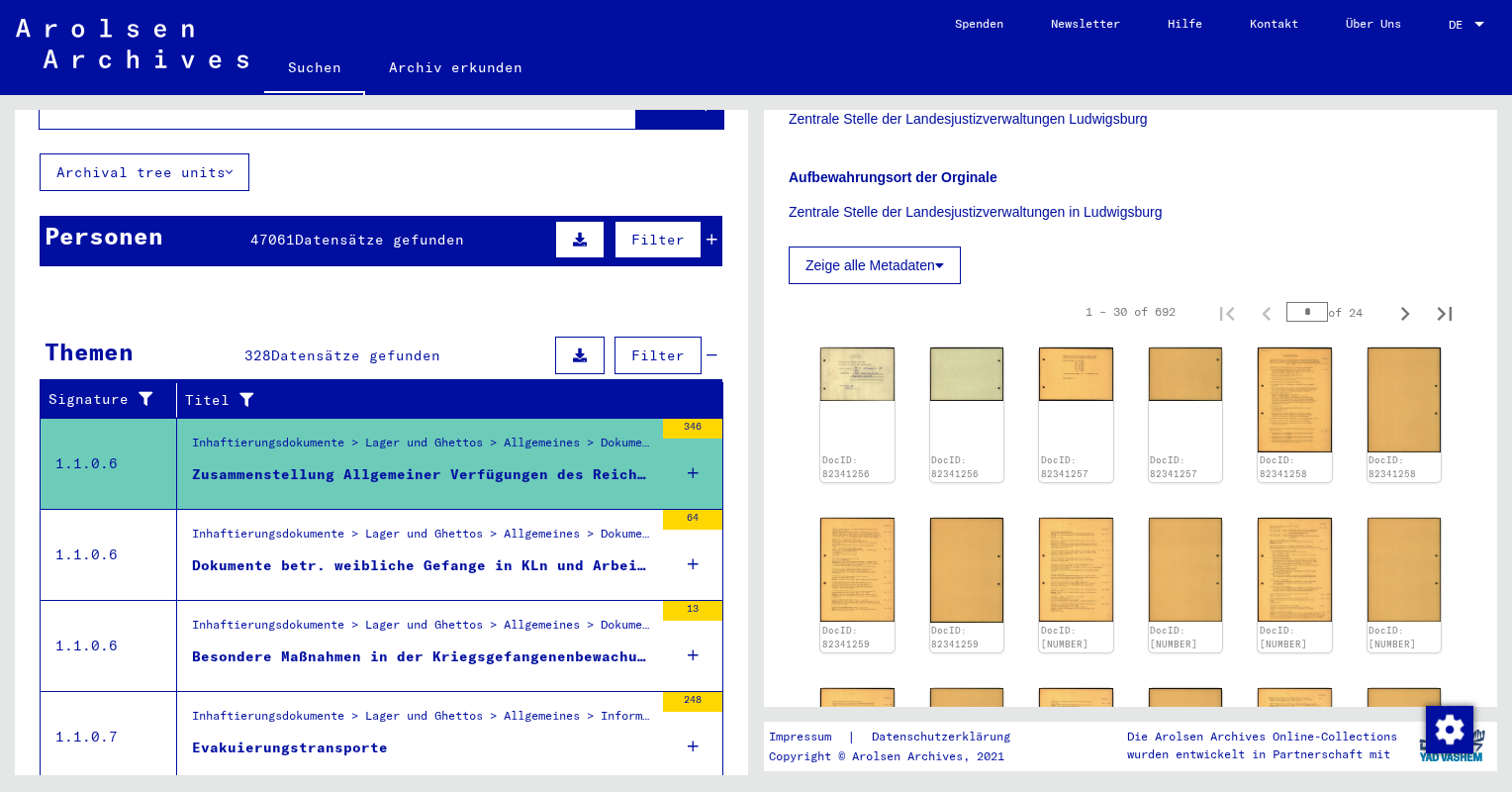 click on "Dokumente betr. weibliche Gefange in KLn und Arbeitserziehungslagern" at bounding box center [423, 565] 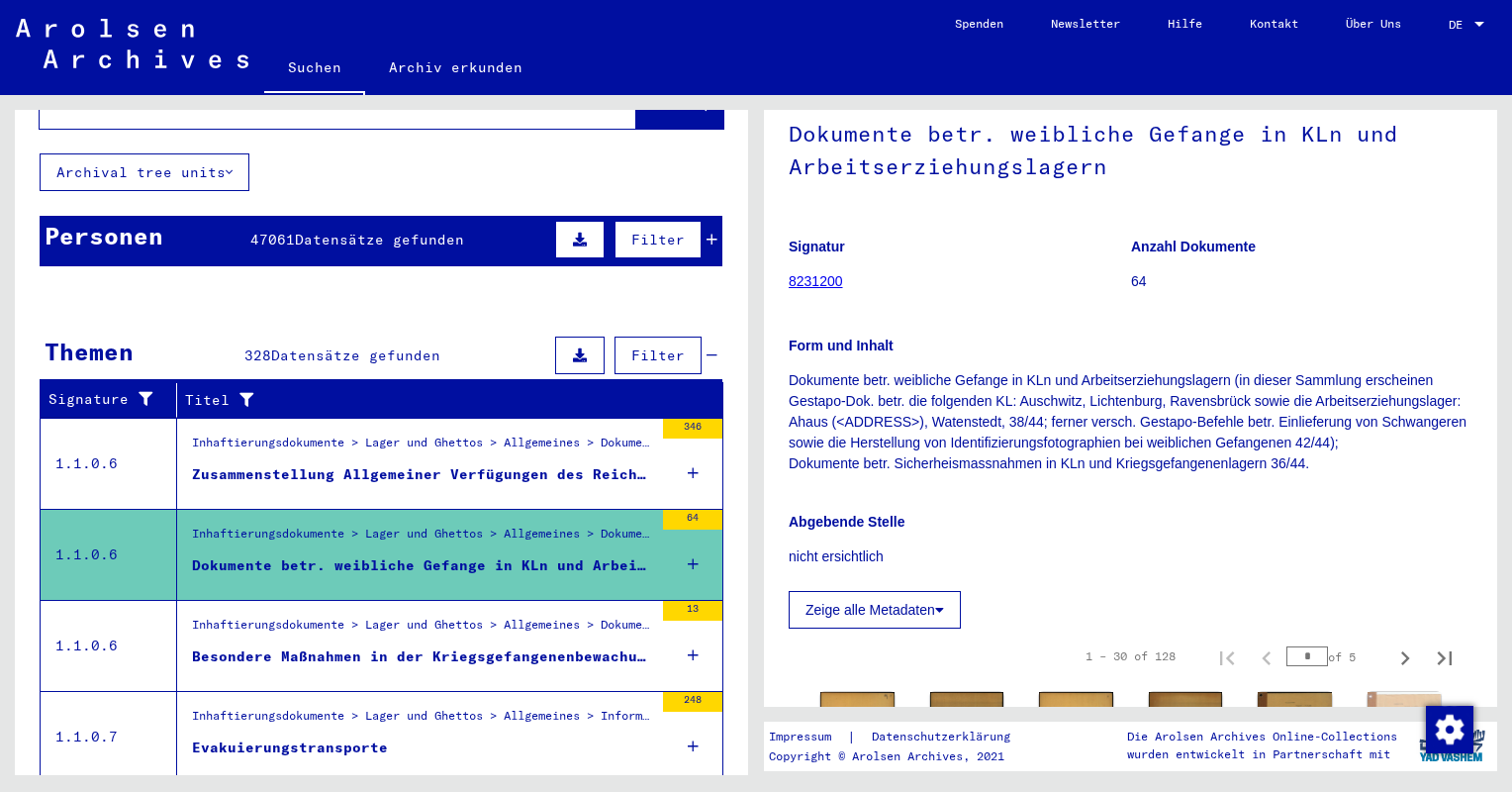 scroll, scrollTop: 0, scrollLeft: 0, axis: both 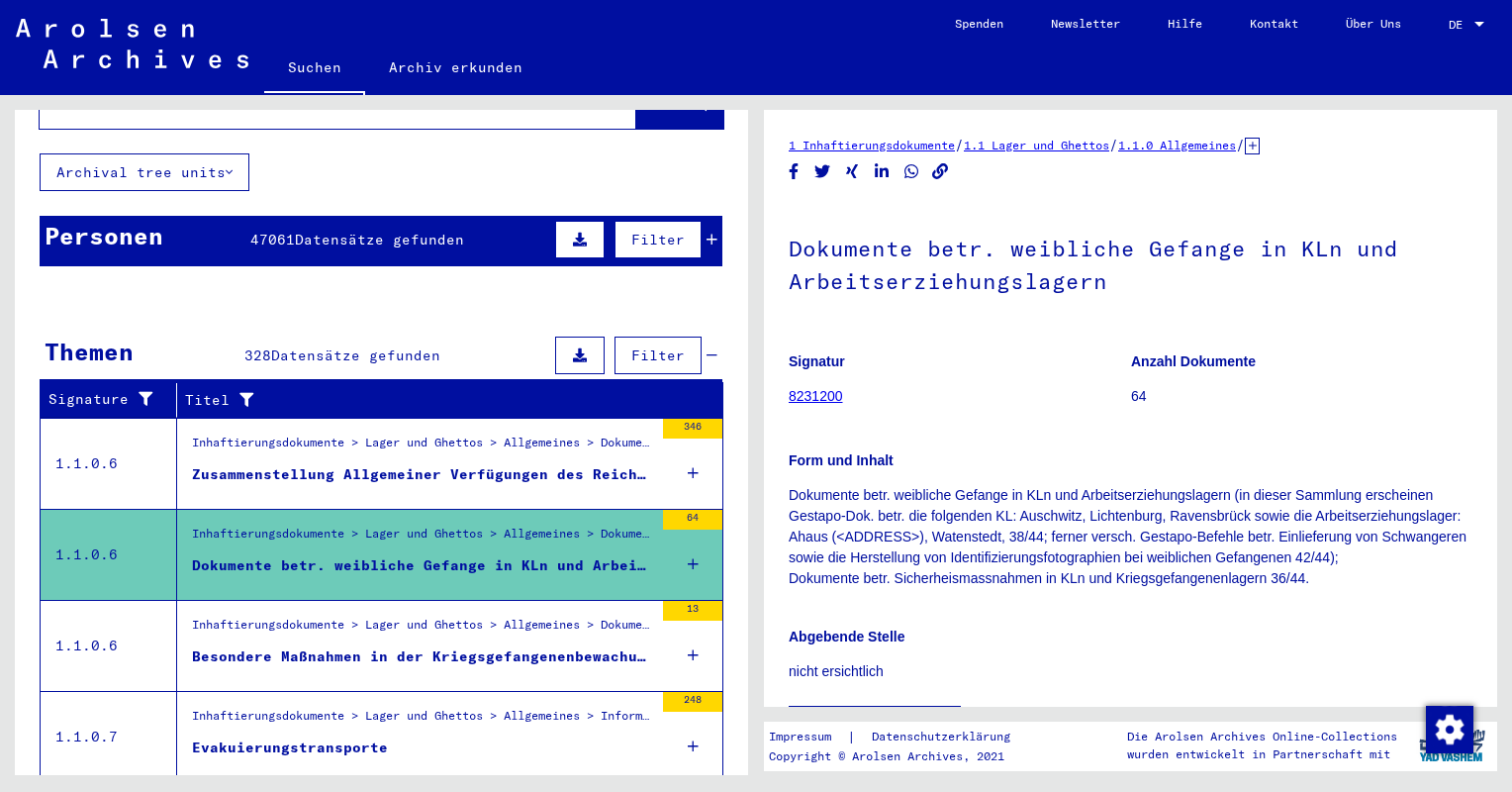click on "Alle Ergebnisse anzeigen" at bounding box center [381, 600] 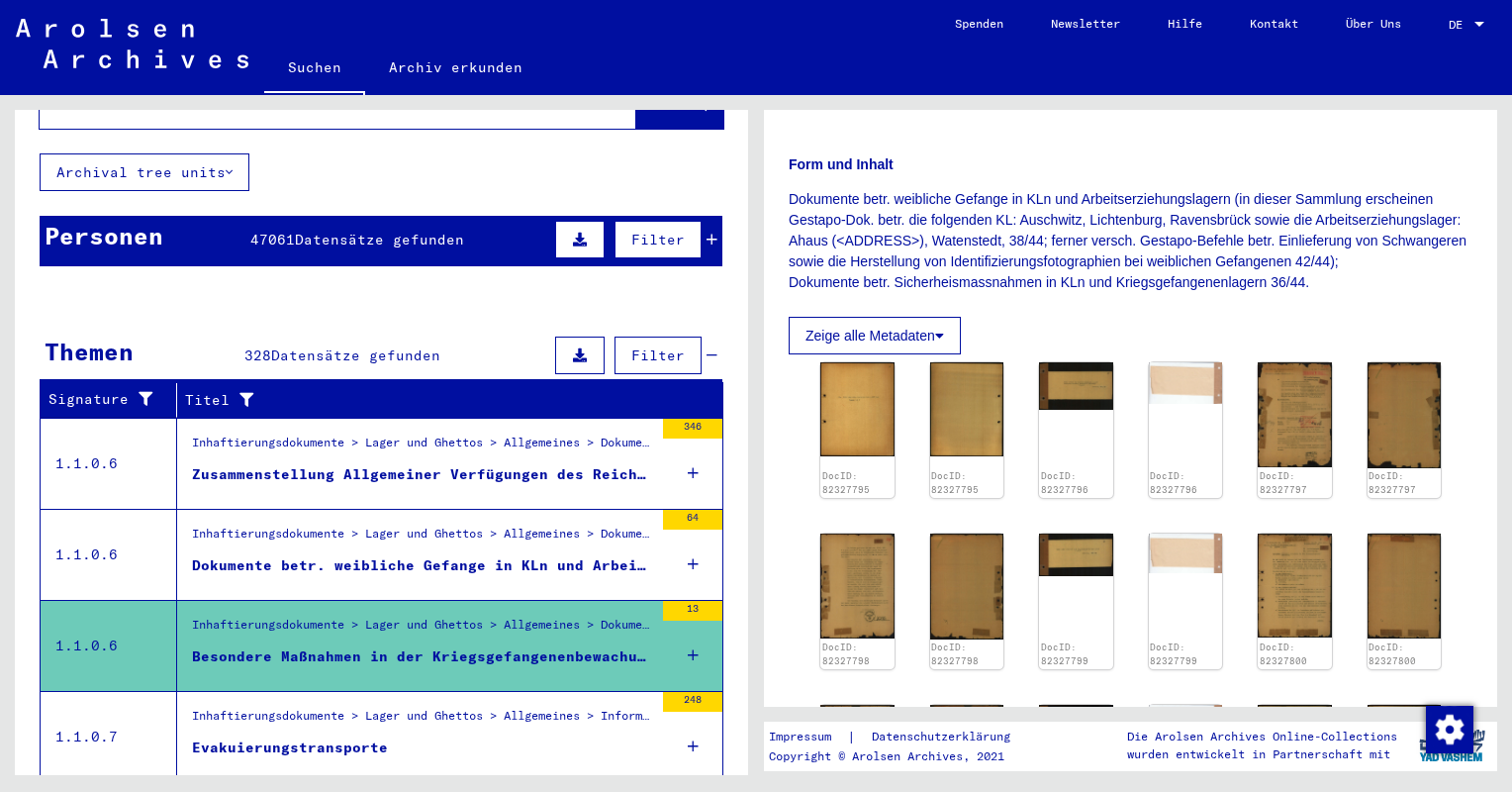 scroll, scrollTop: 396, scrollLeft: 0, axis: vertical 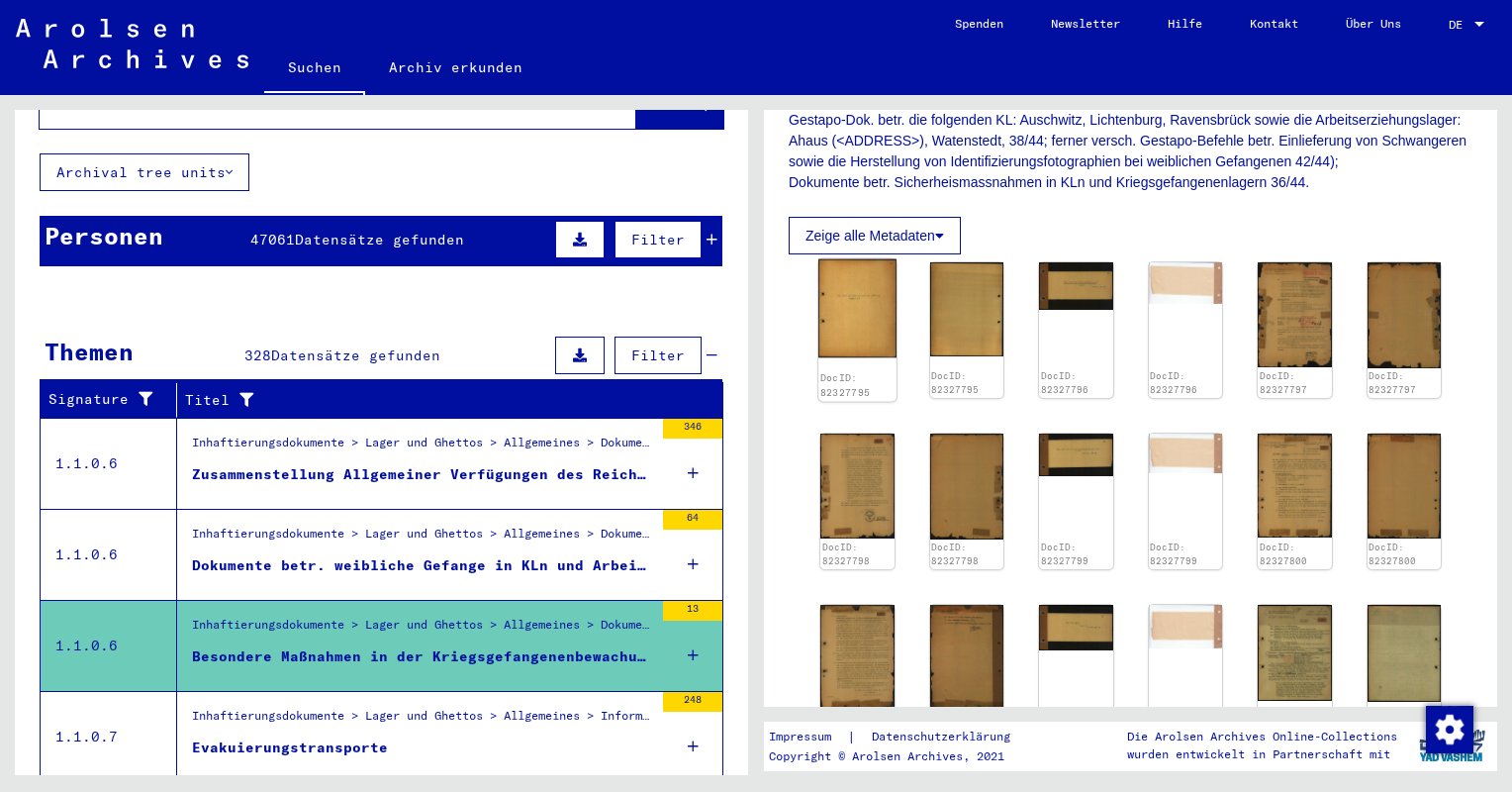 click 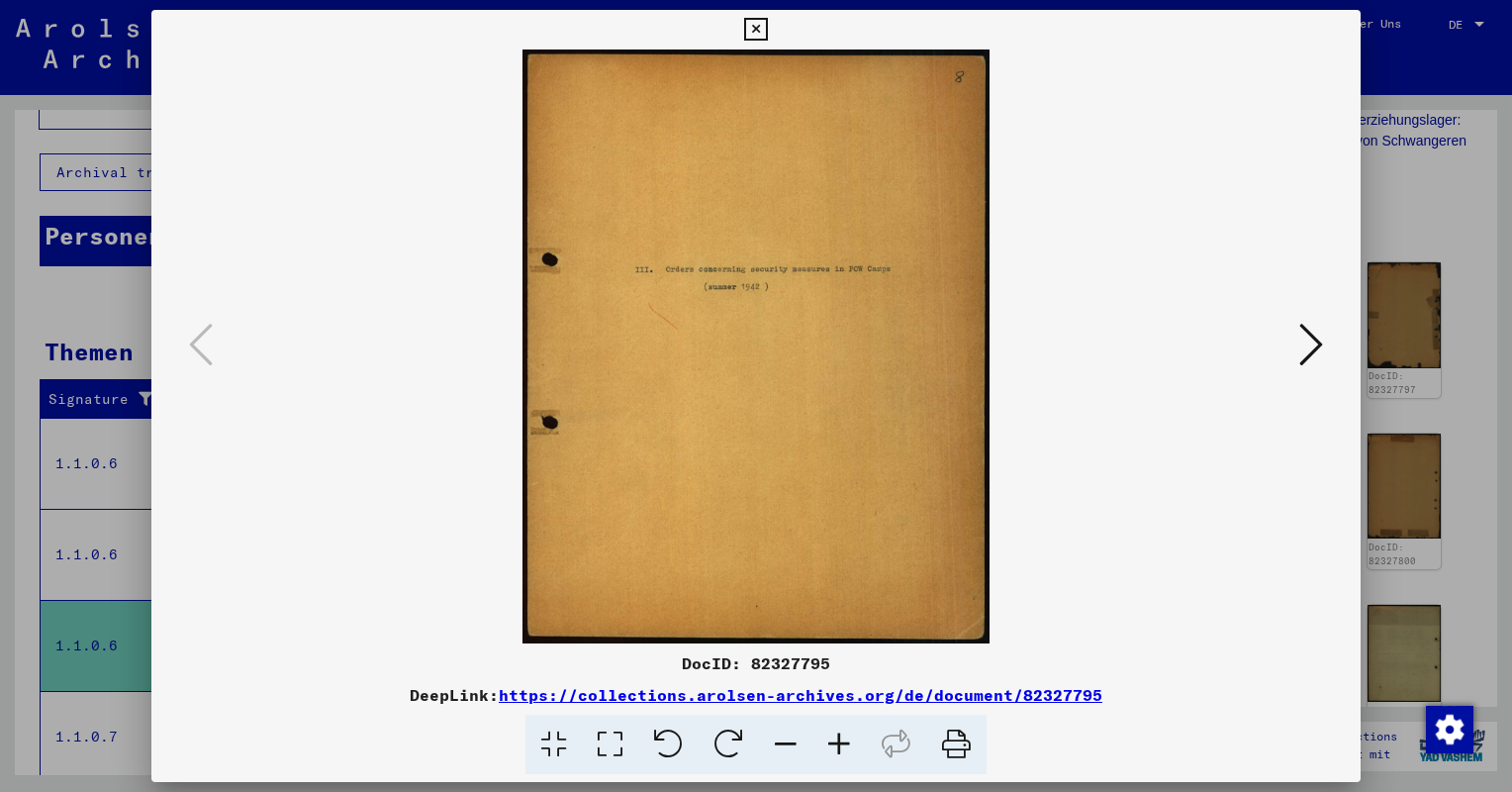 click at bounding box center (1311, 345) 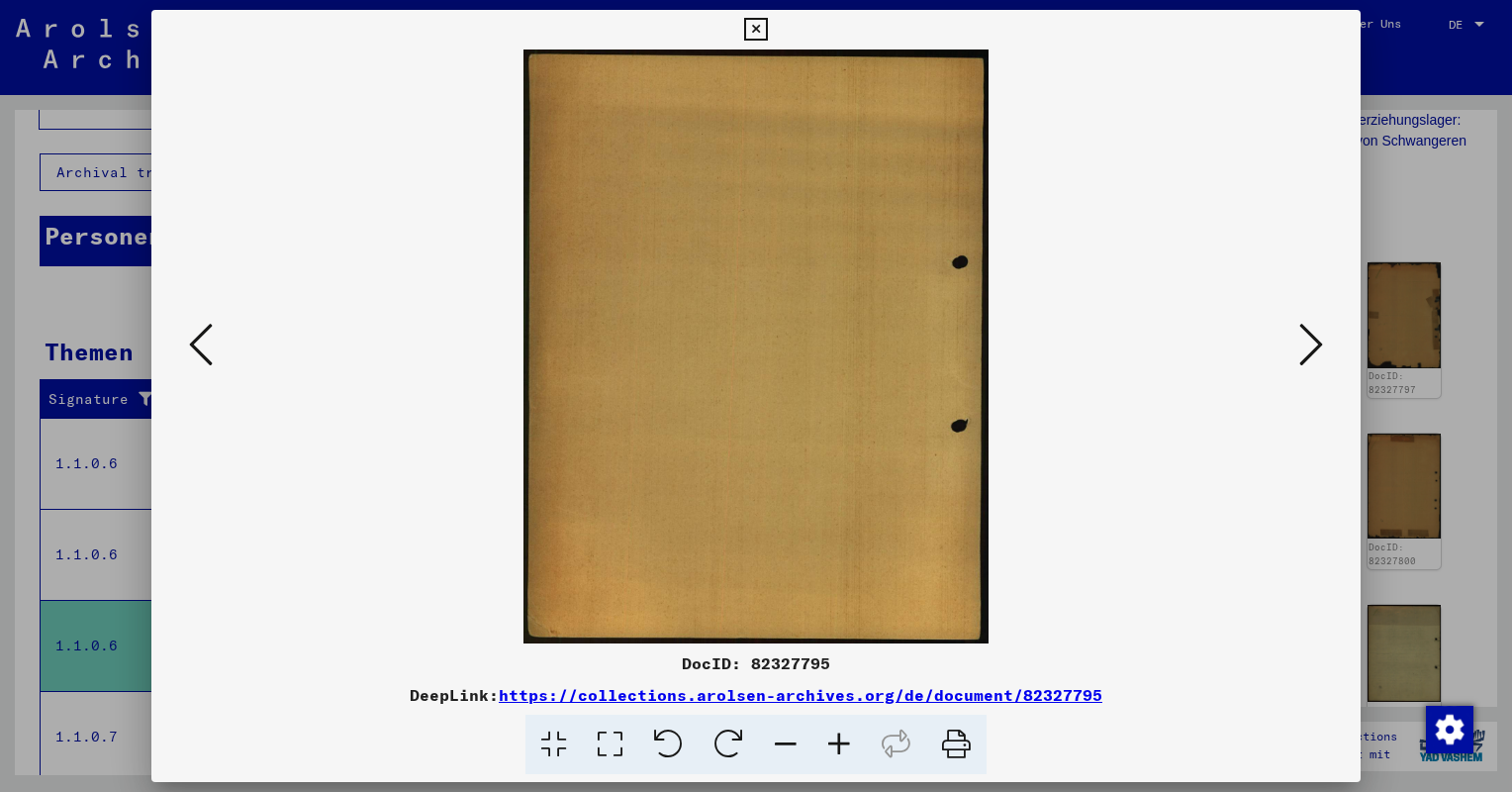 click at bounding box center [1311, 345] 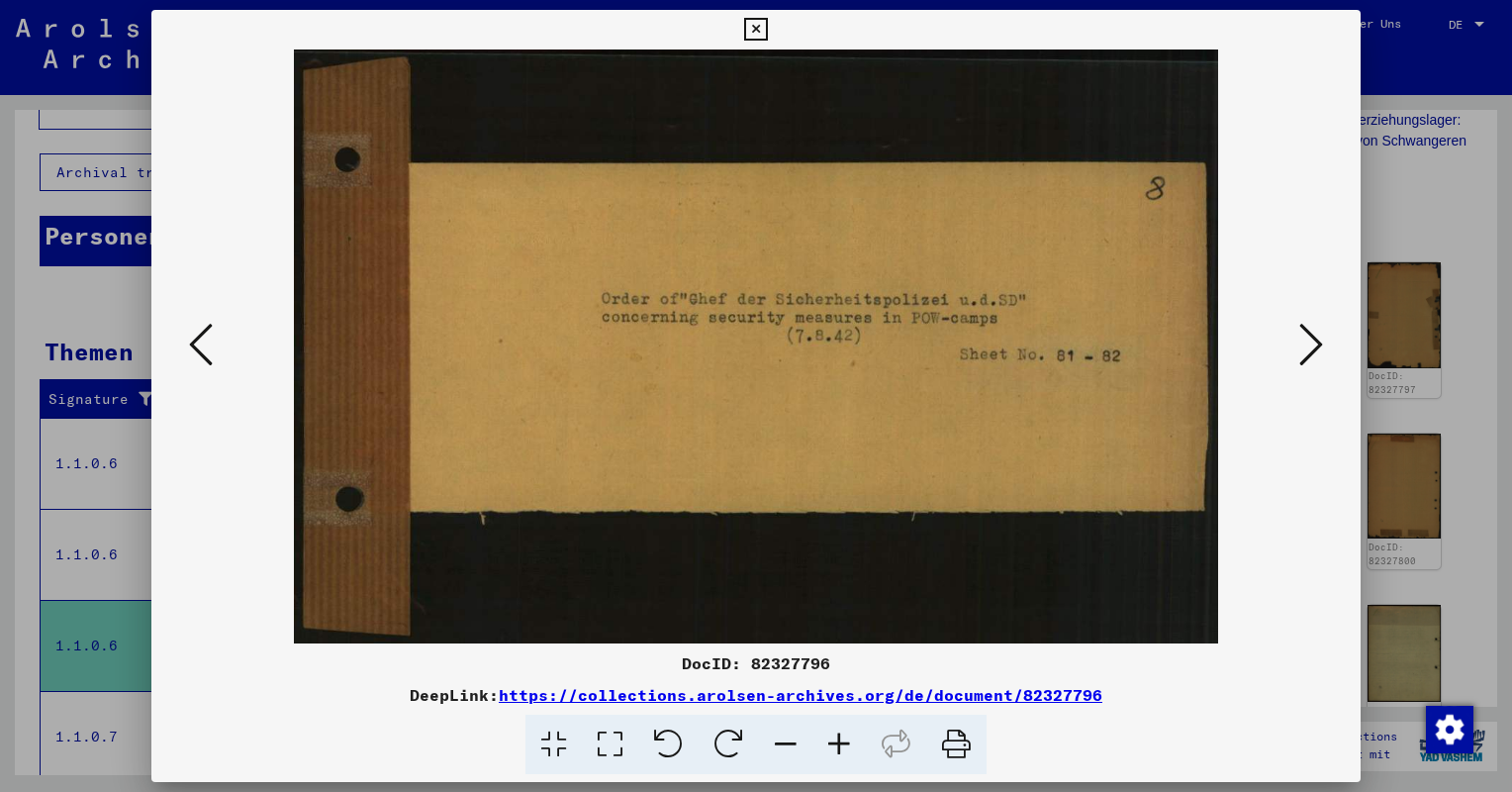 click at bounding box center [1311, 345] 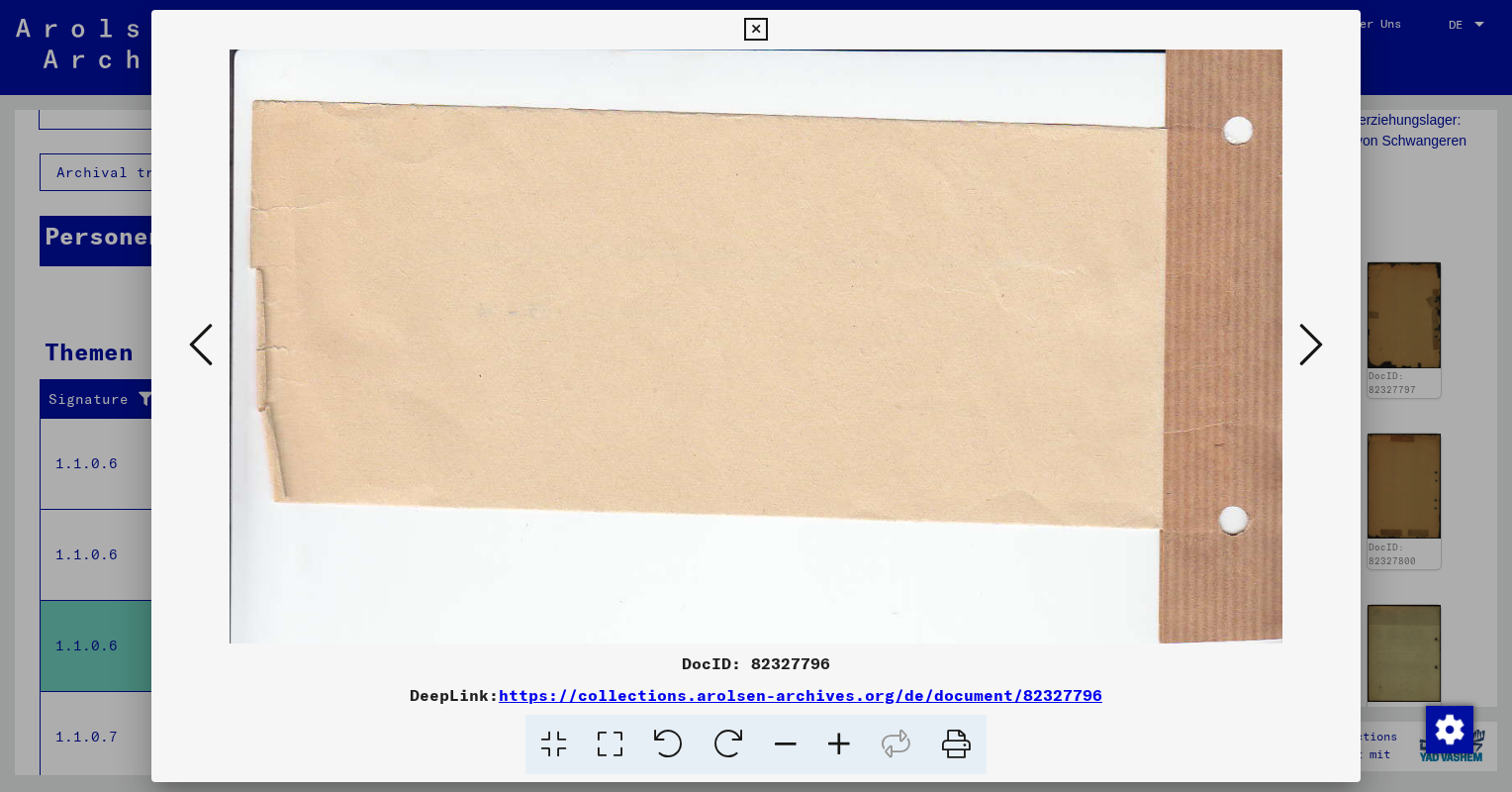 click at bounding box center (1311, 345) 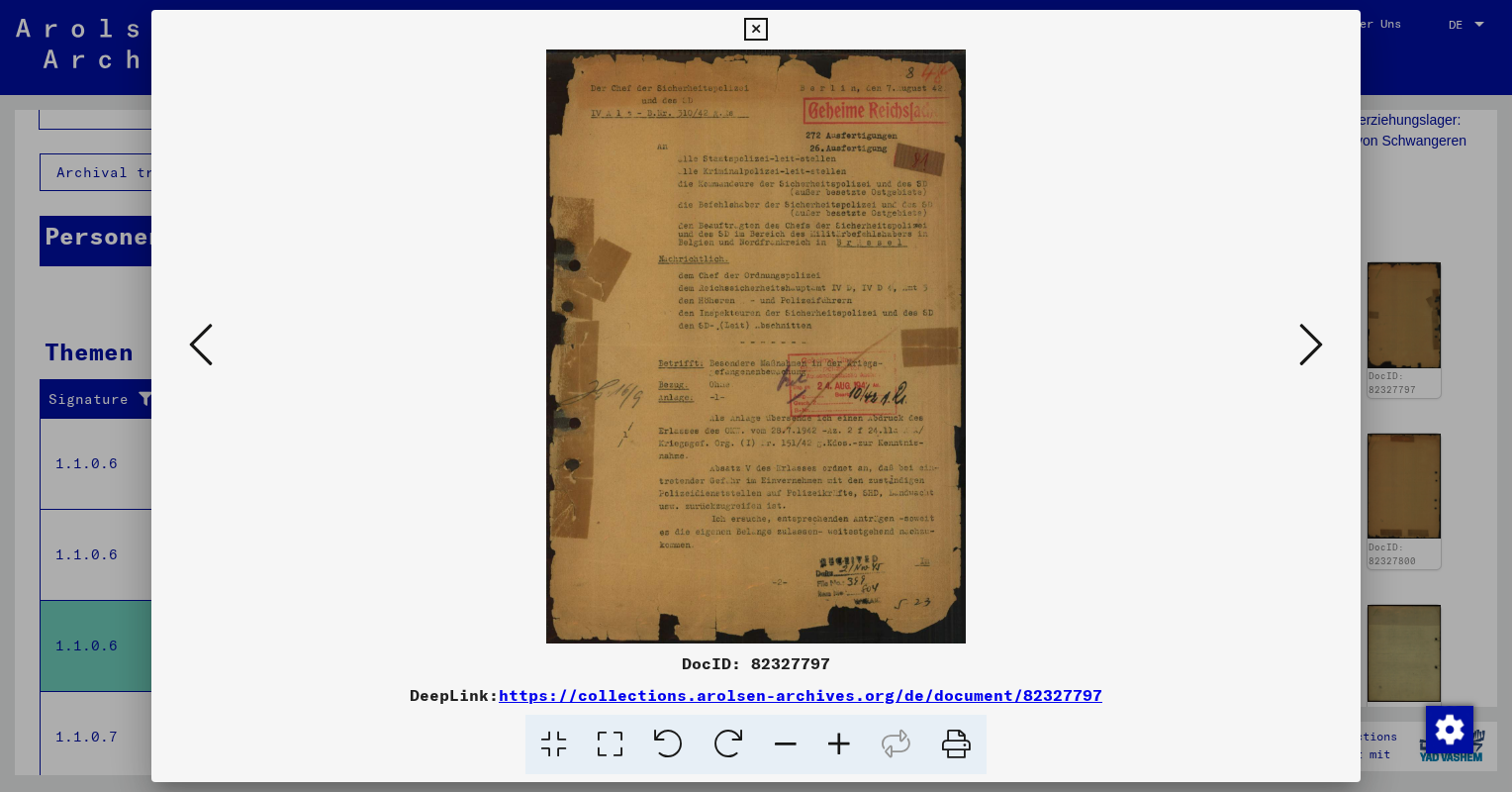 click at bounding box center (839, 744) 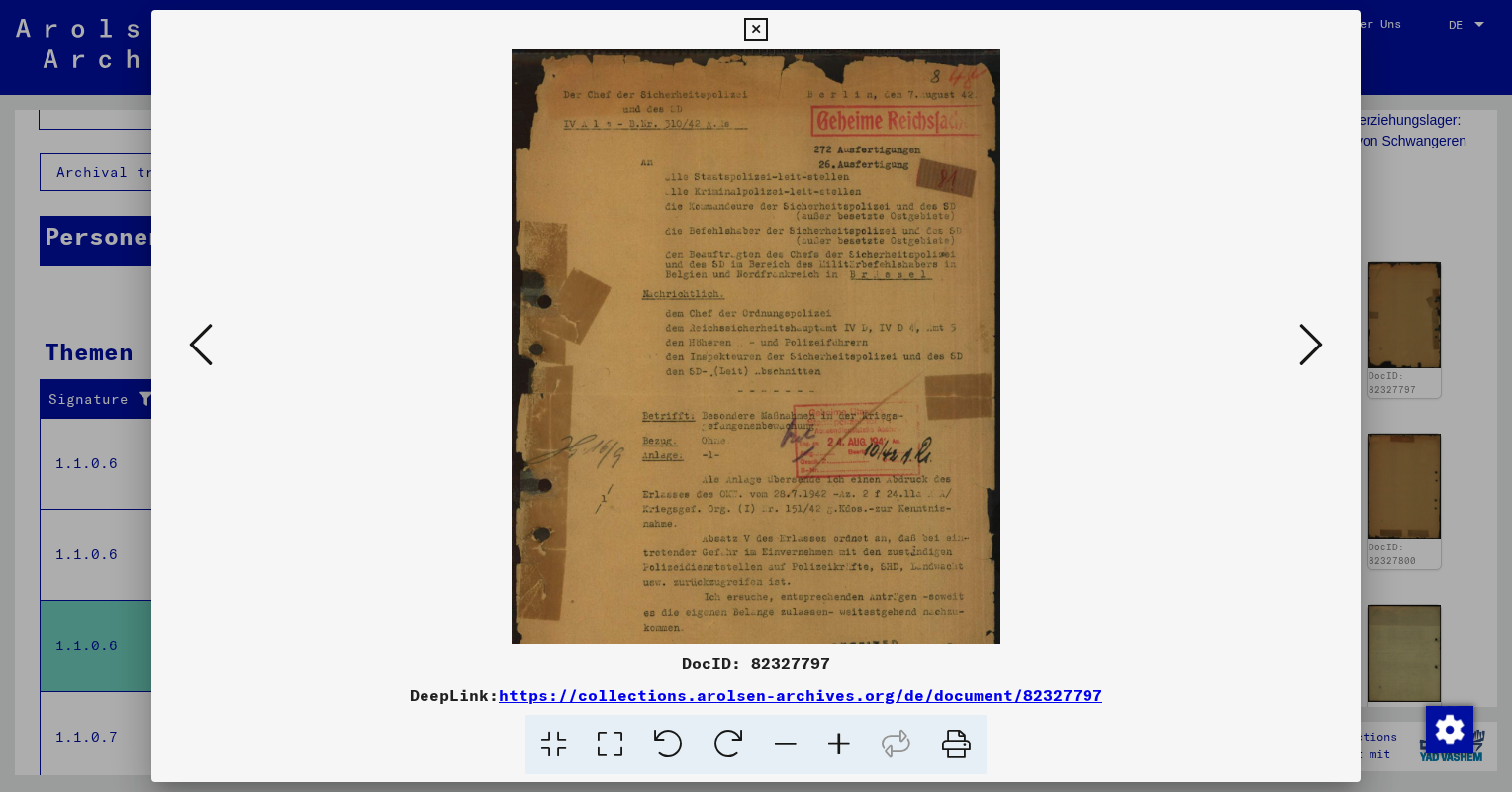 click at bounding box center (839, 744) 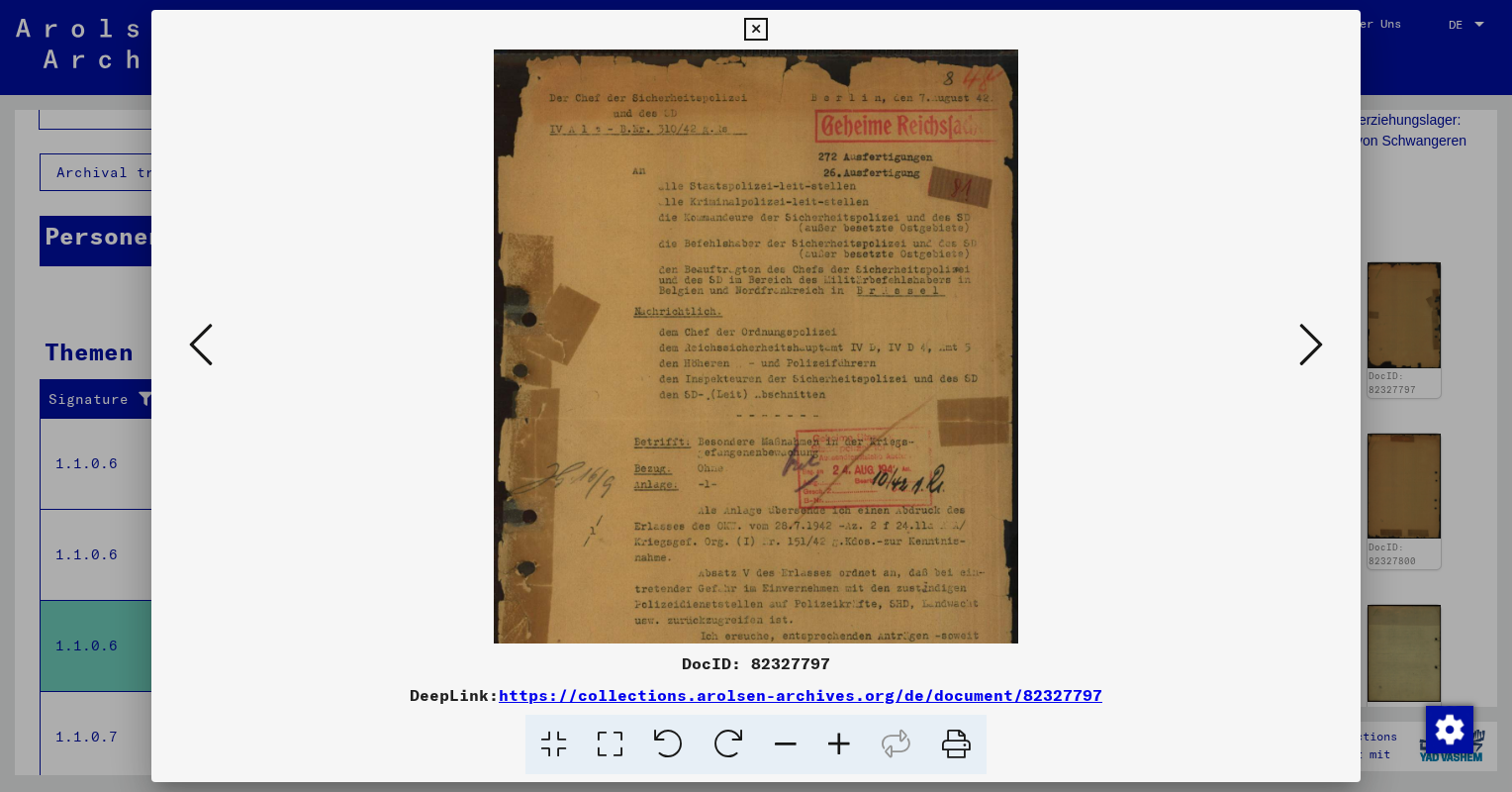 click at bounding box center [839, 744] 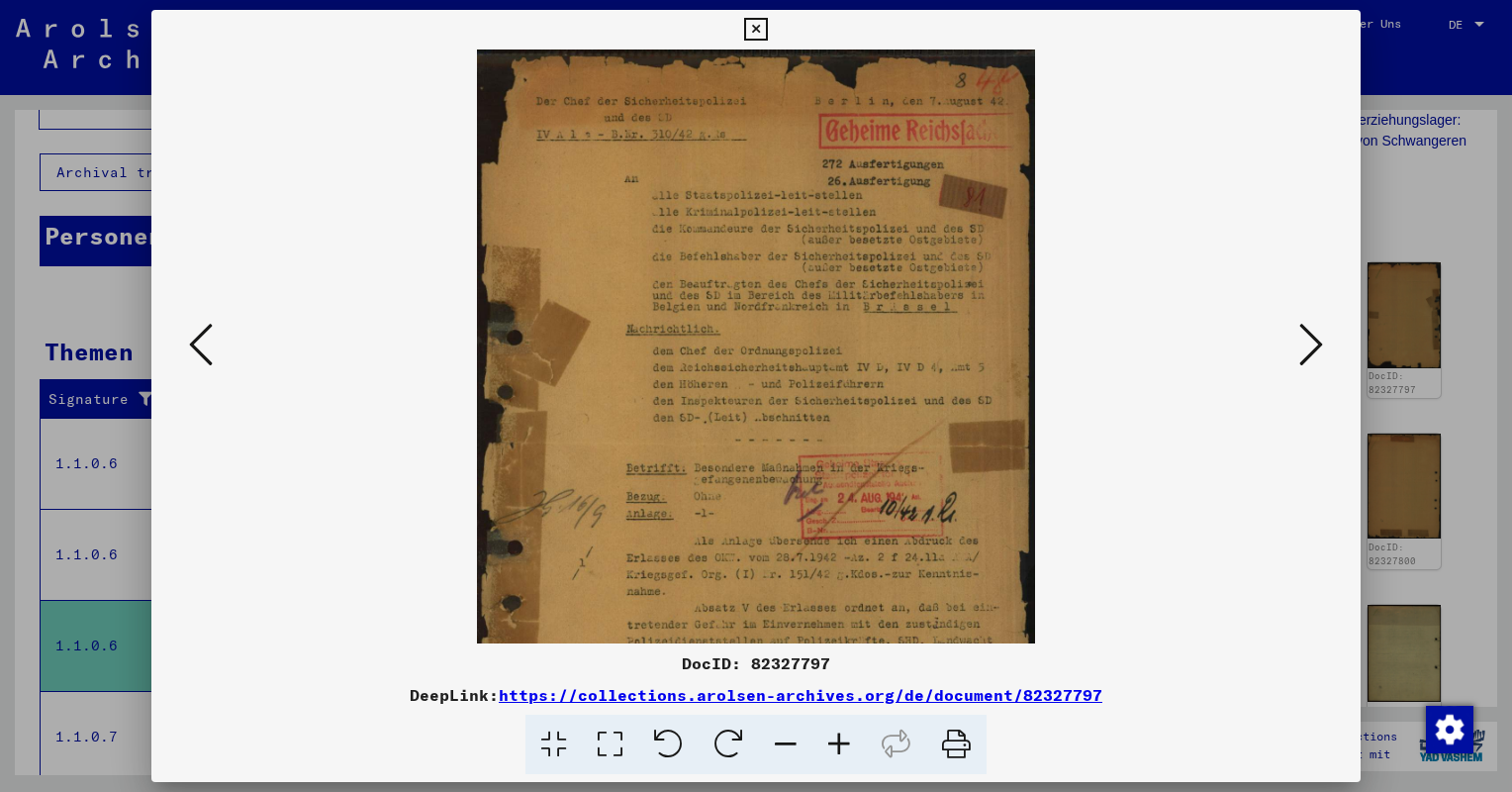 click at bounding box center (839, 744) 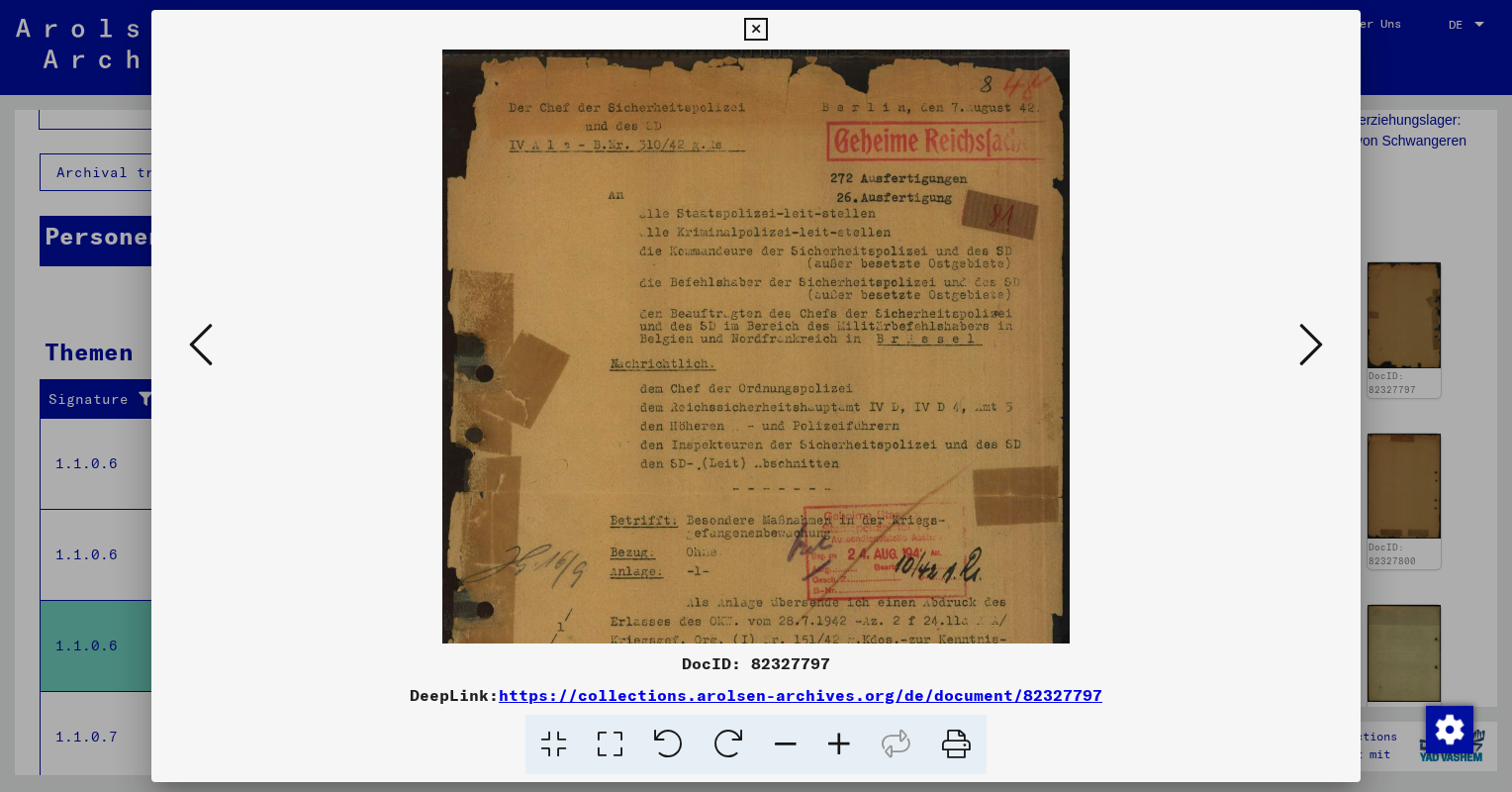 click at bounding box center (839, 744) 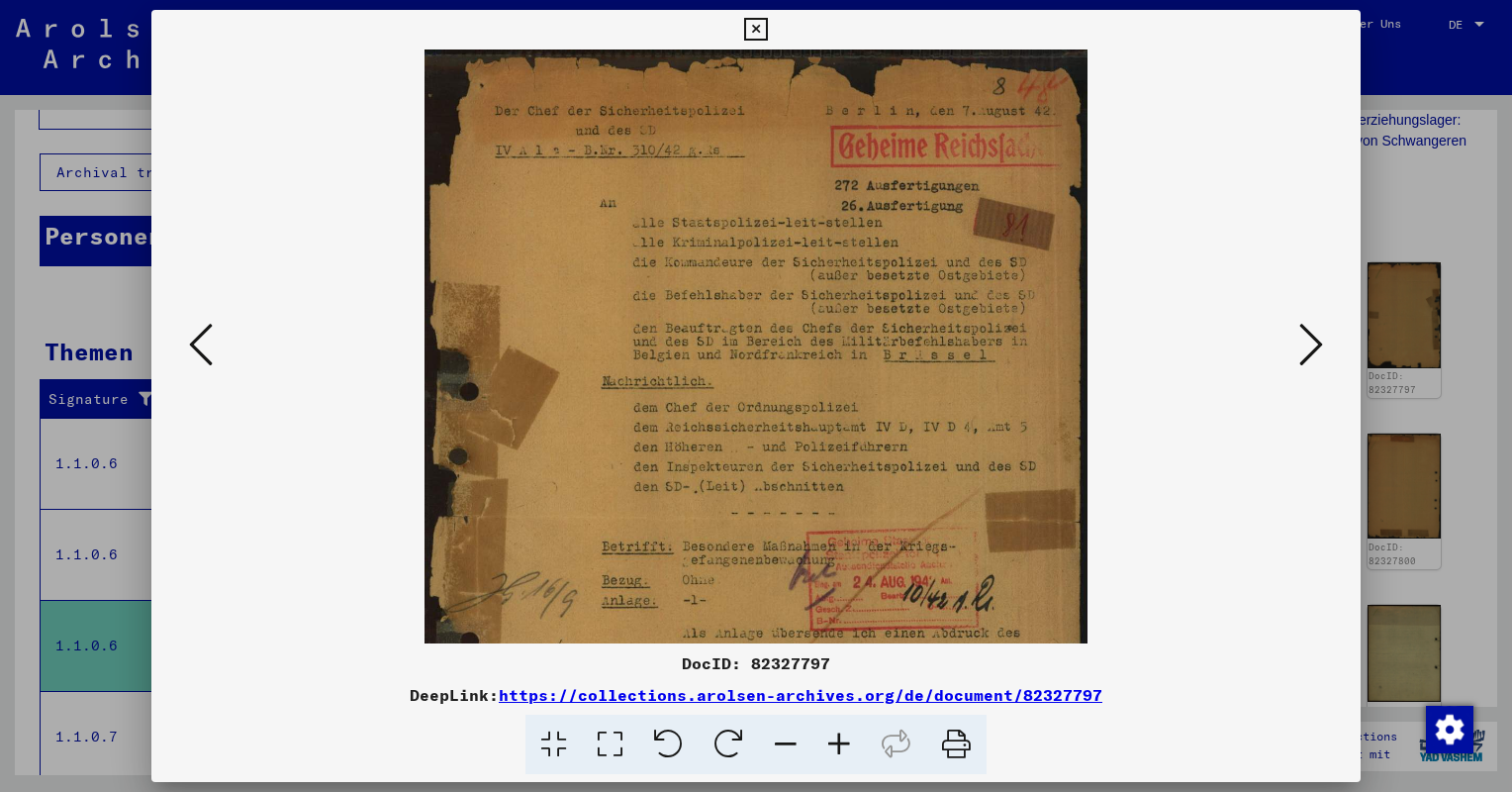 click at bounding box center [839, 744] 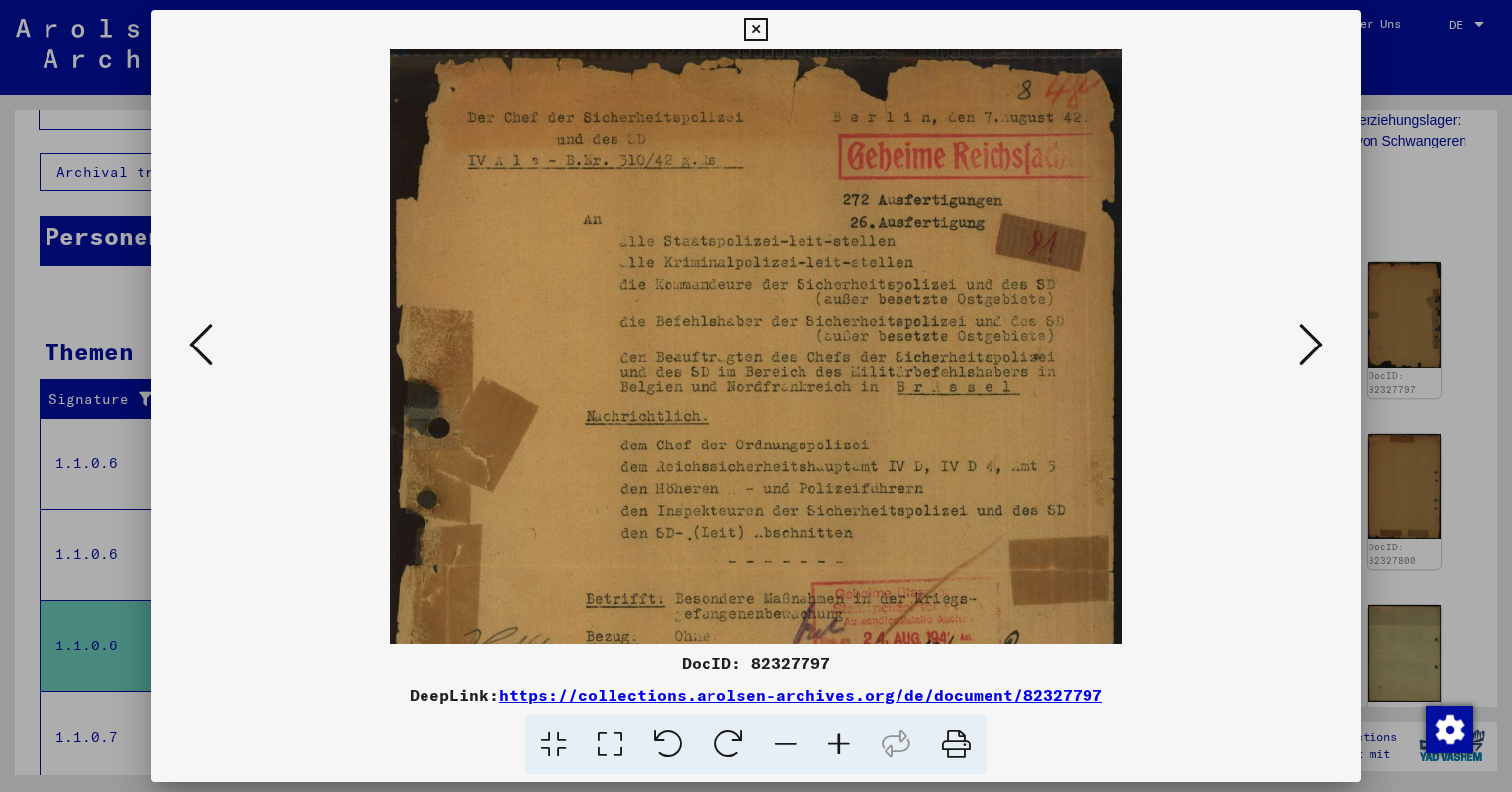 click at bounding box center [839, 744] 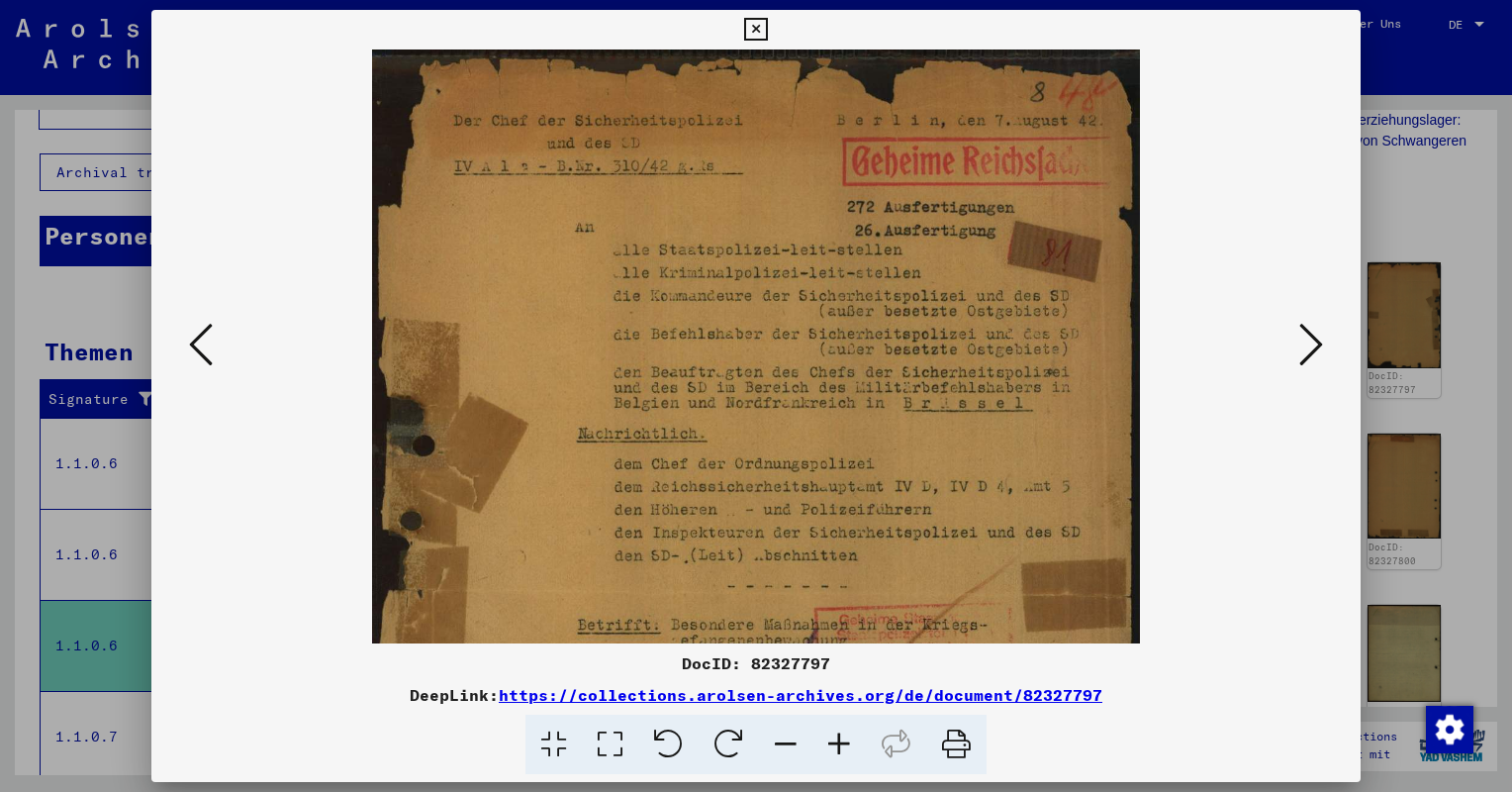 click at bounding box center (839, 744) 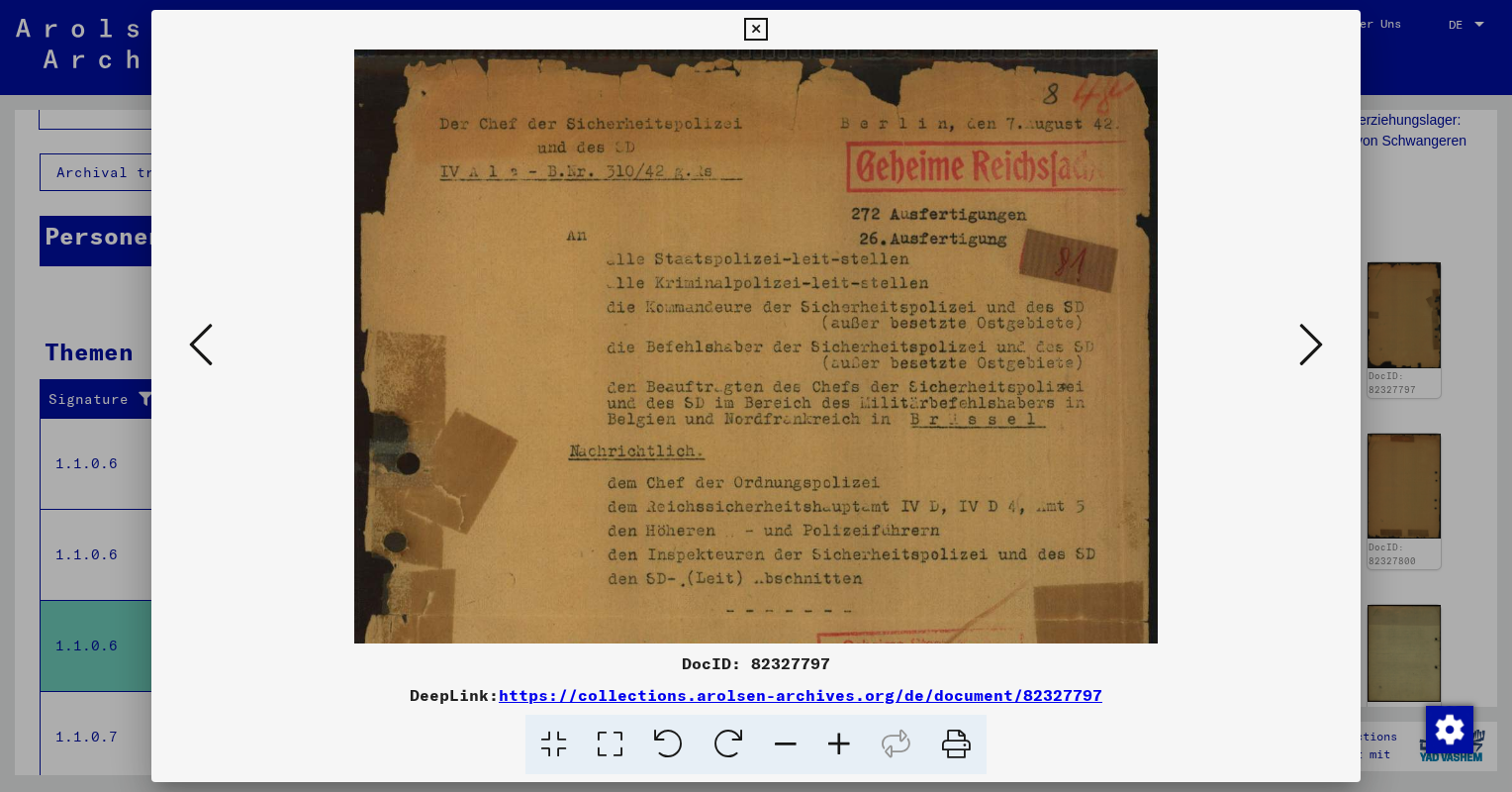 click at bounding box center (839, 744) 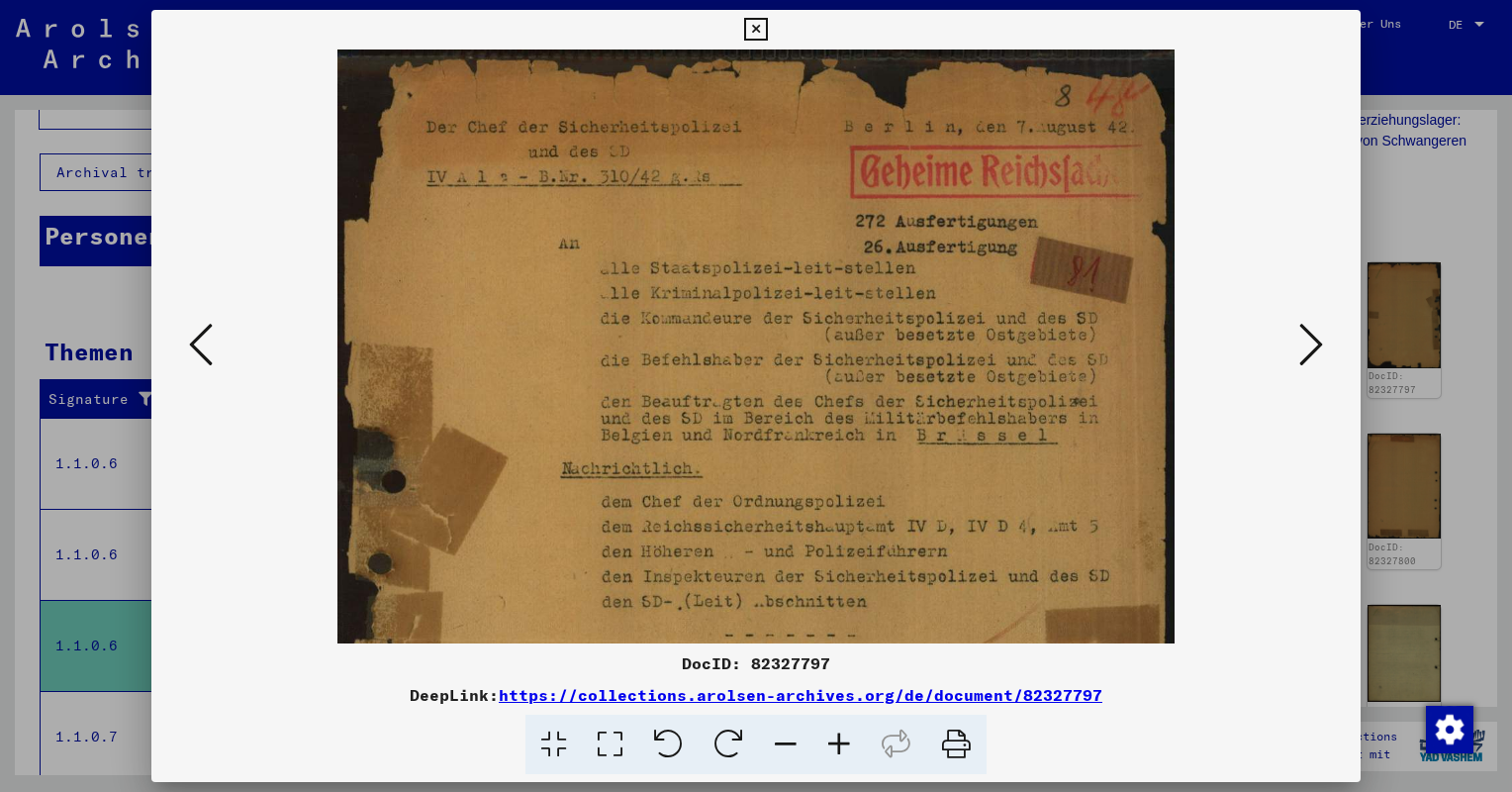 click at bounding box center [839, 744] 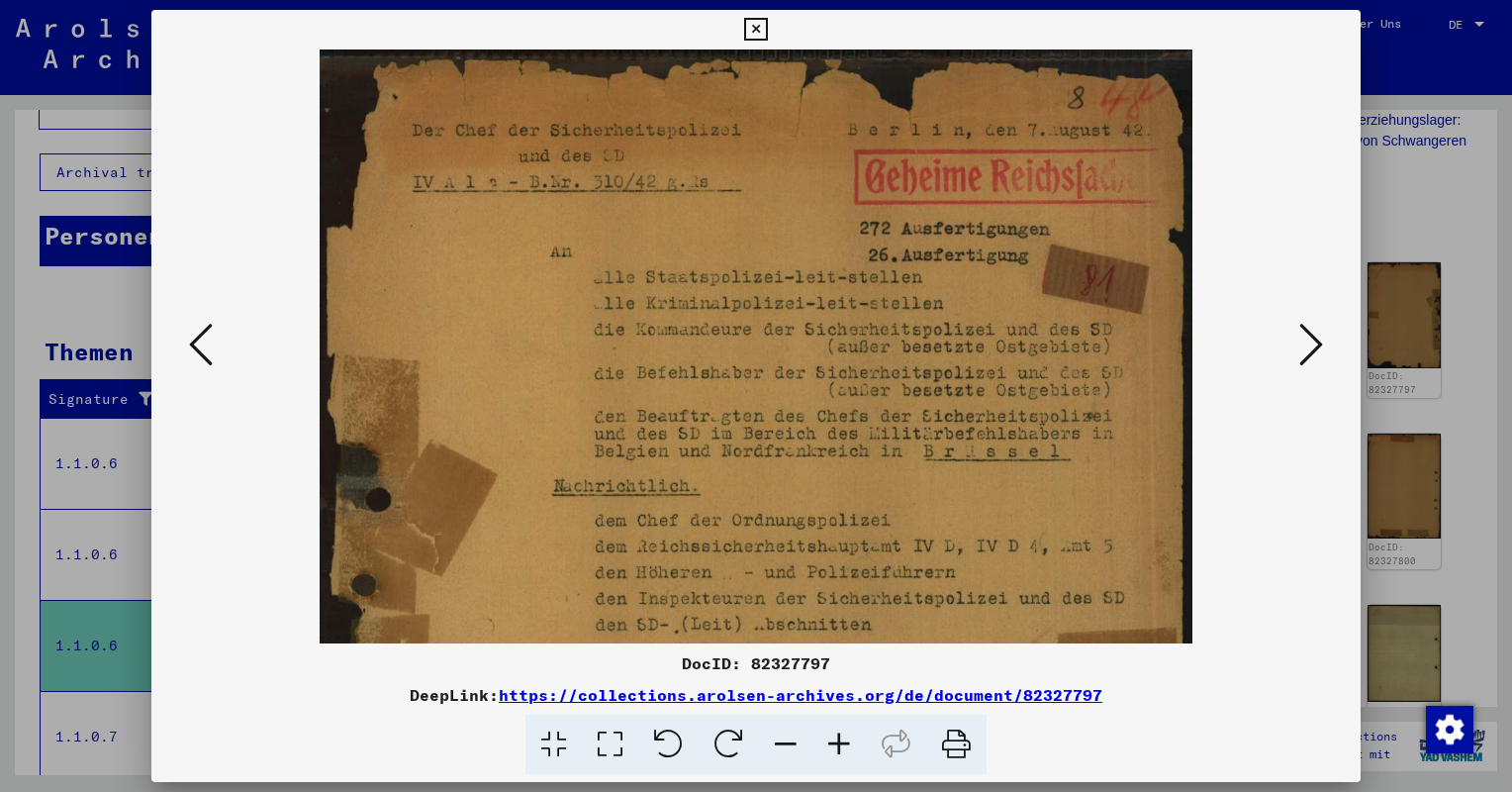 click at bounding box center [839, 744] 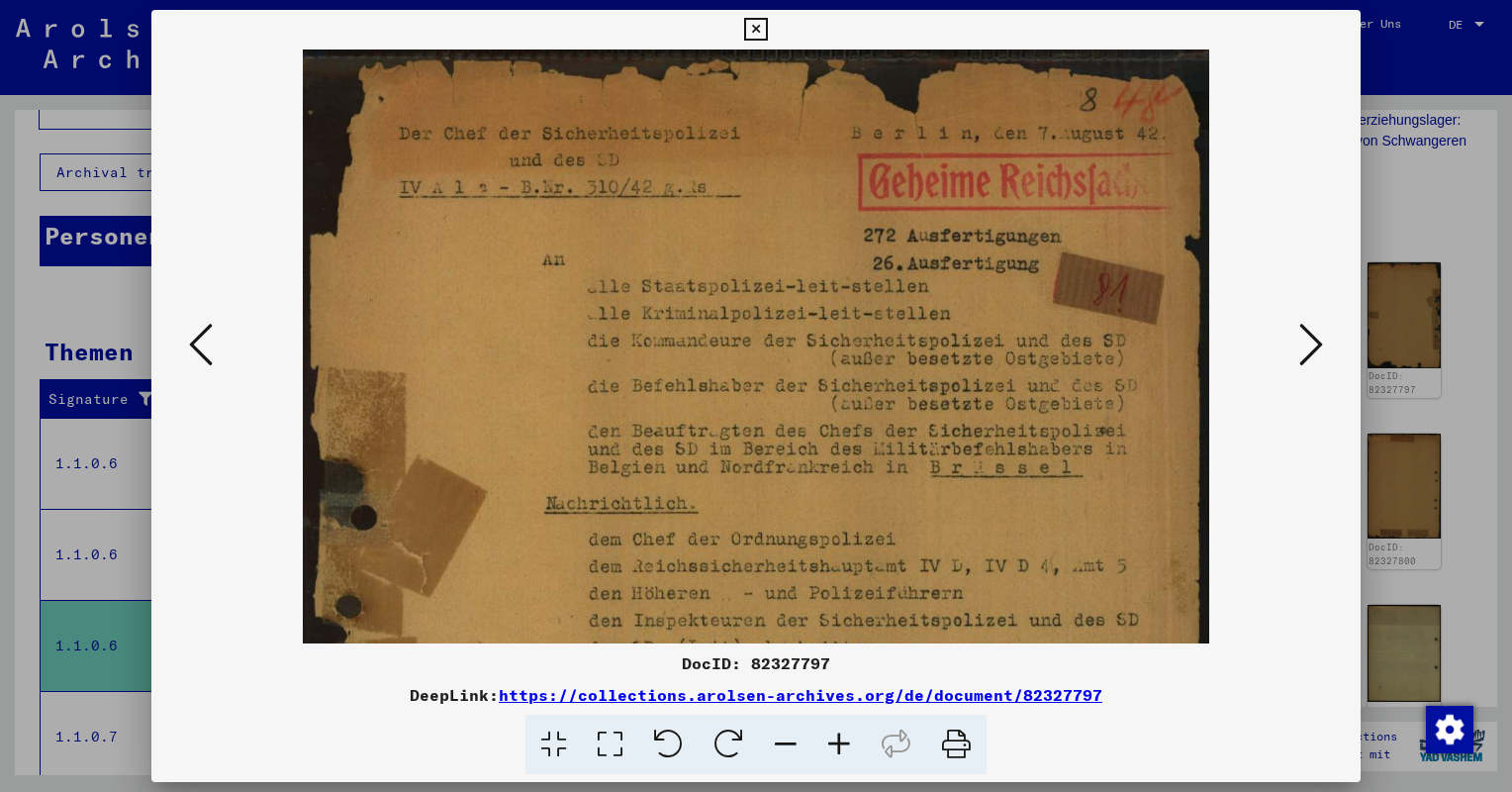 click at bounding box center [839, 744] 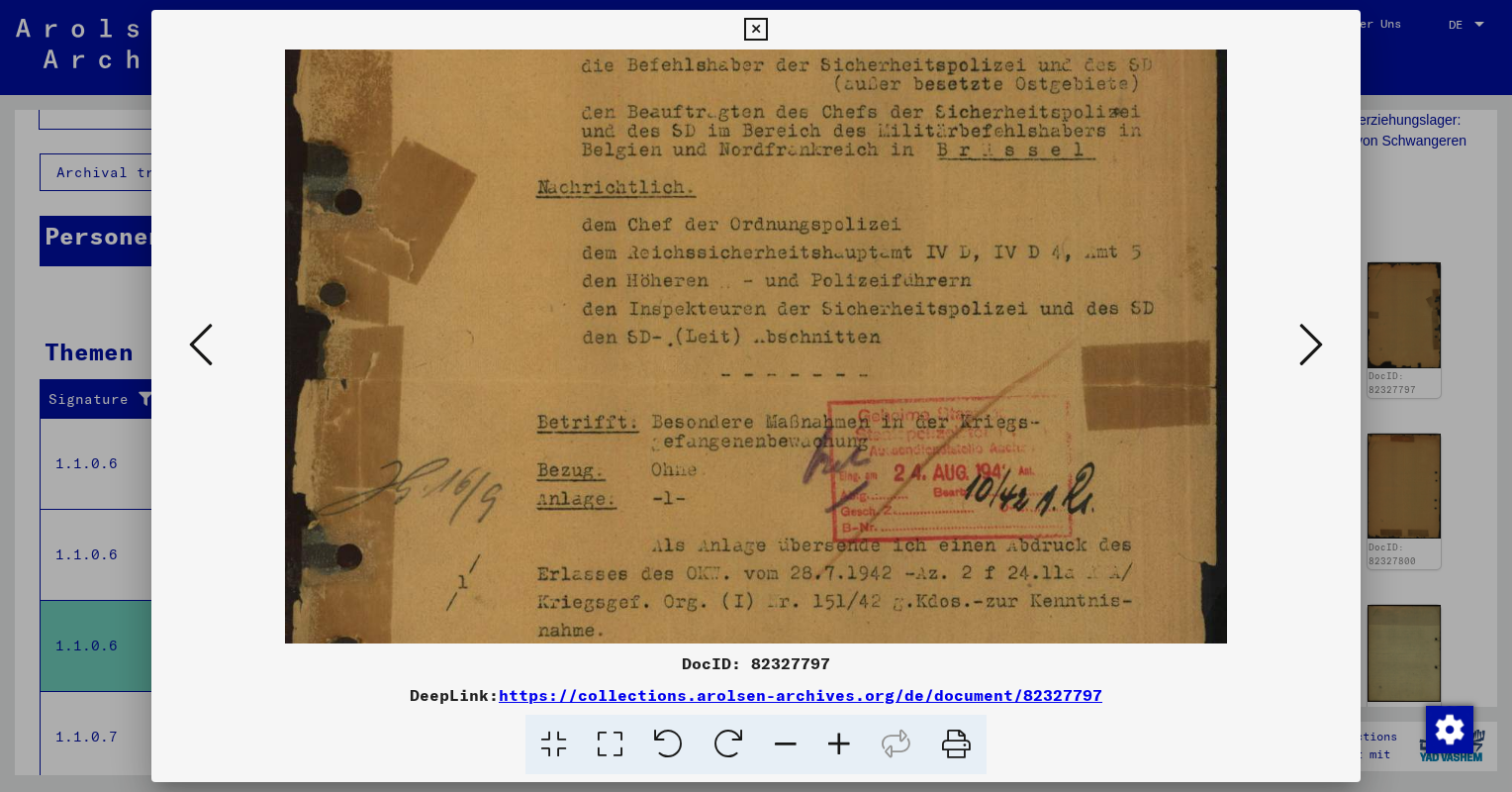 drag, startPoint x: 832, startPoint y: 480, endPoint x: 850, endPoint y: 148, distance: 332.48759 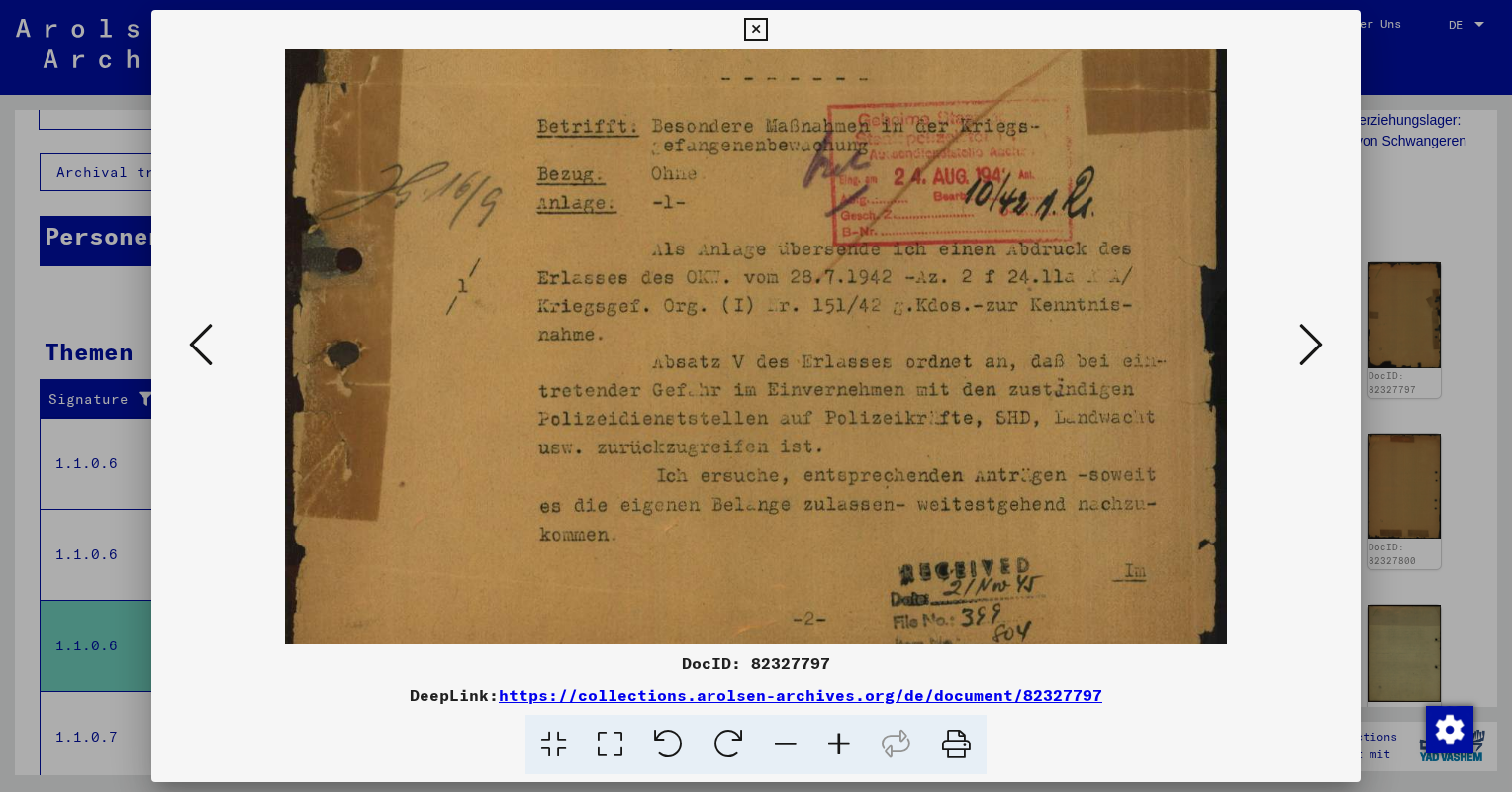 drag, startPoint x: 750, startPoint y: 515, endPoint x: 730, endPoint y: 220, distance: 295.67719 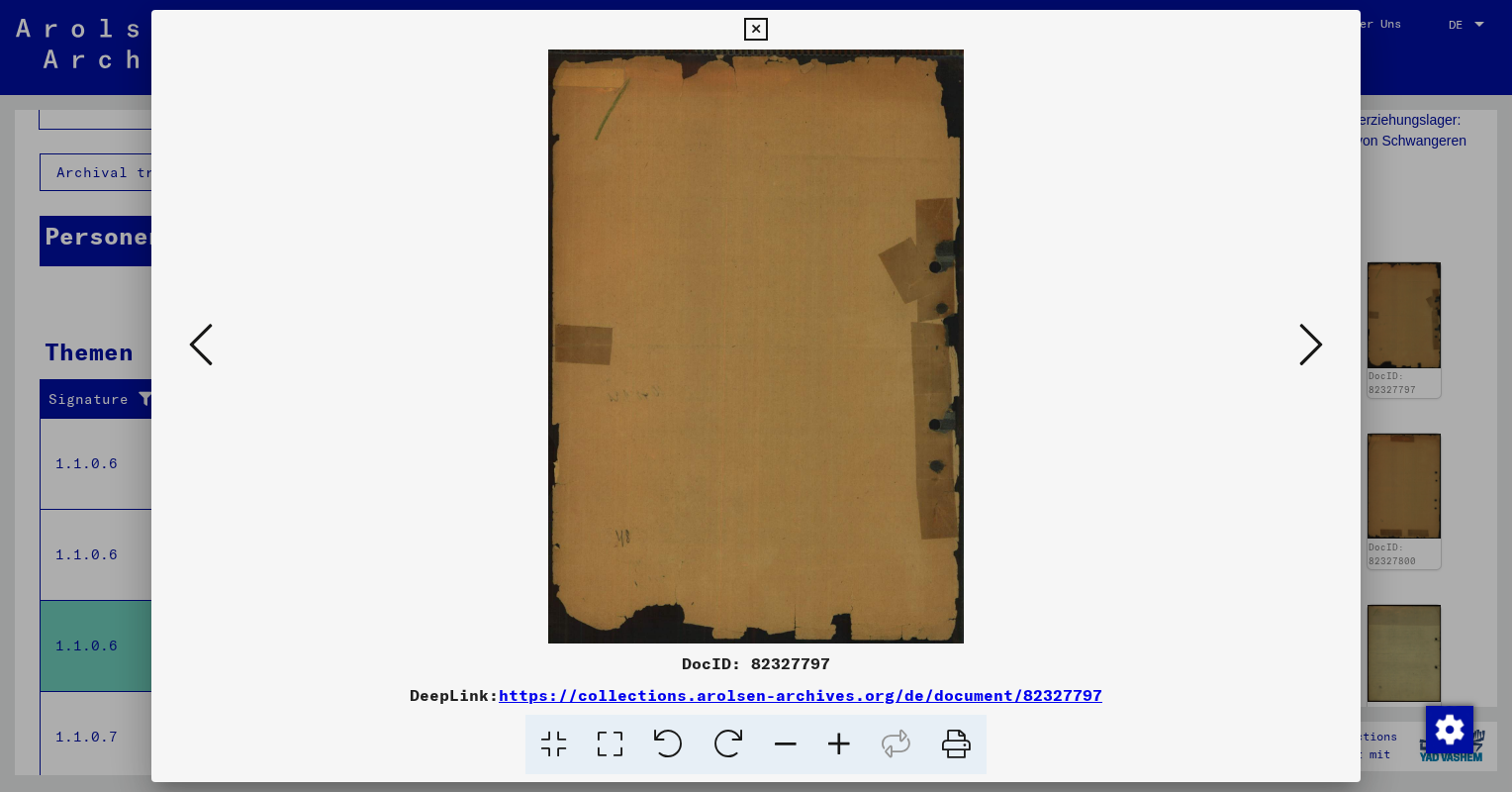 click at bounding box center (1311, 345) 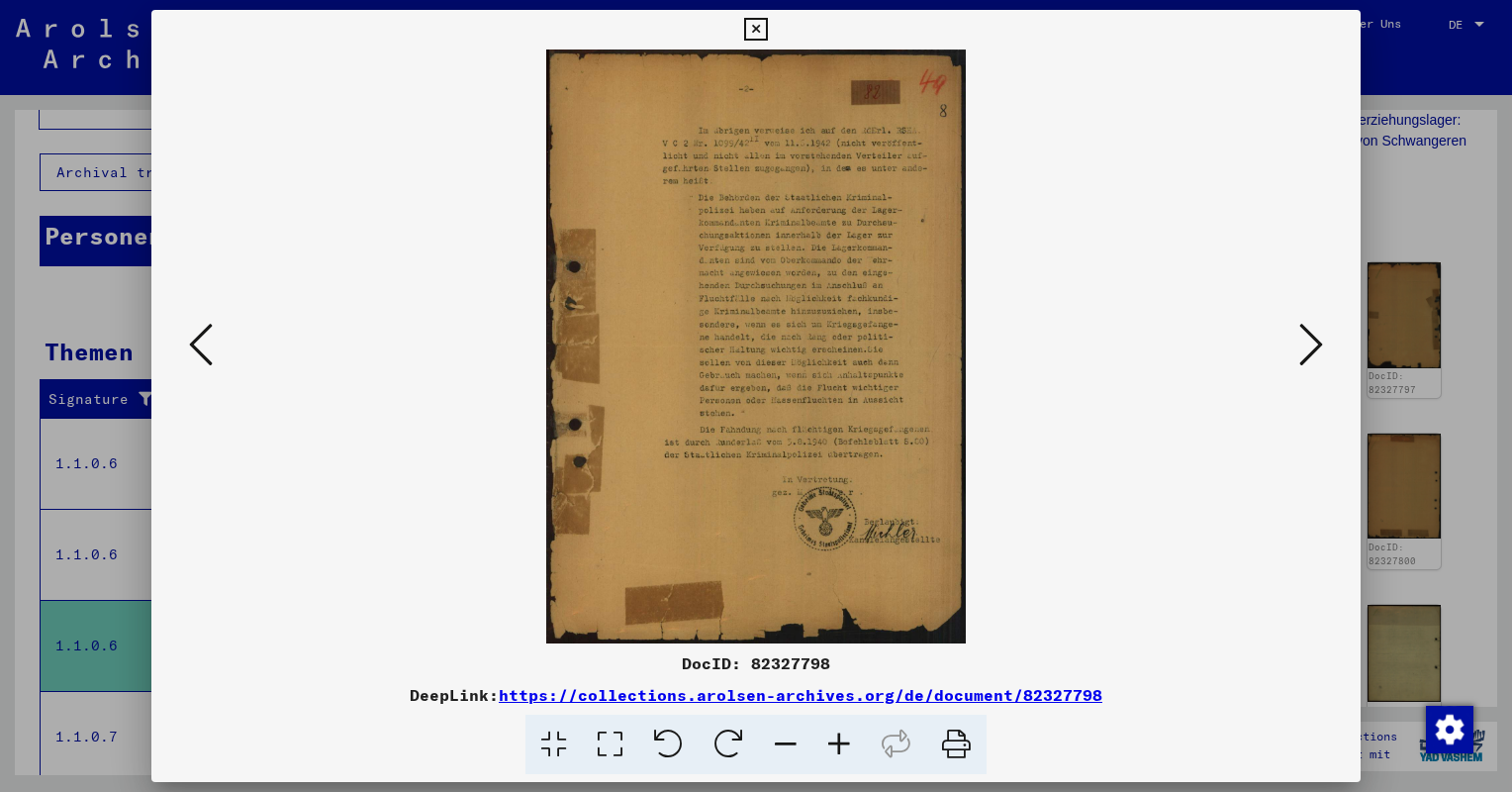 click at bounding box center [756, 396] 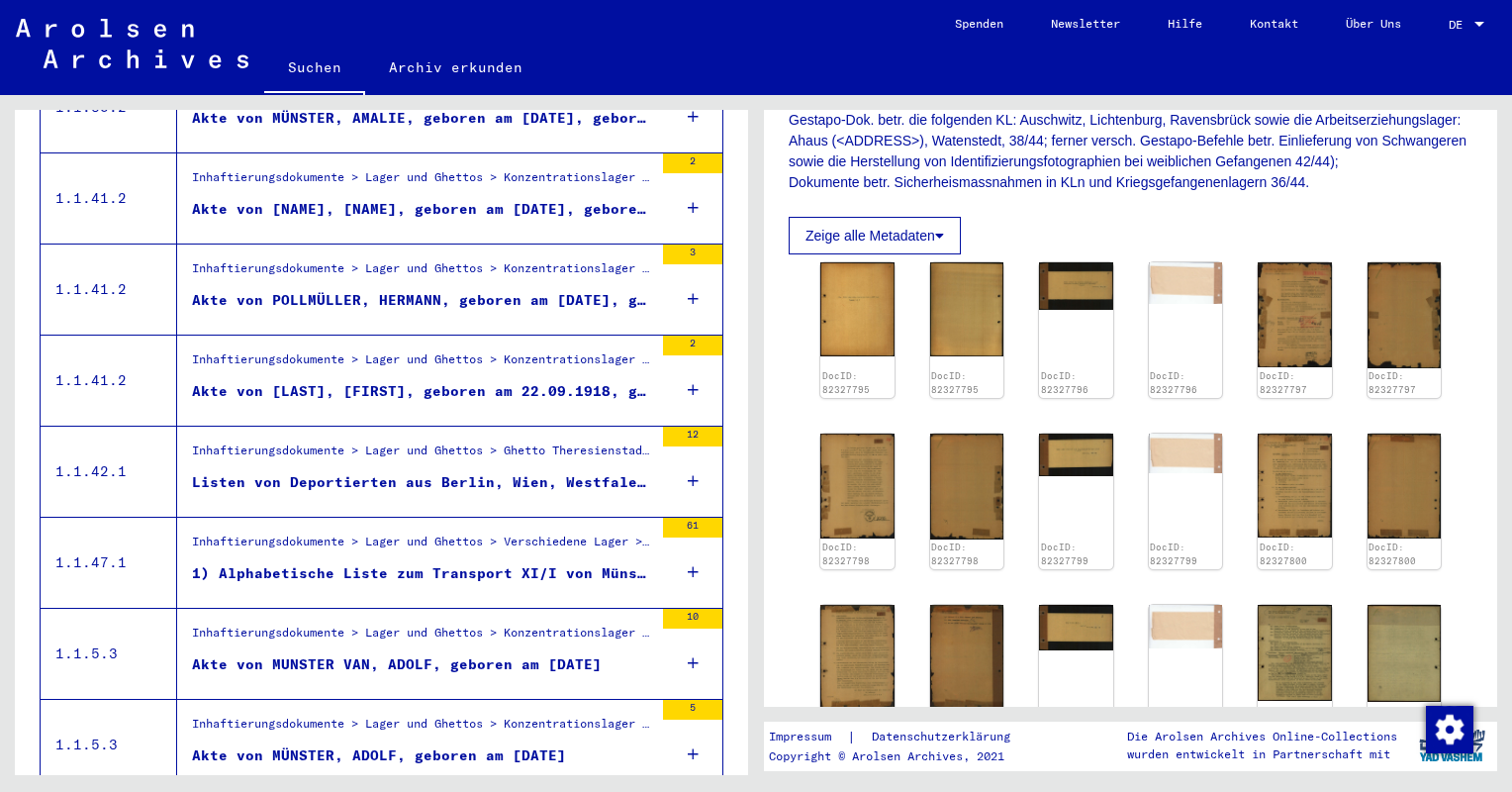 scroll, scrollTop: 1683, scrollLeft: 0, axis: vertical 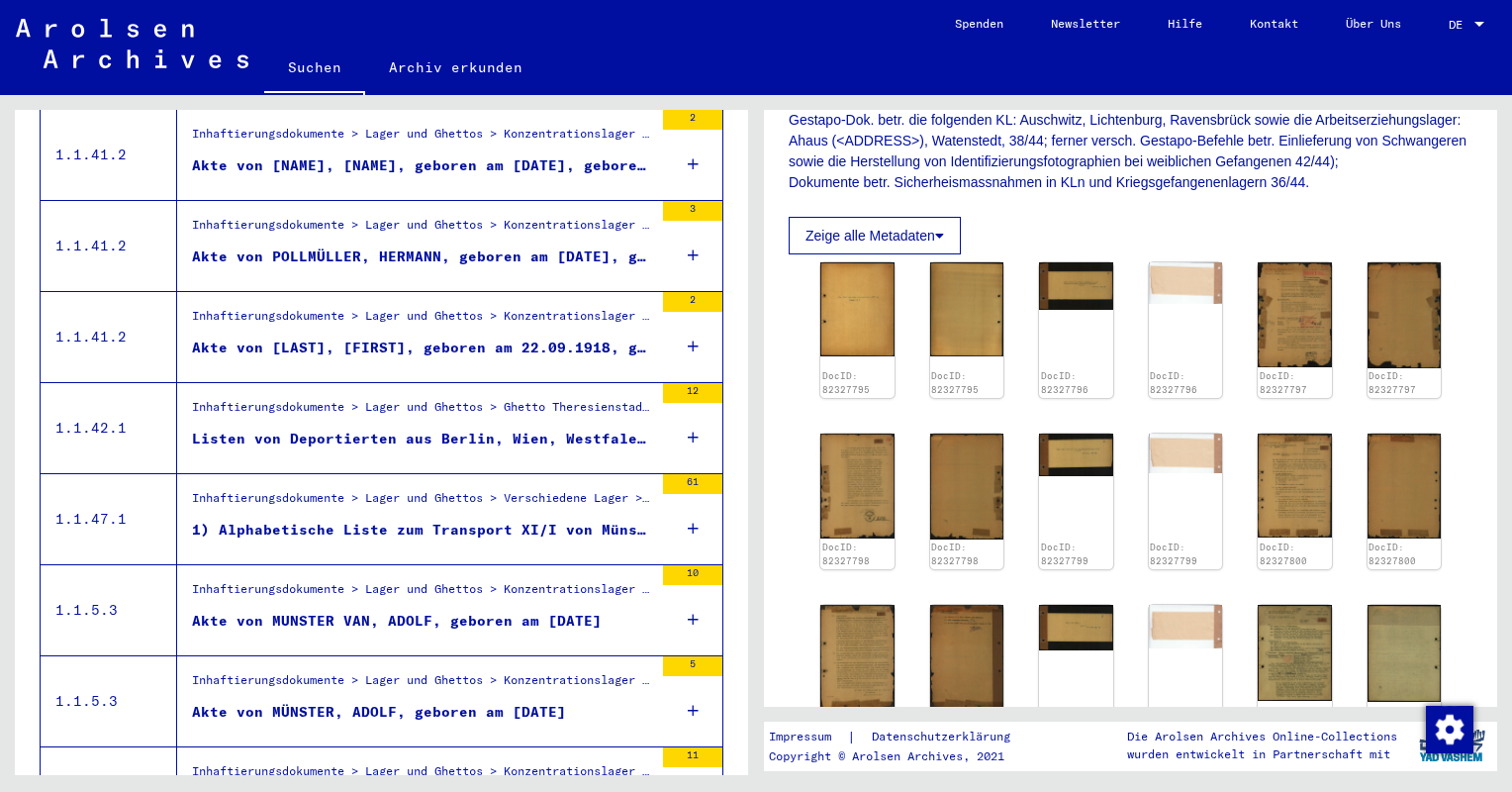 click on "1) Alphabetische Liste zum Transport XI/I von Münster nach Theresienstadt am 01.08.42 - 2) Transportliste von Münster nach Theresienstadt am 01.08.42" at bounding box center (423, 530) 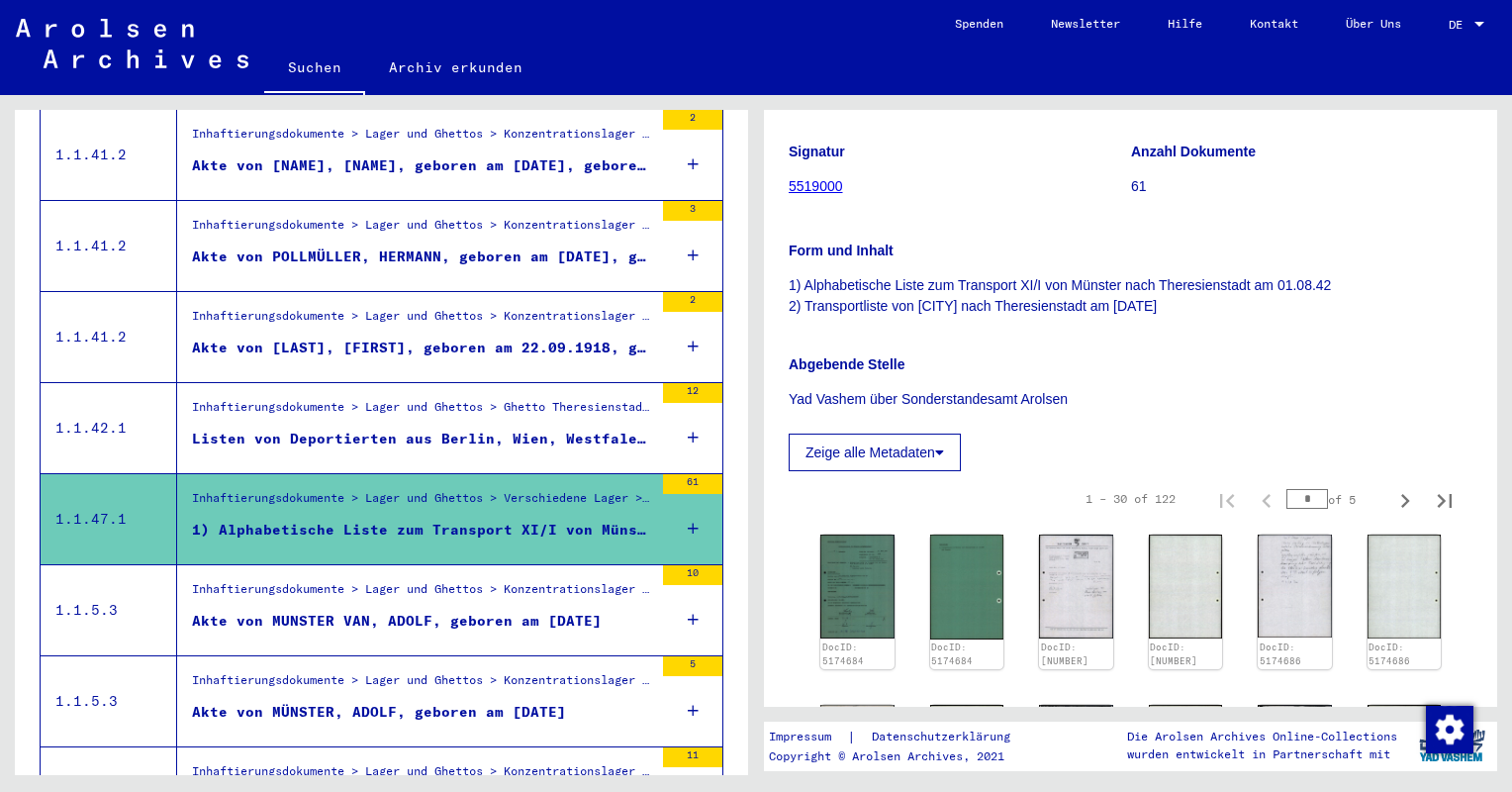 scroll, scrollTop: 297, scrollLeft: 0, axis: vertical 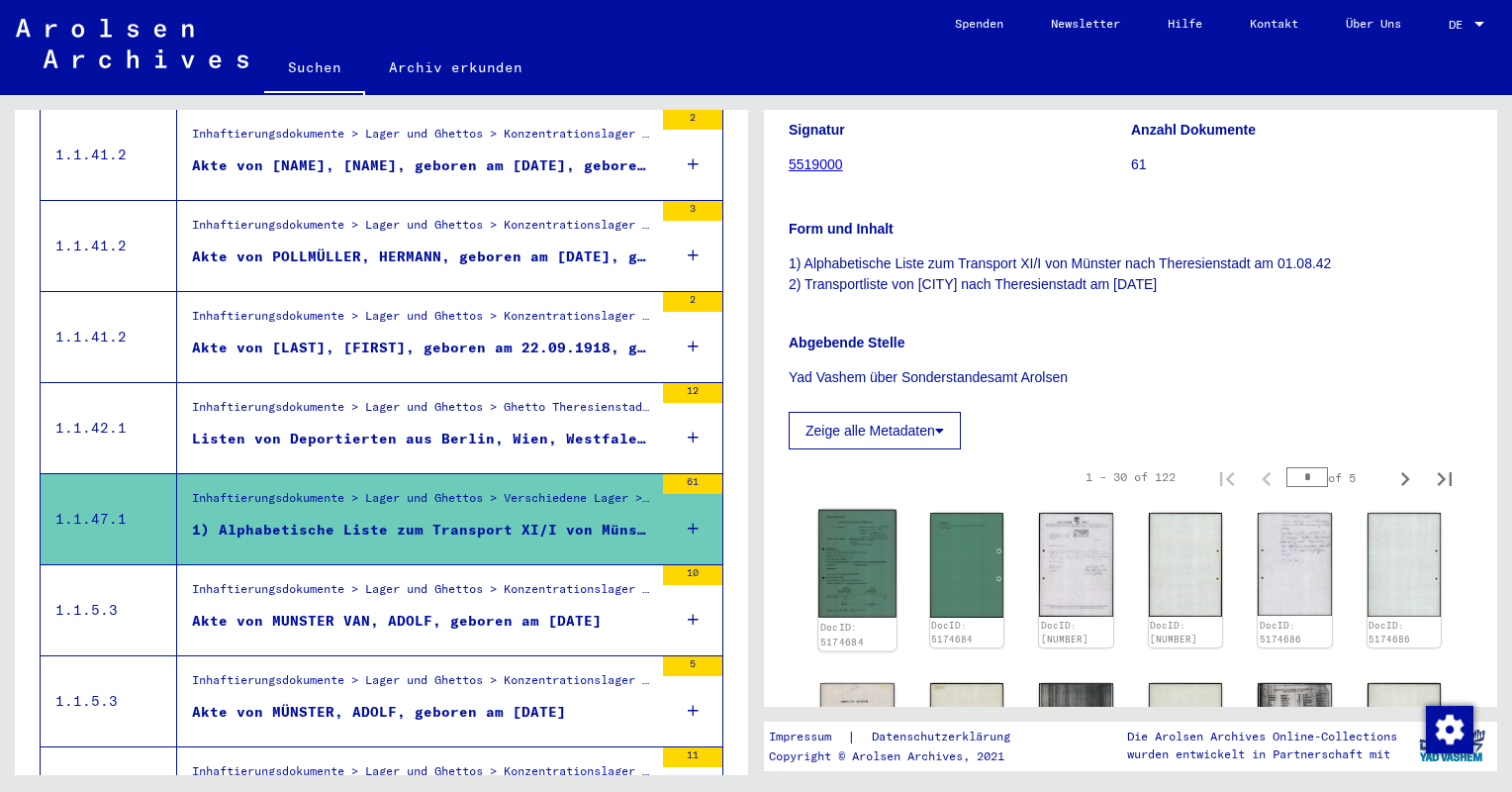 click 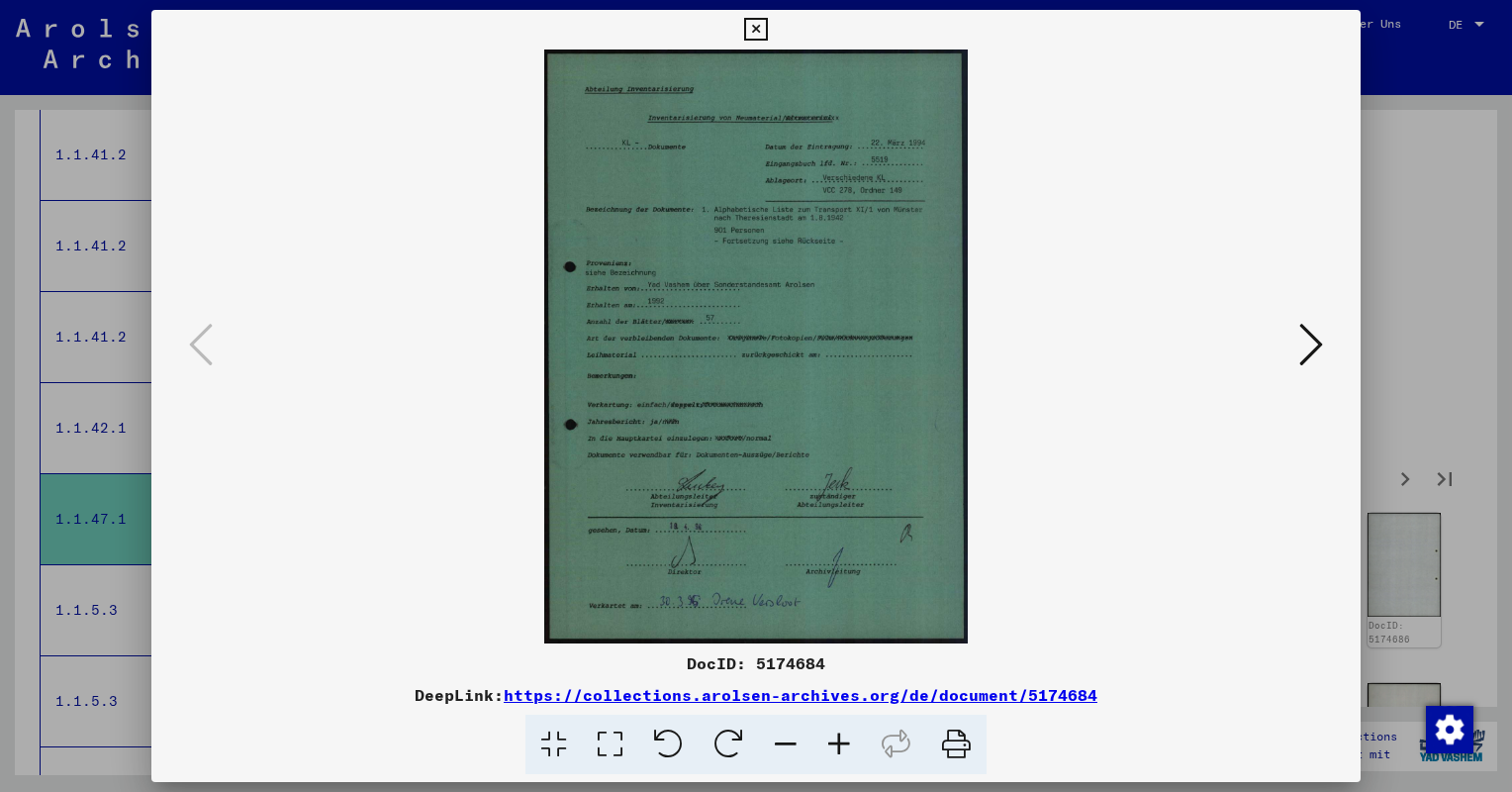 click at bounding box center [1311, 345] 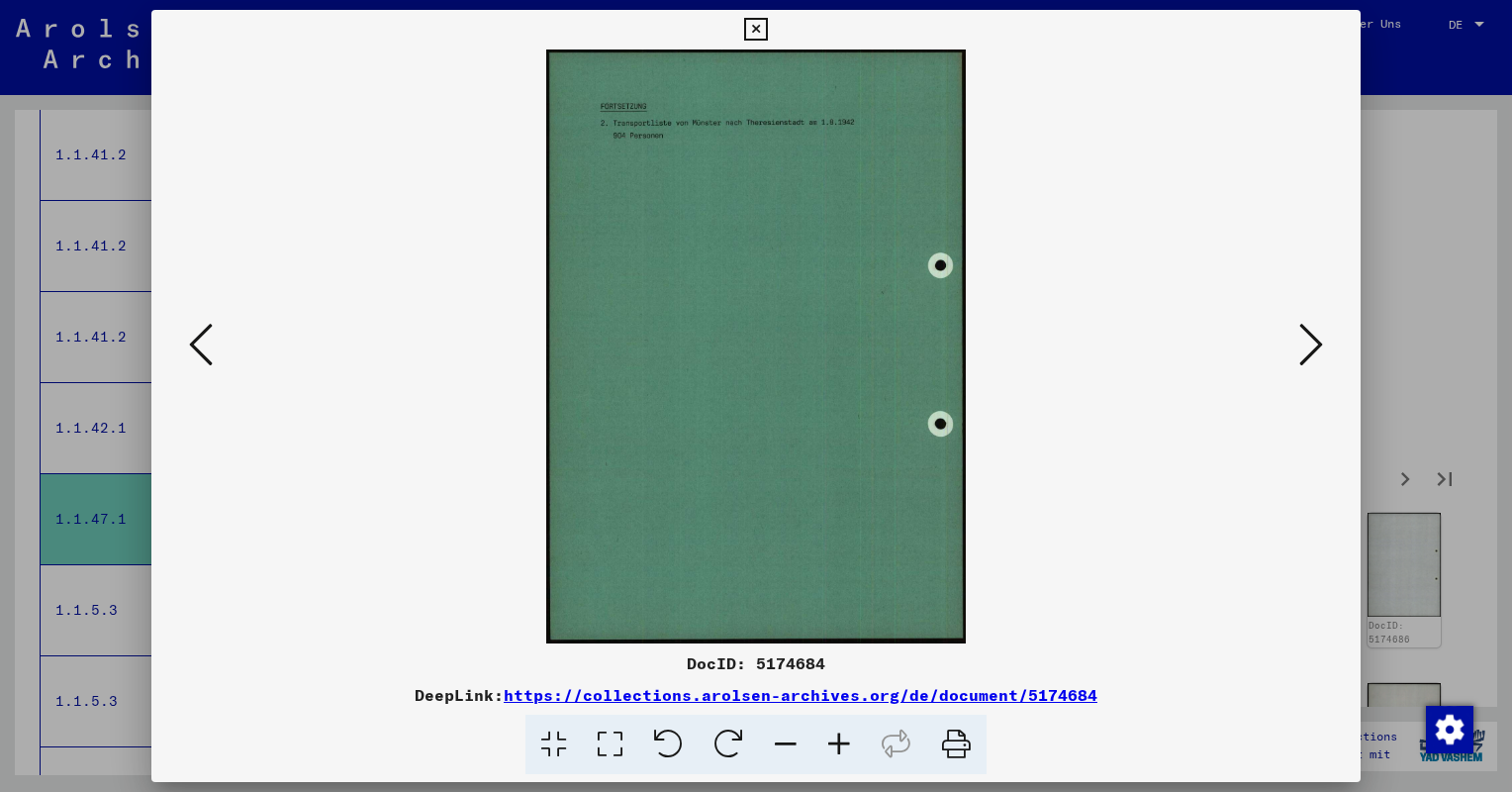 click at bounding box center (1311, 345) 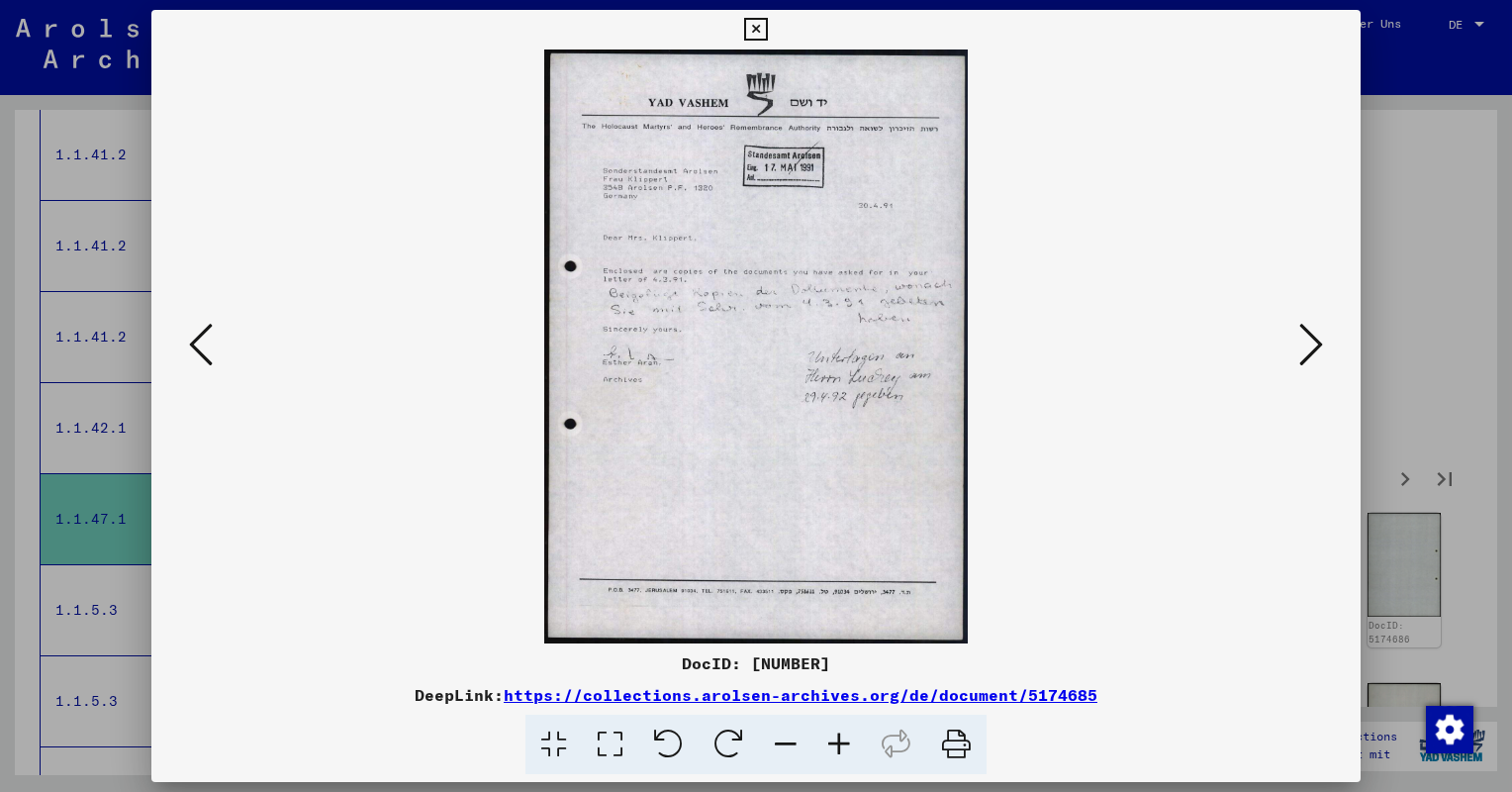 click at bounding box center [1311, 345] 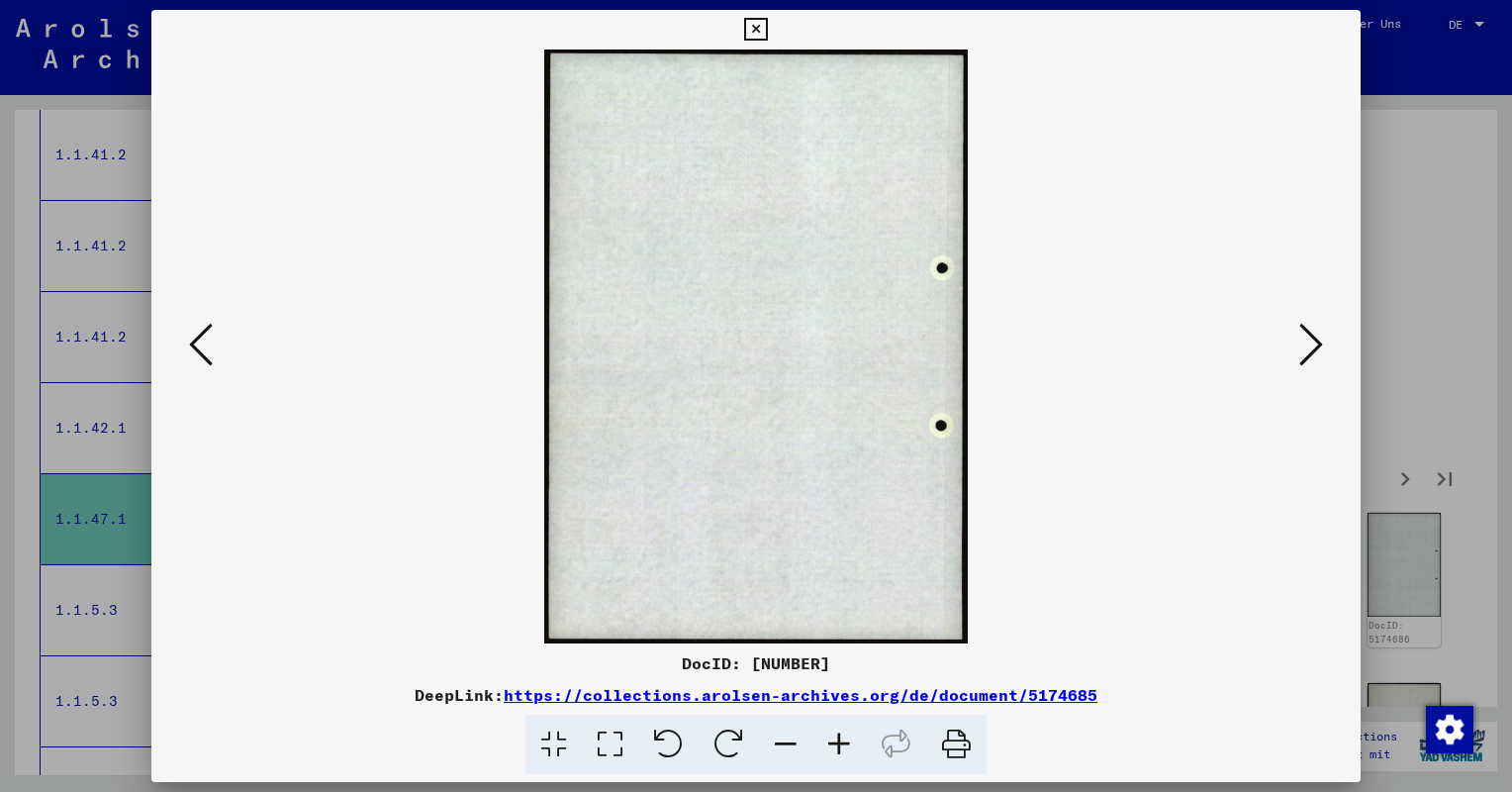 click at bounding box center (1311, 345) 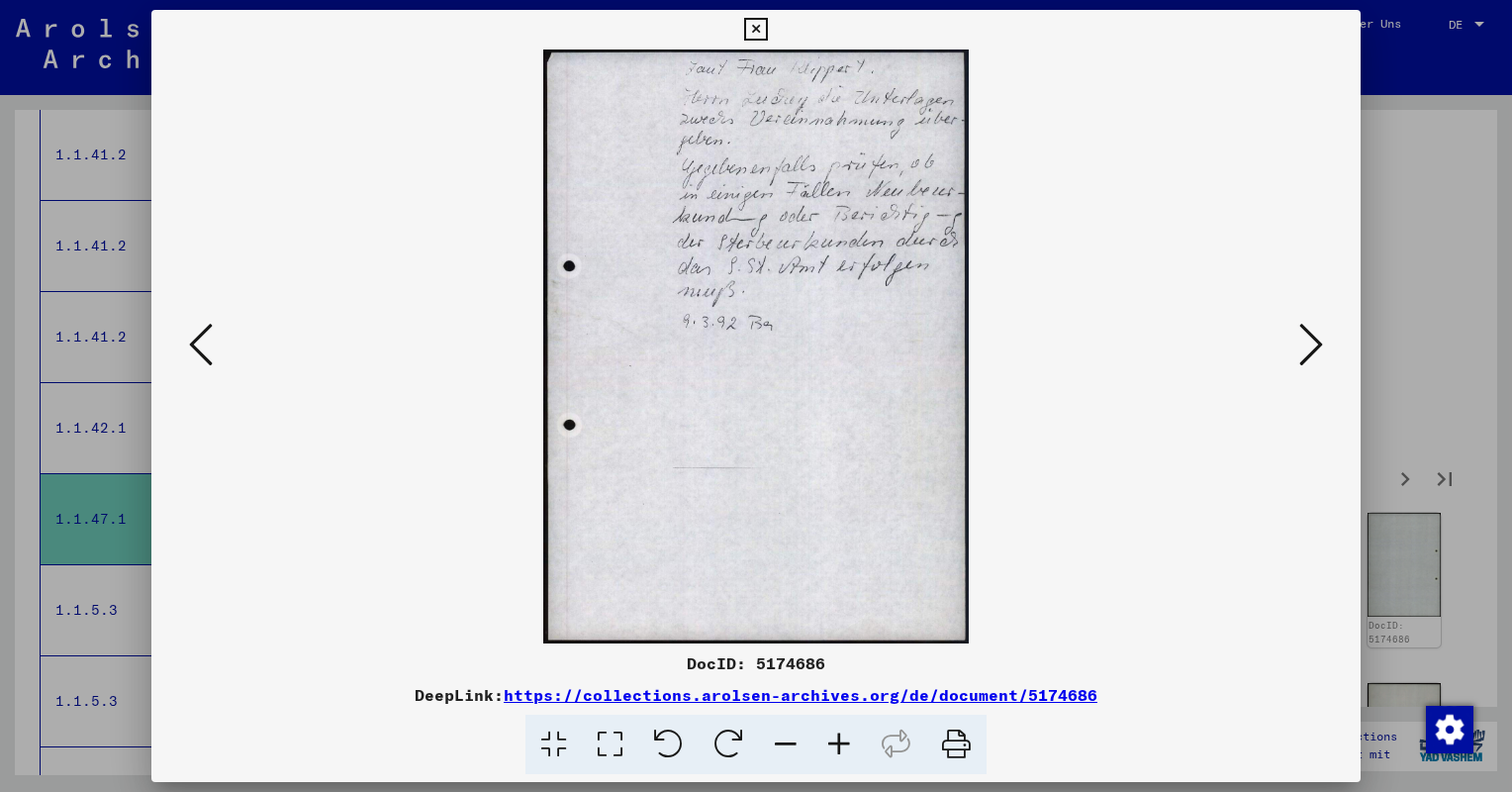 click at bounding box center [1311, 345] 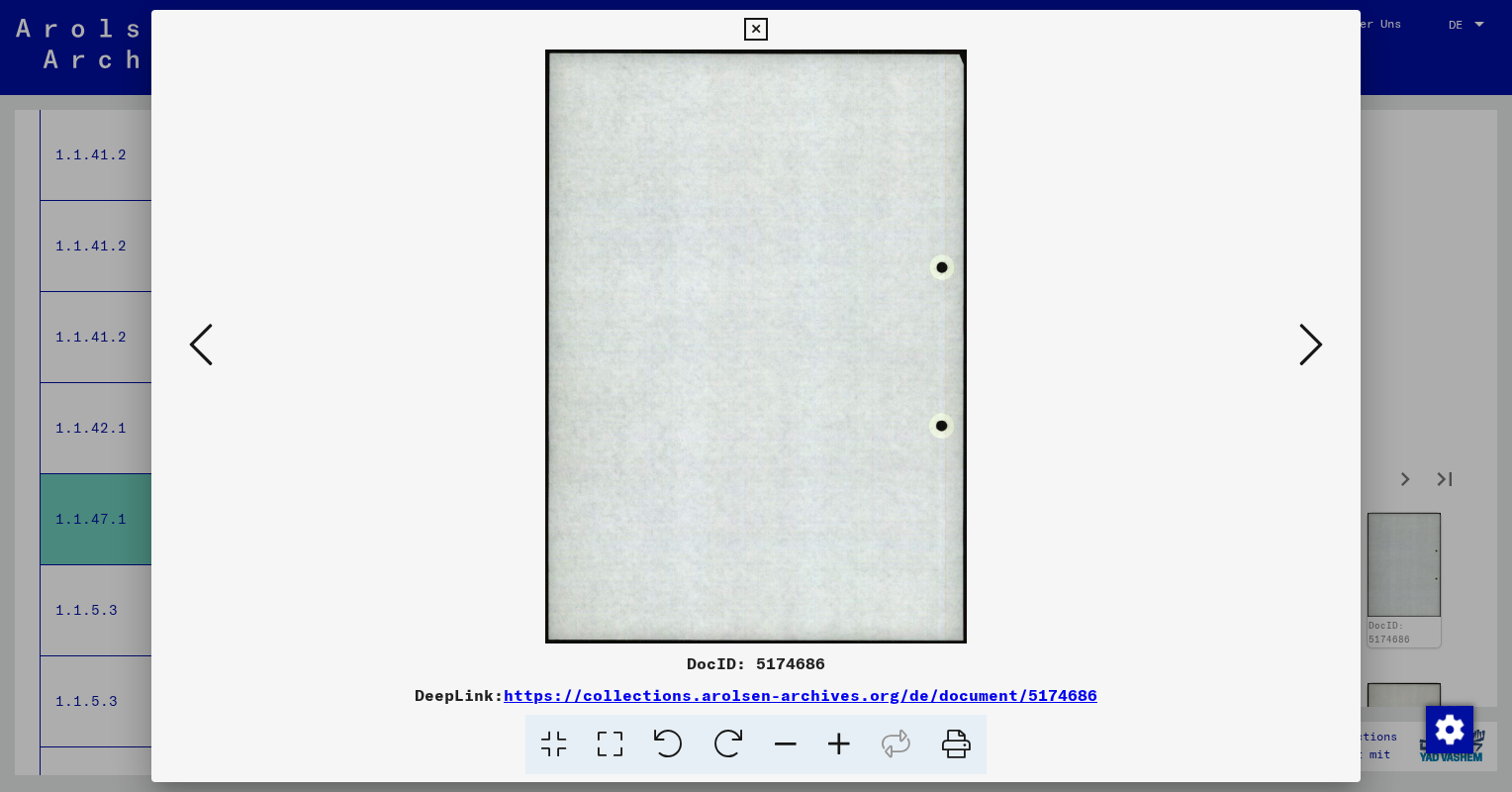 click at bounding box center [1311, 345] 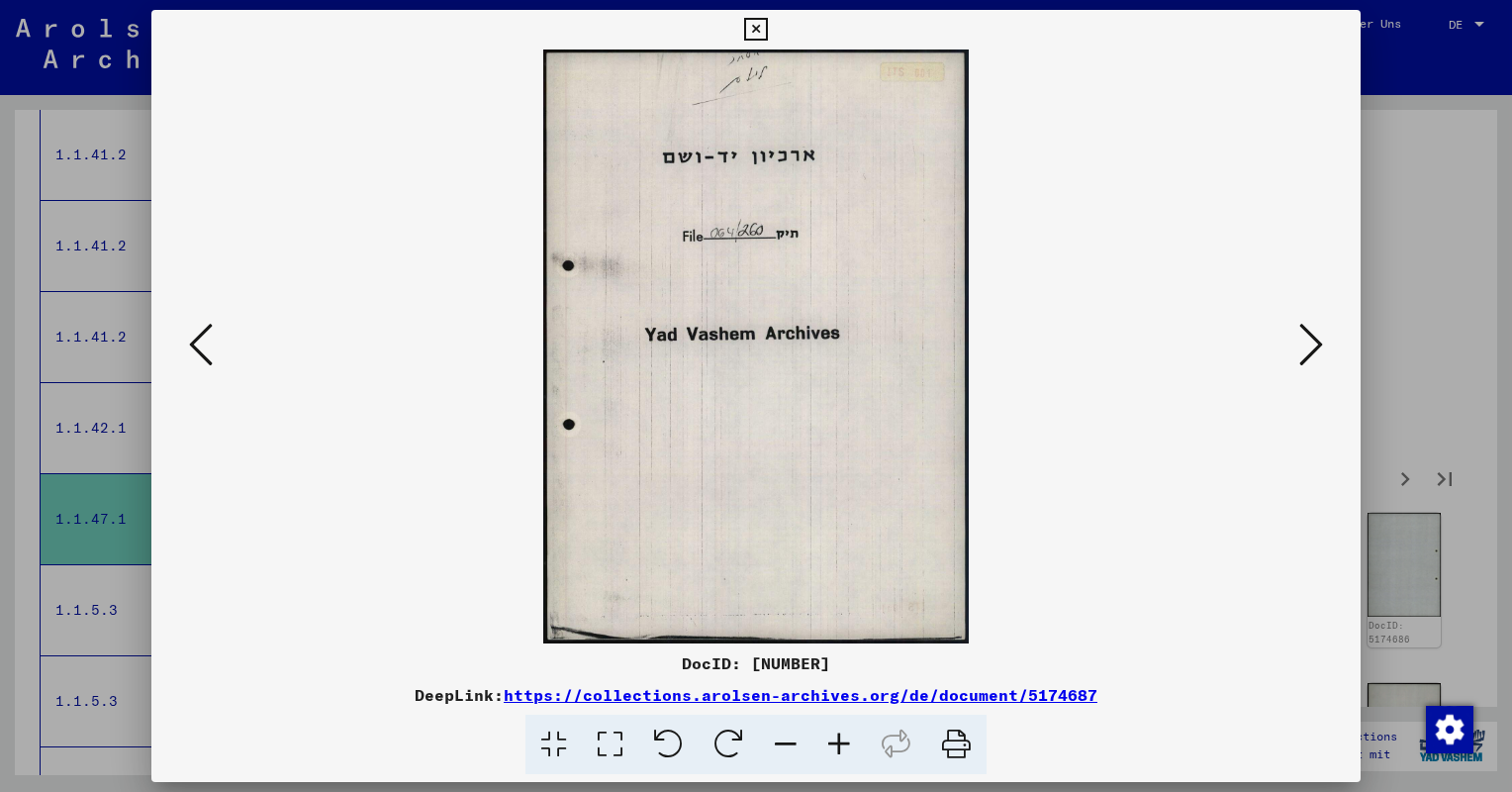 click at bounding box center (1311, 345) 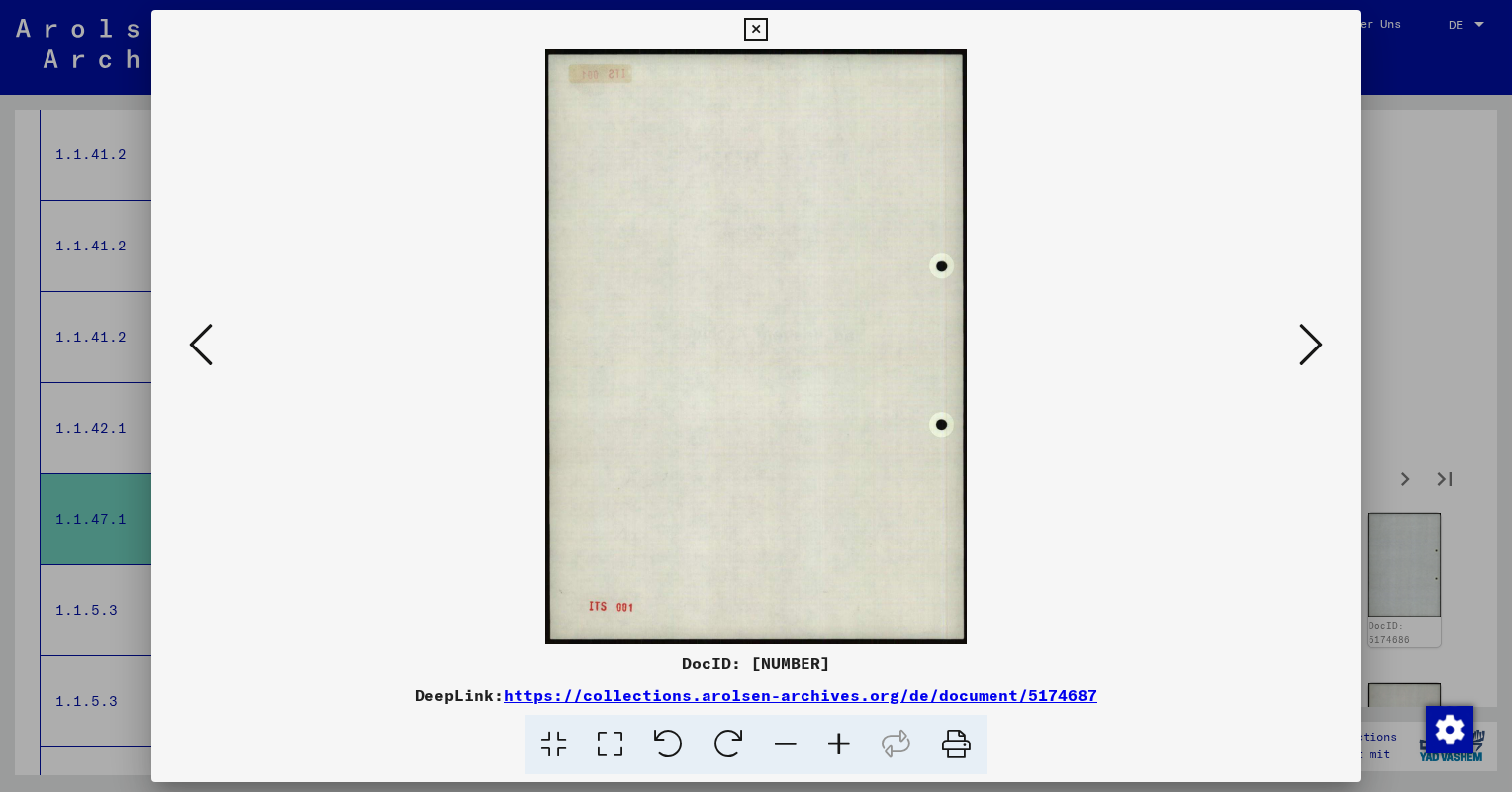click at bounding box center [1311, 345] 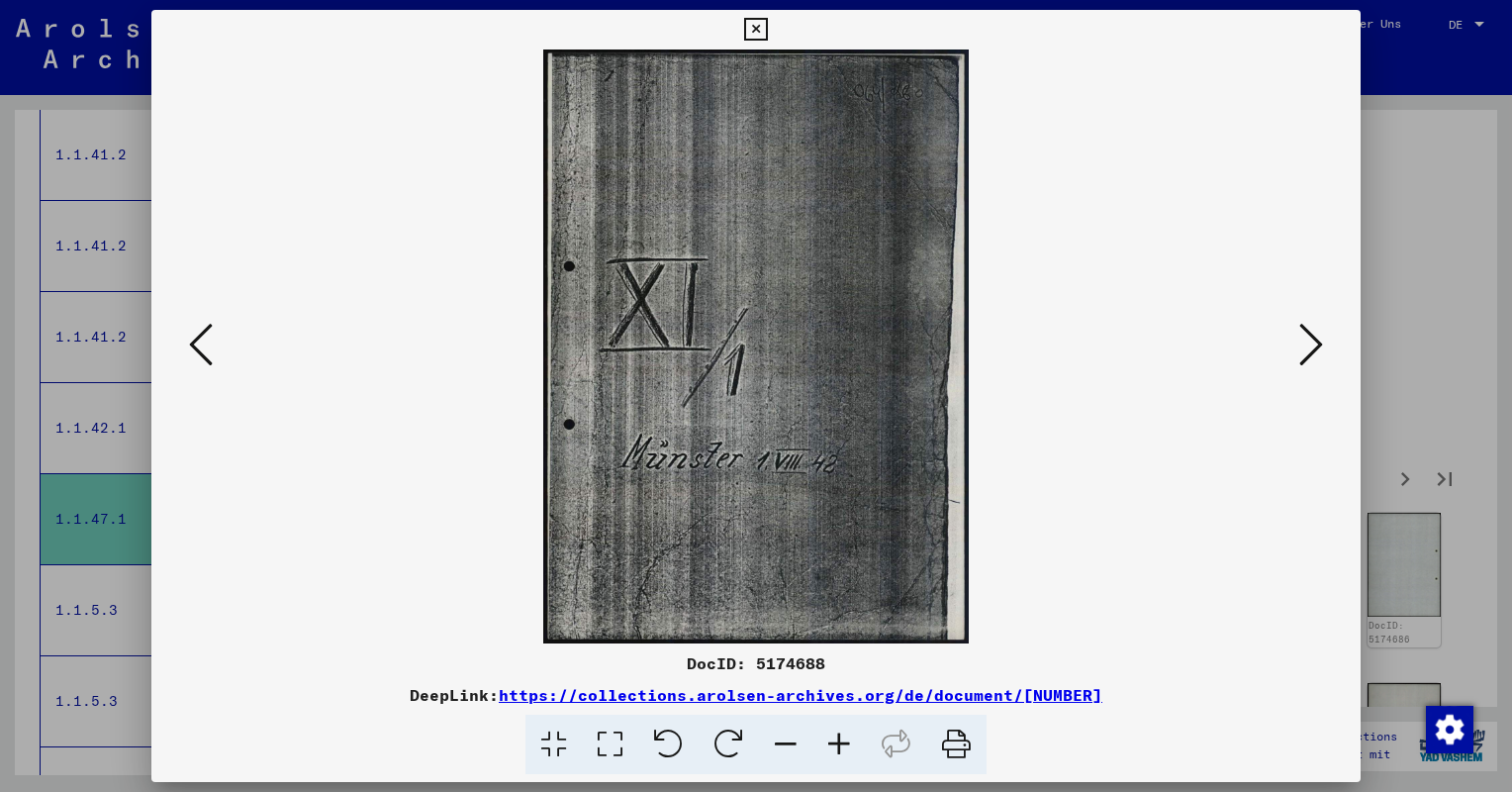 click at bounding box center [1311, 345] 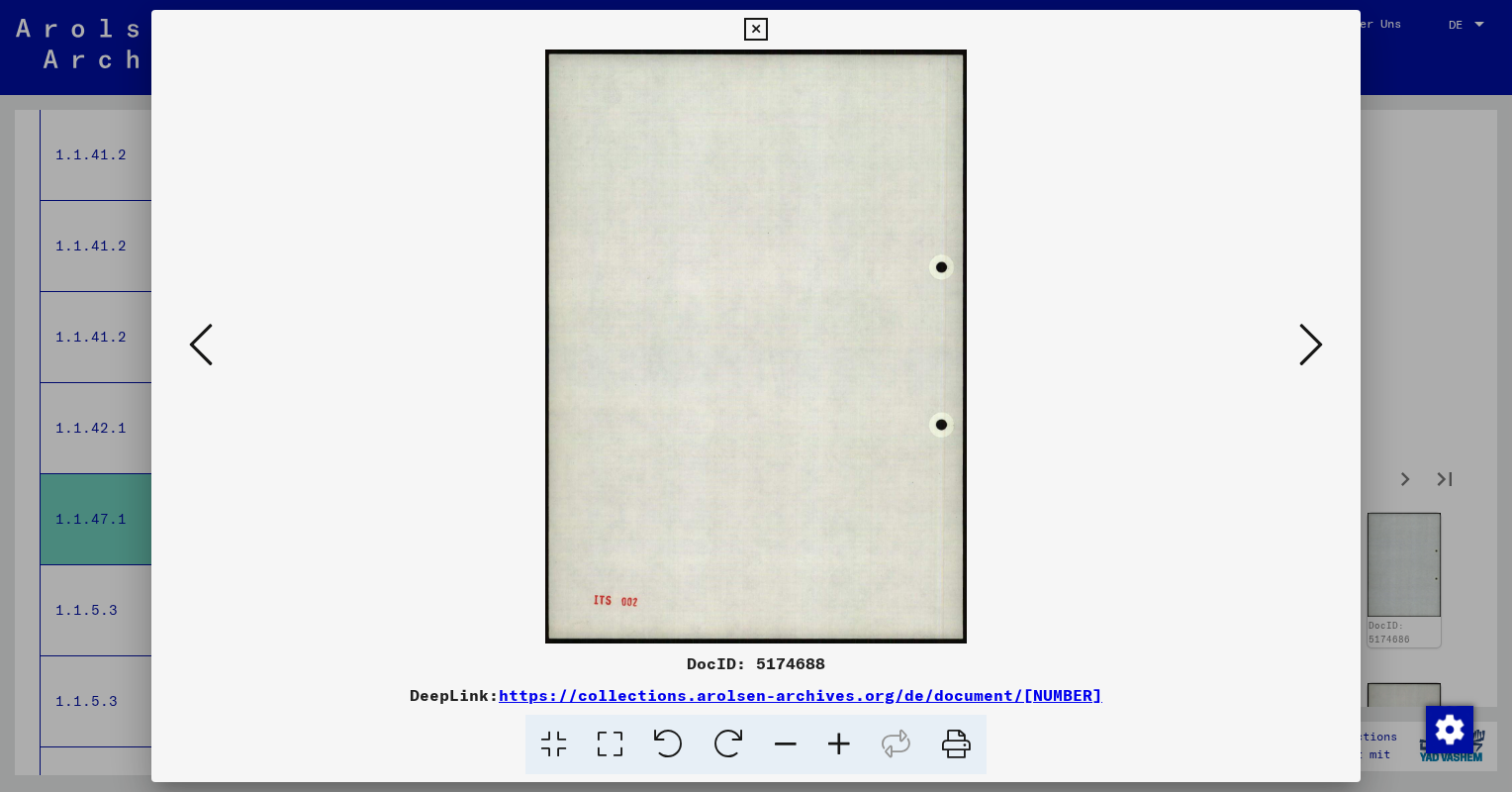 click at bounding box center (1311, 345) 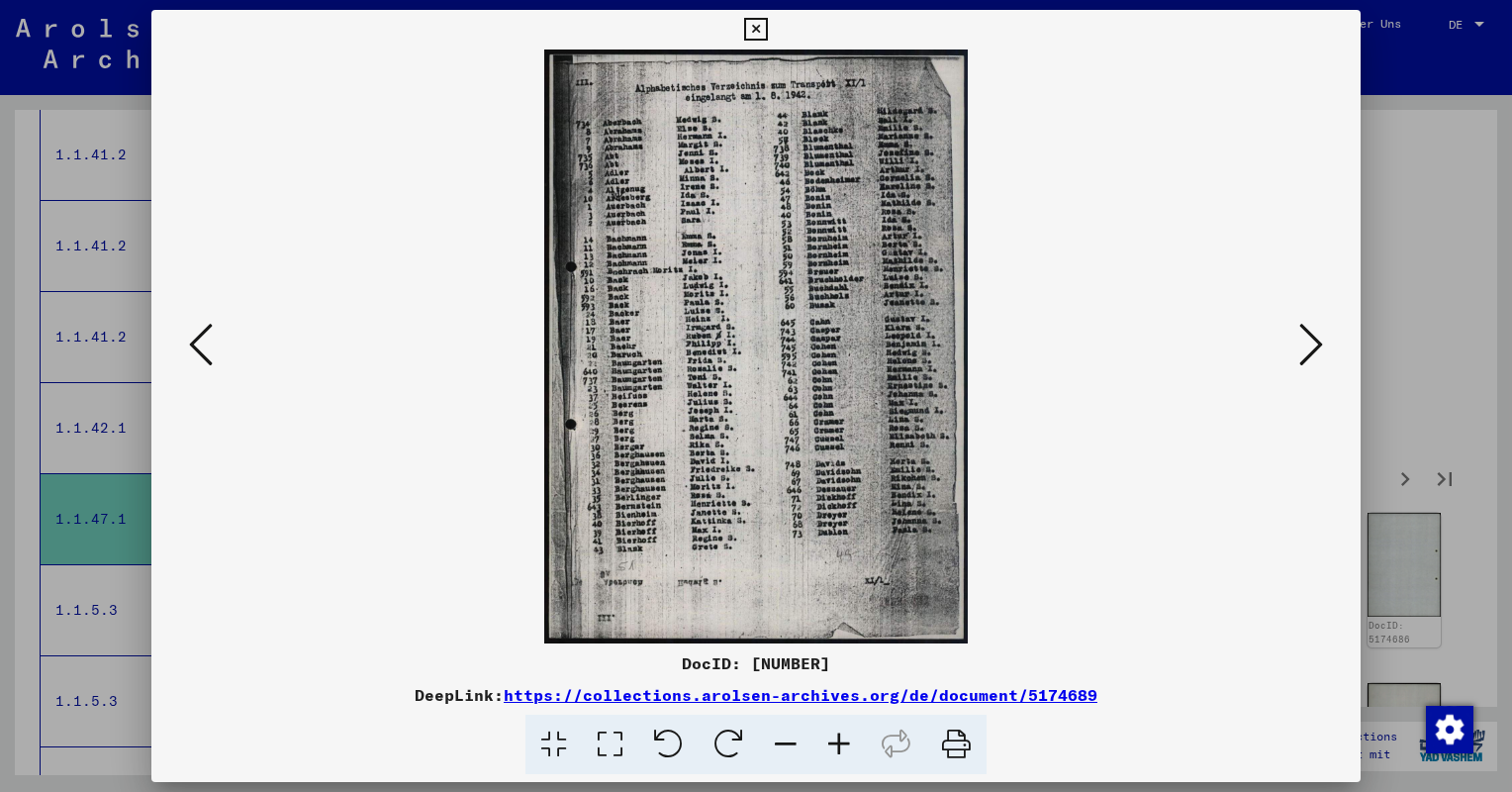click at bounding box center (839, 744) 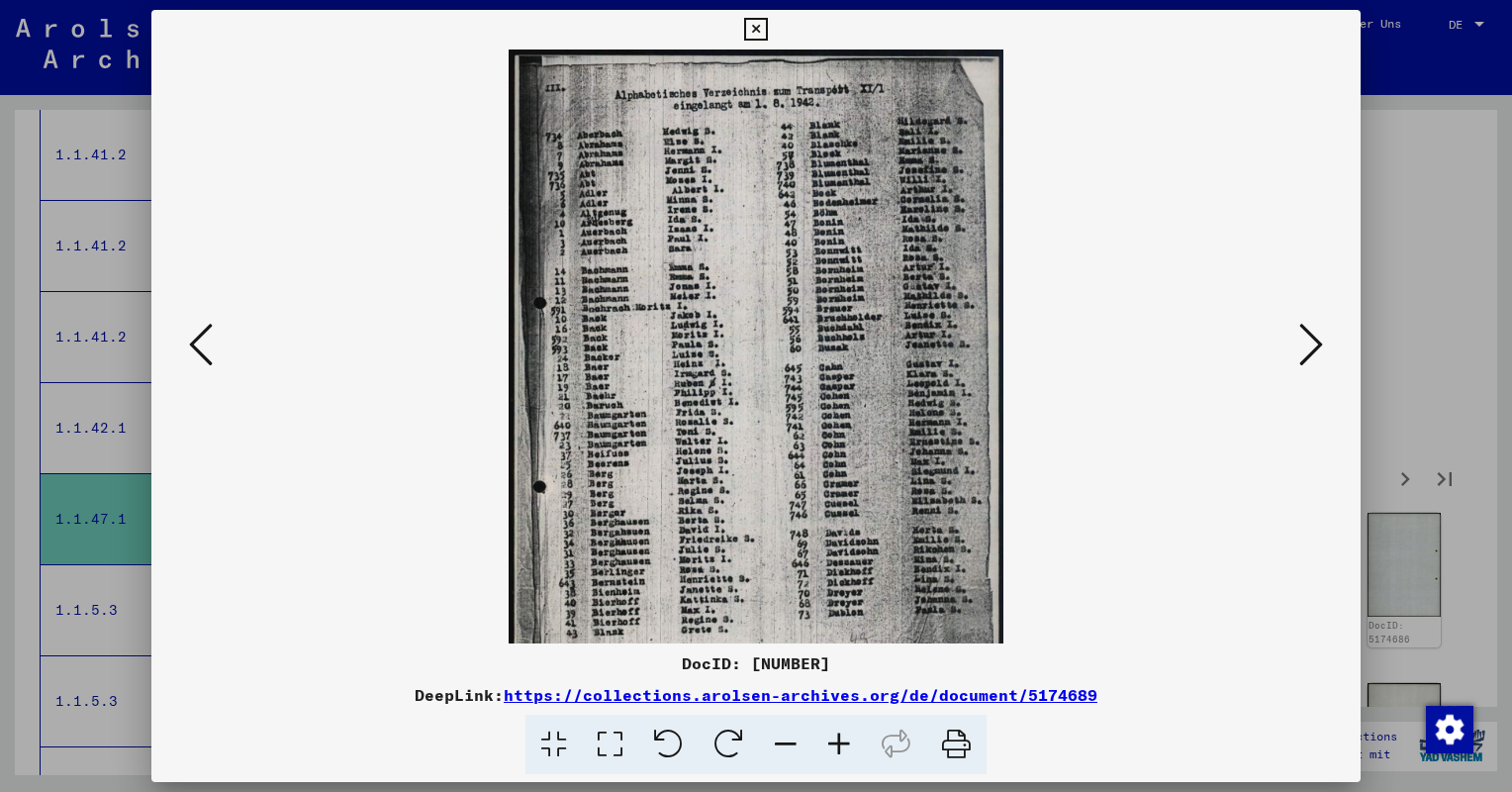 click at bounding box center (839, 744) 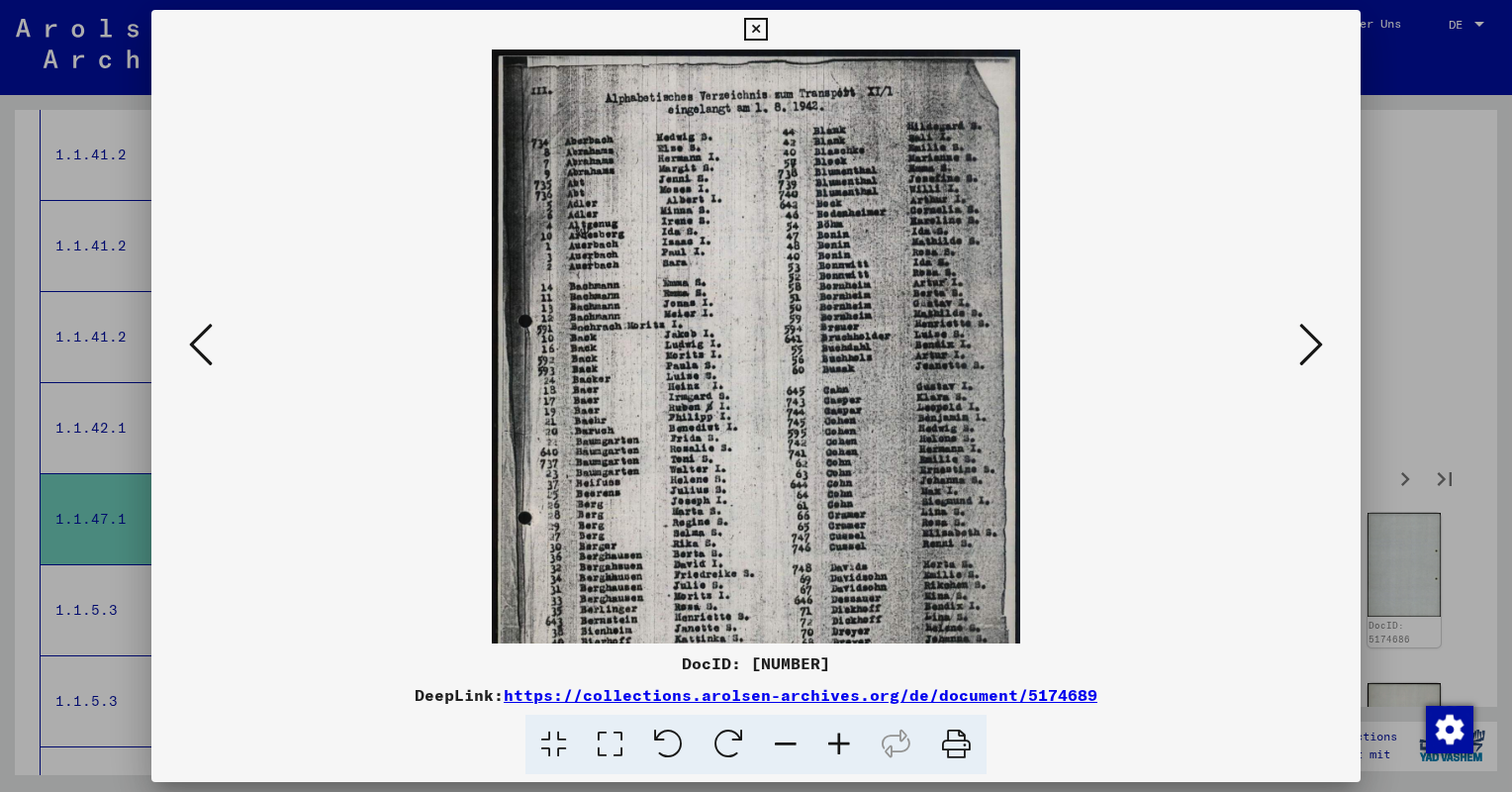 click at bounding box center (839, 744) 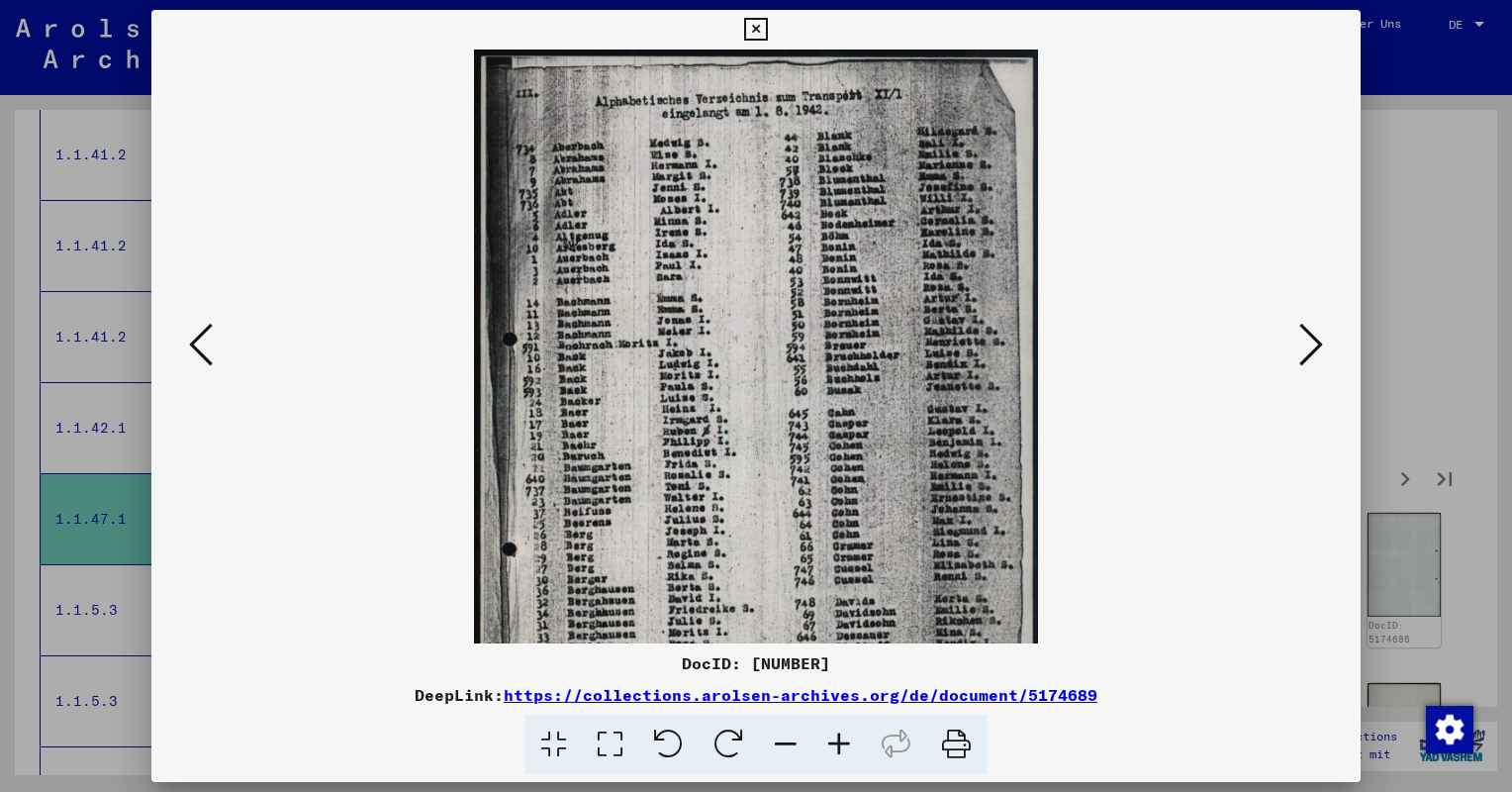 click at bounding box center (839, 744) 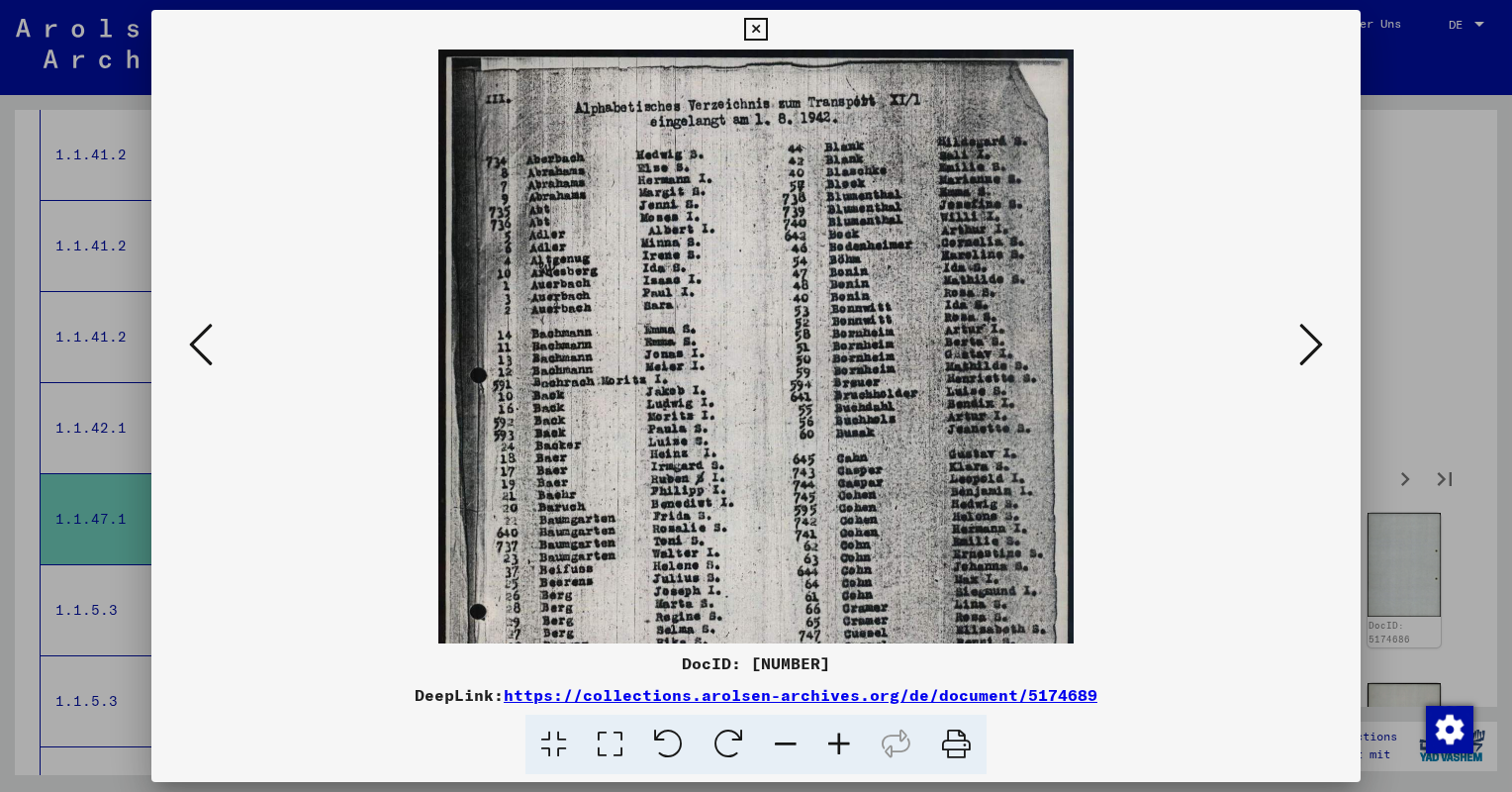 click at bounding box center (839, 744) 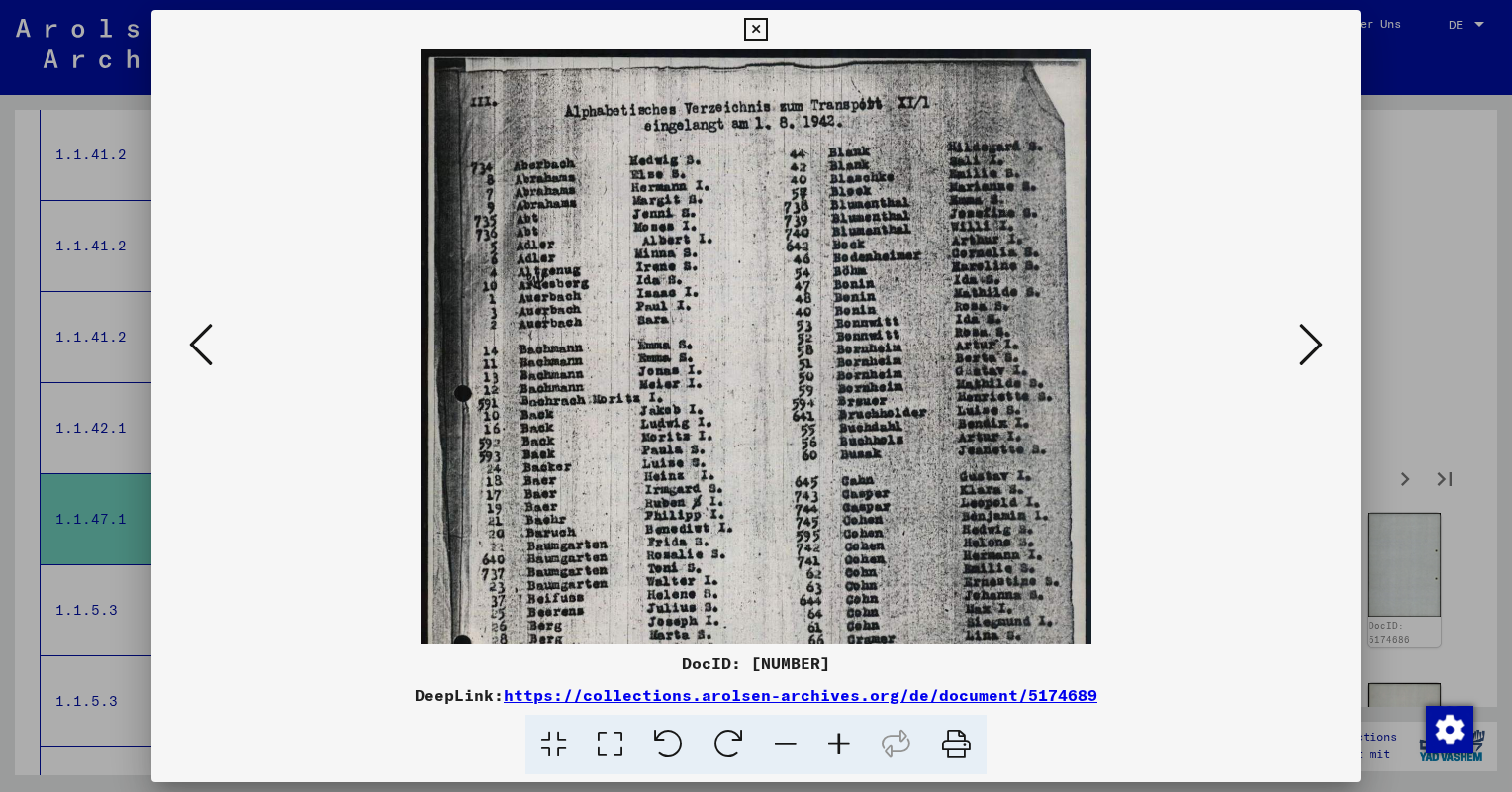click at bounding box center [839, 744] 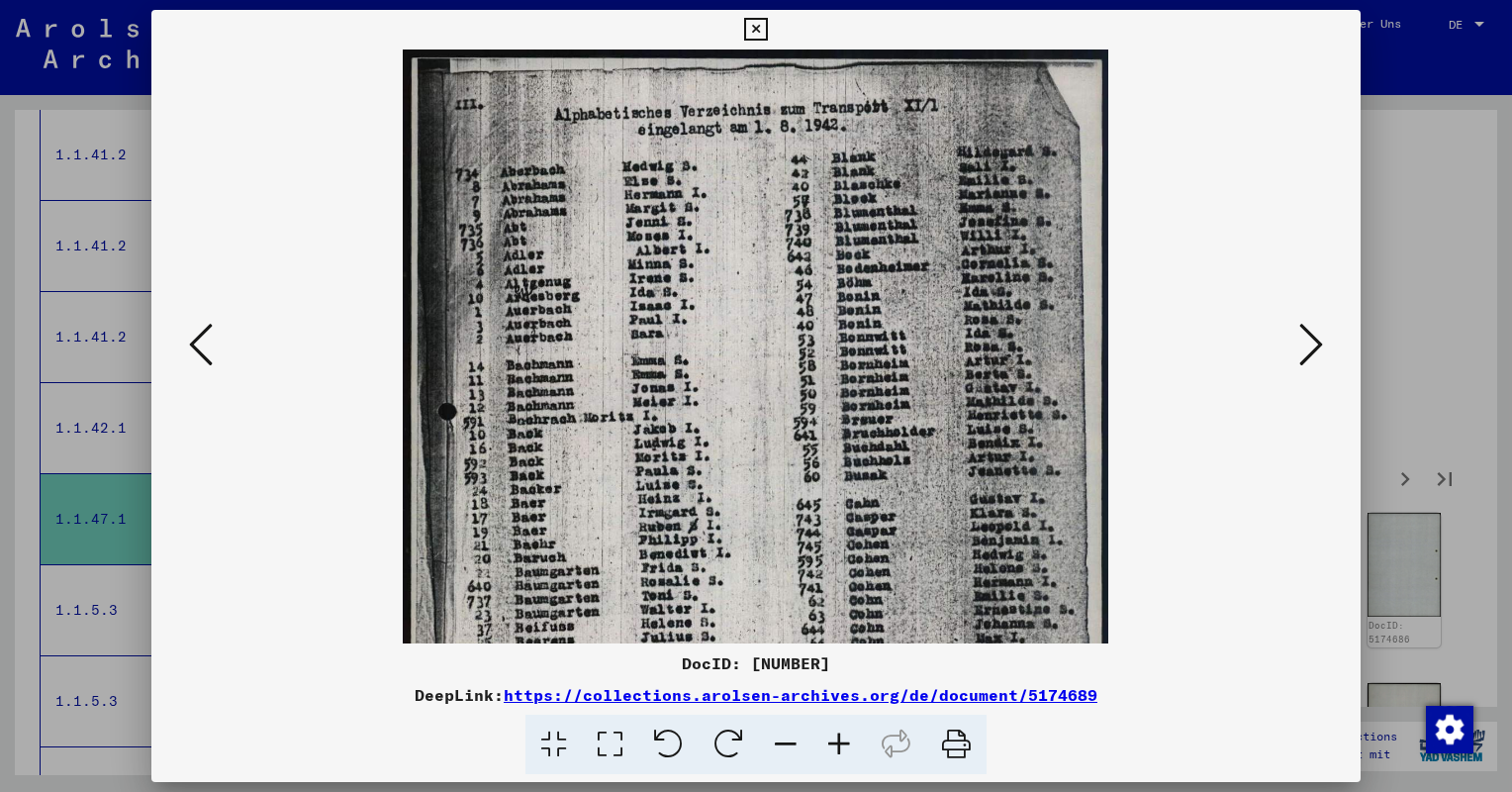 click at bounding box center [839, 744] 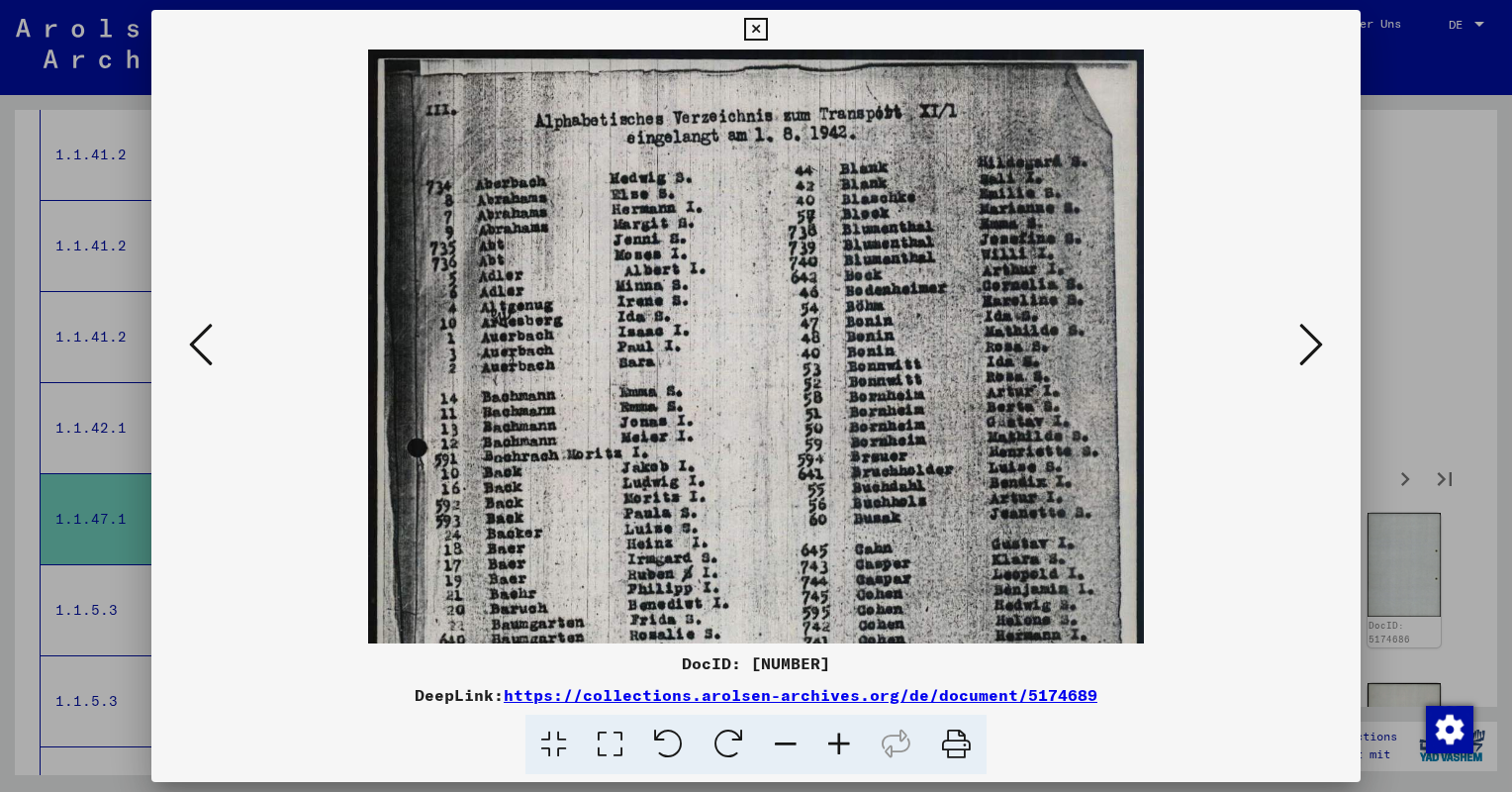 click at bounding box center [839, 744] 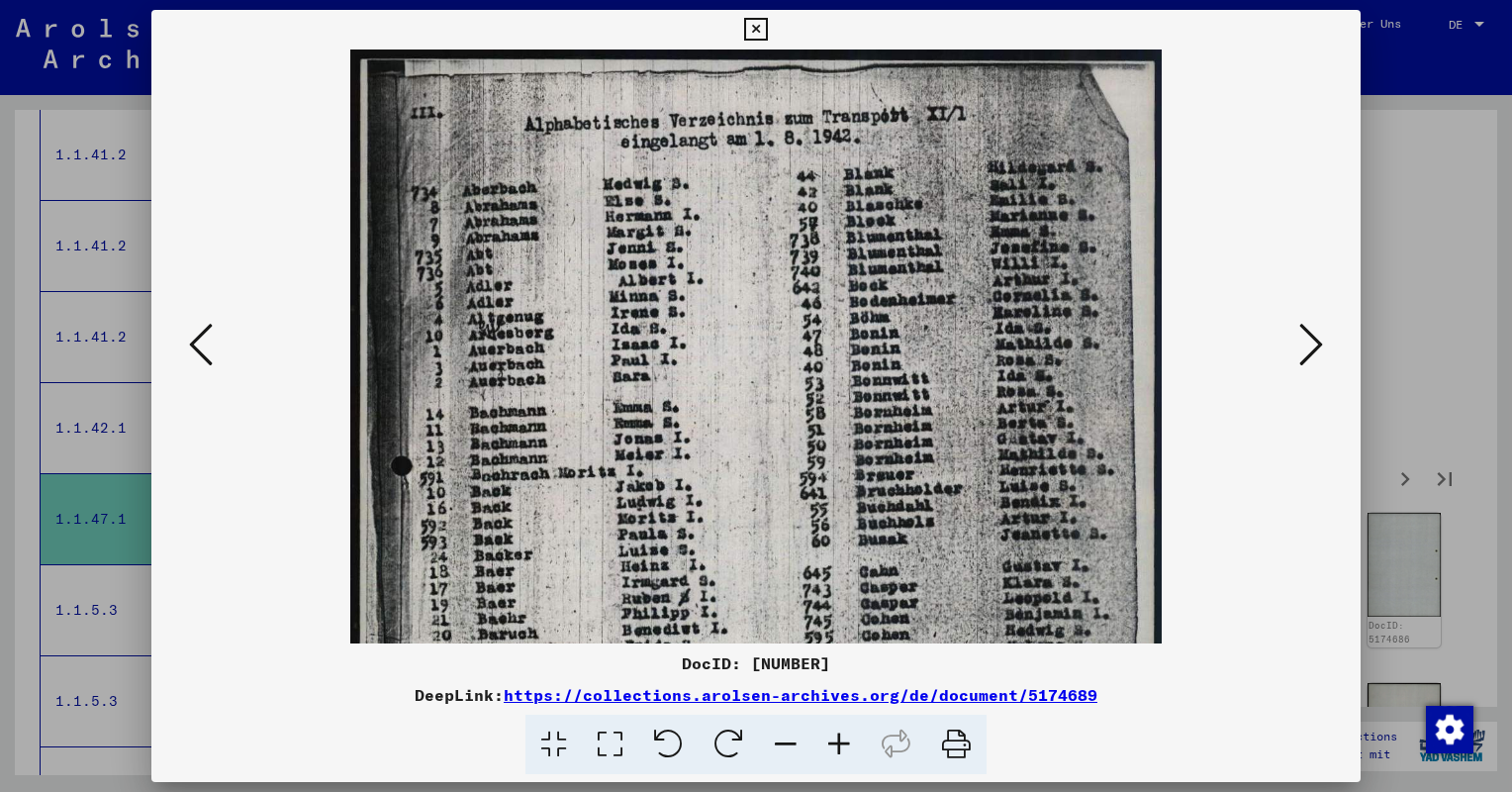 click at bounding box center [756, 396] 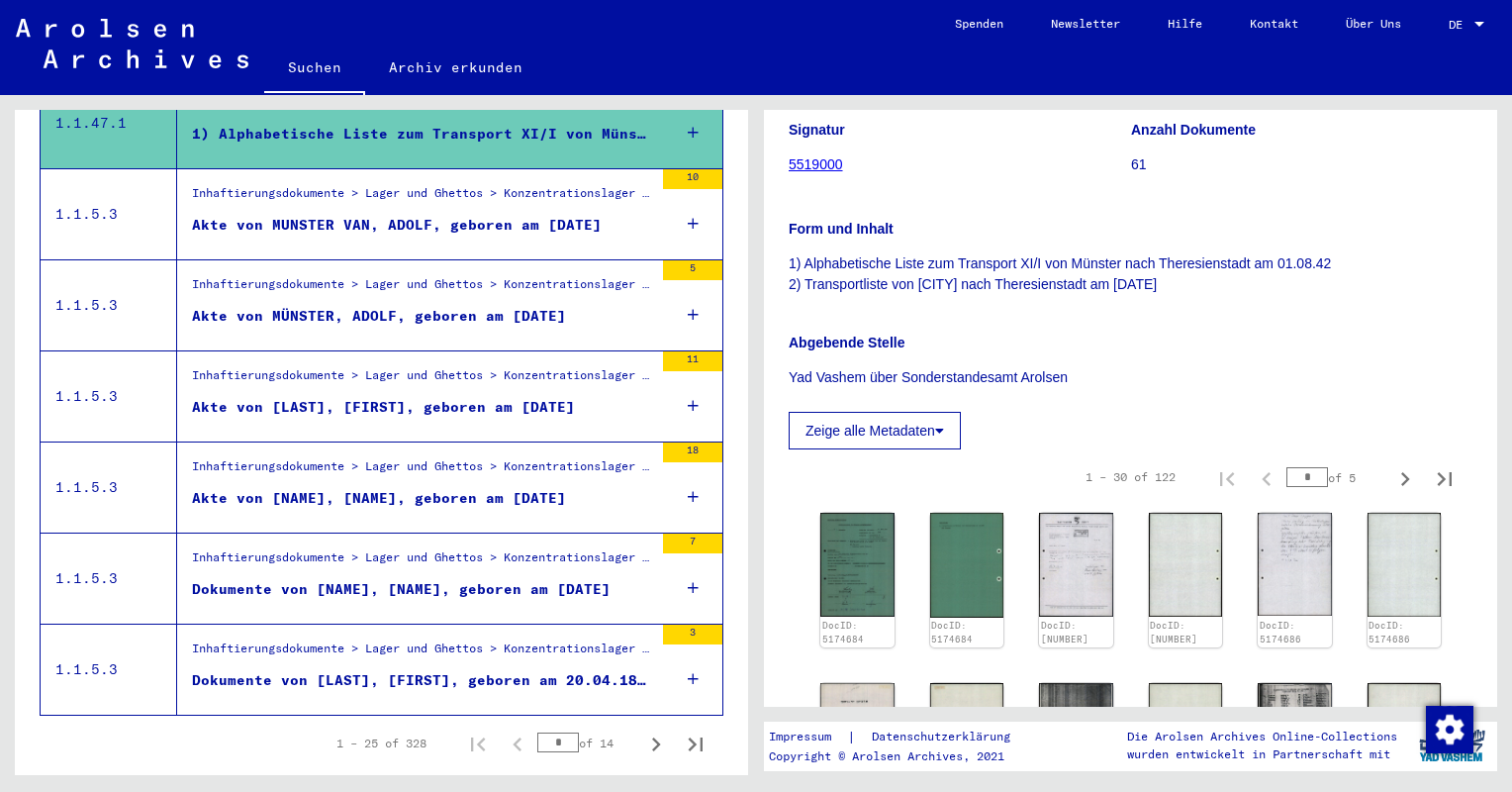 scroll, scrollTop: 2103, scrollLeft: 0, axis: vertical 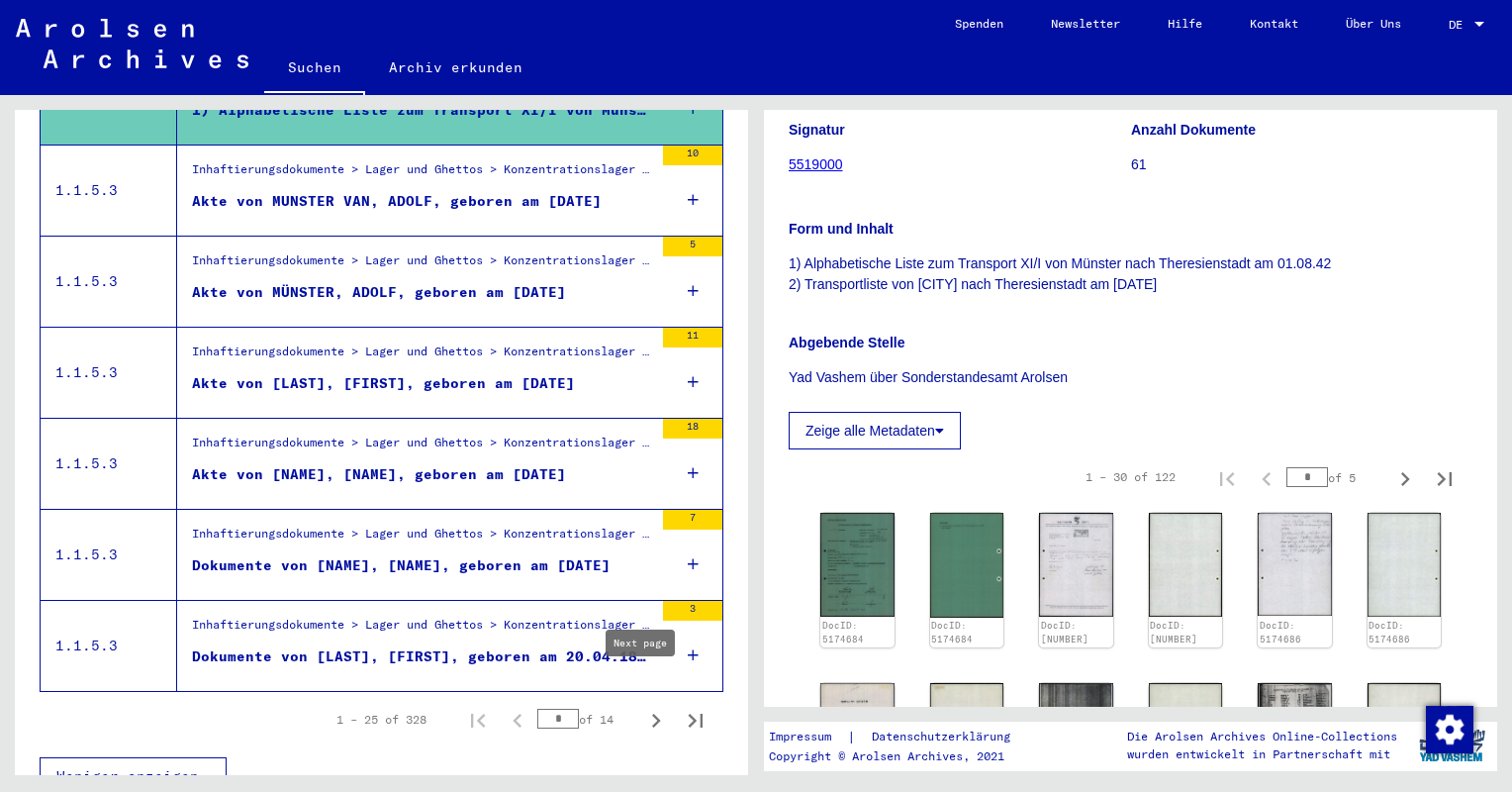 click 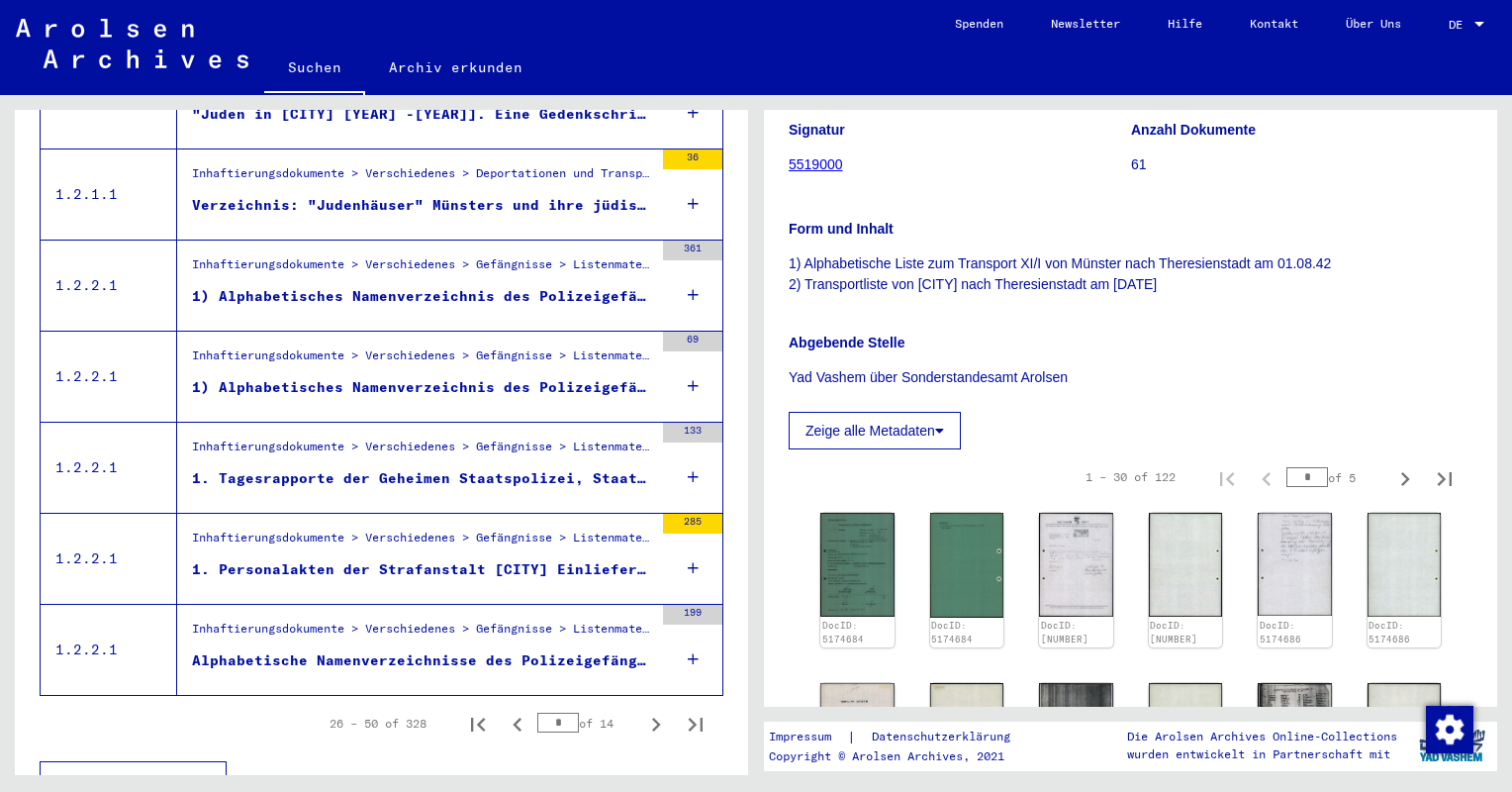 scroll, scrollTop: 2103, scrollLeft: 0, axis: vertical 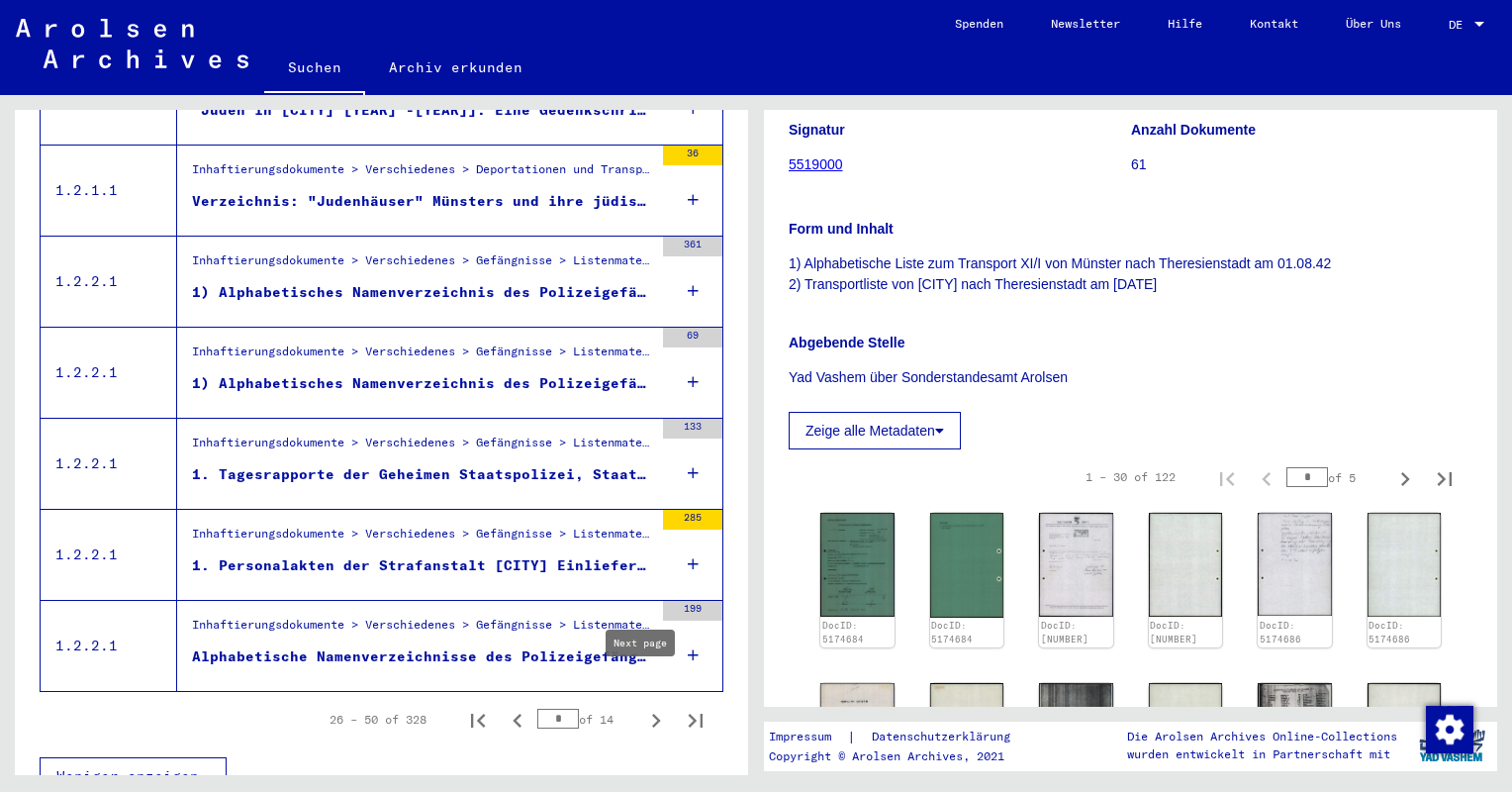 click 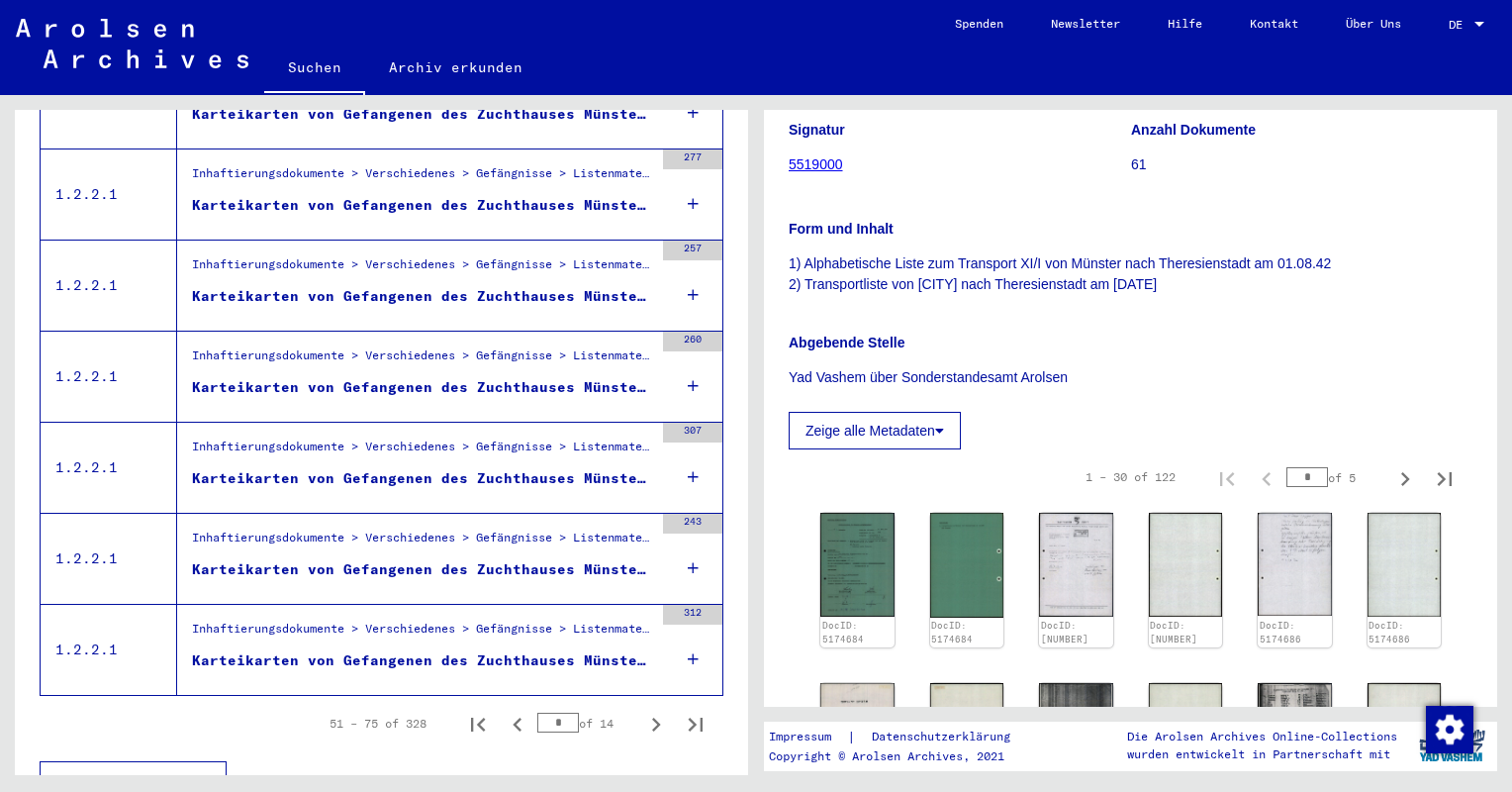 scroll, scrollTop: 2103, scrollLeft: 0, axis: vertical 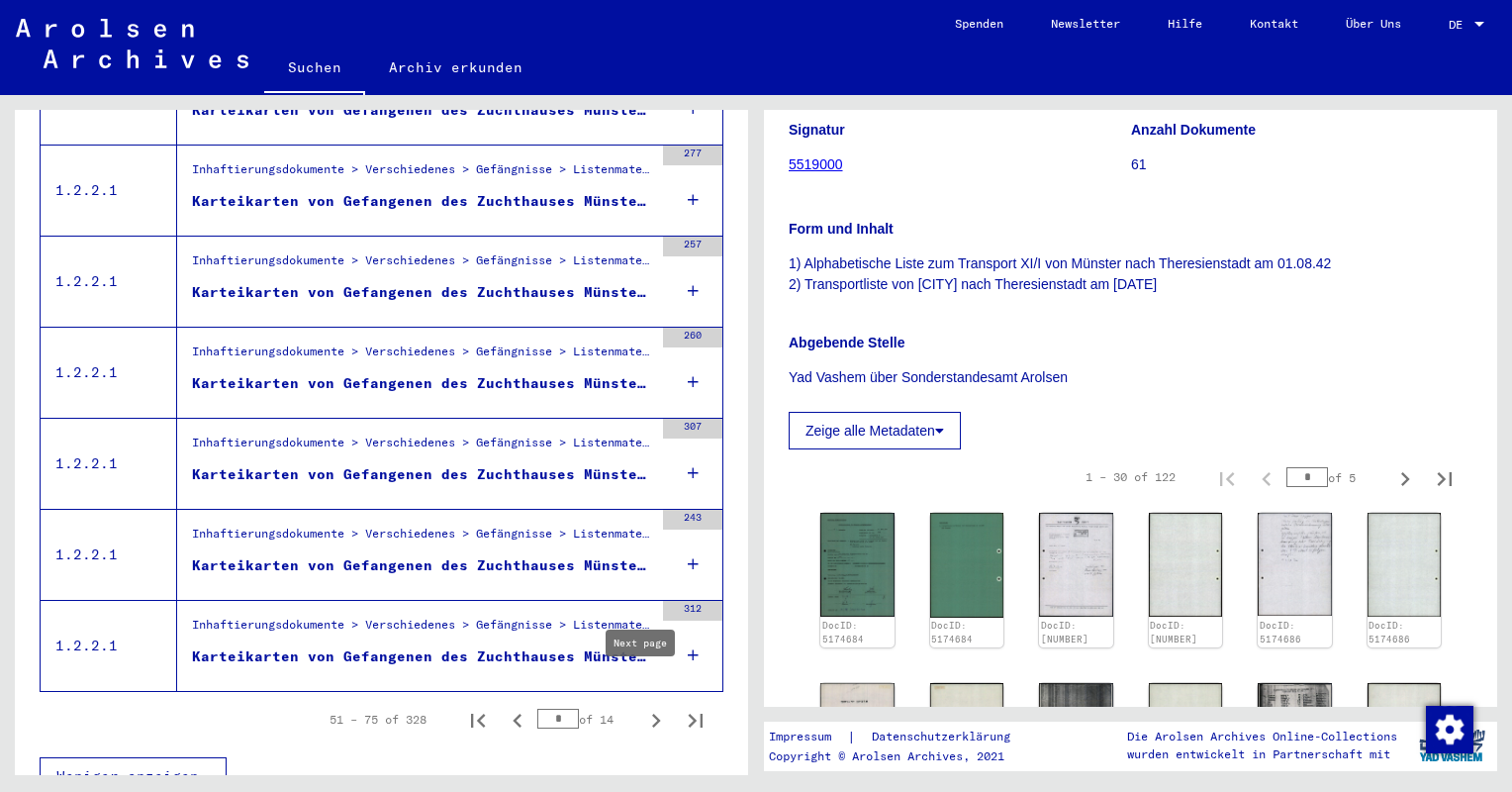 click 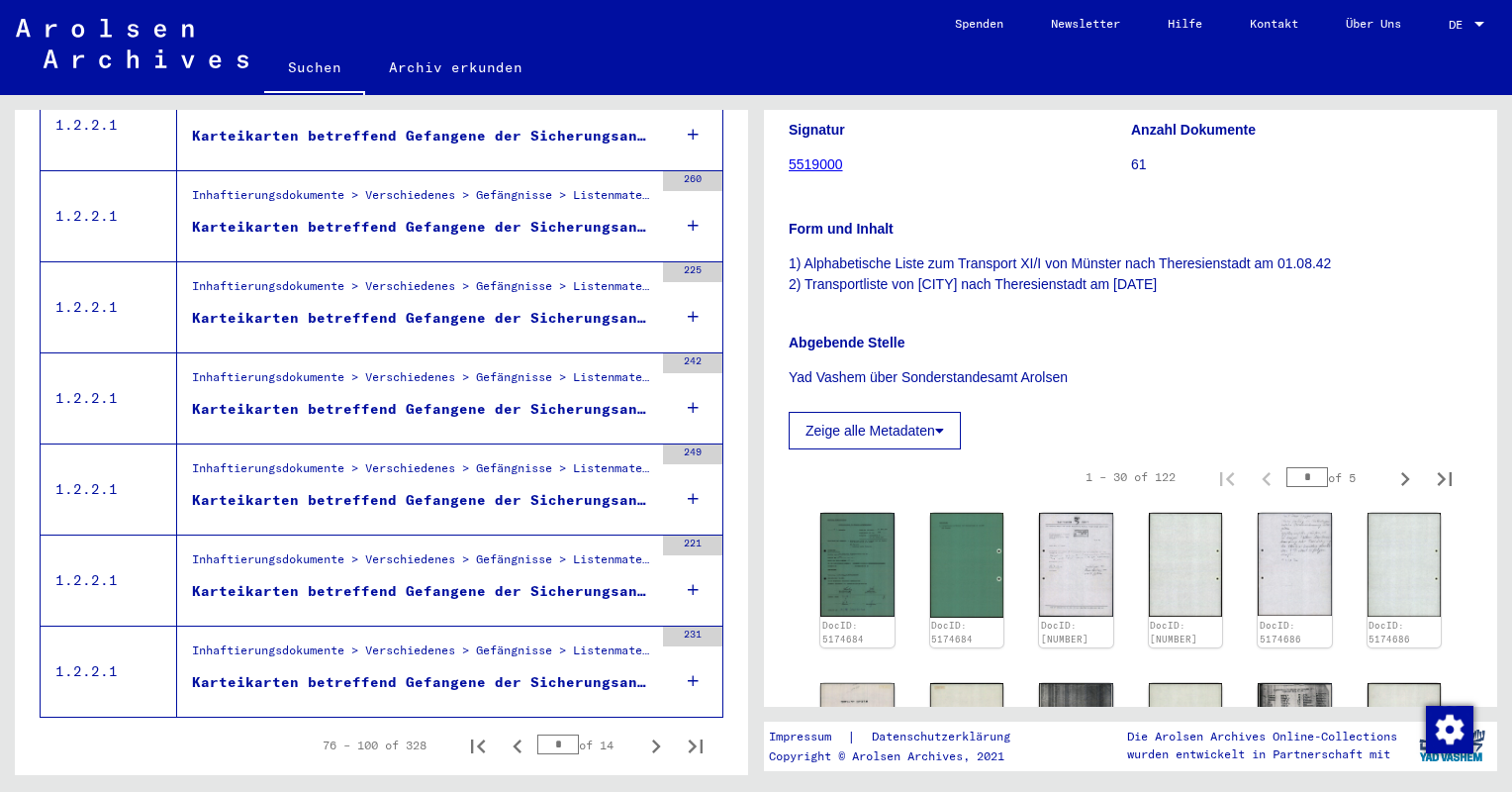 scroll, scrollTop: 2079, scrollLeft: 0, axis: vertical 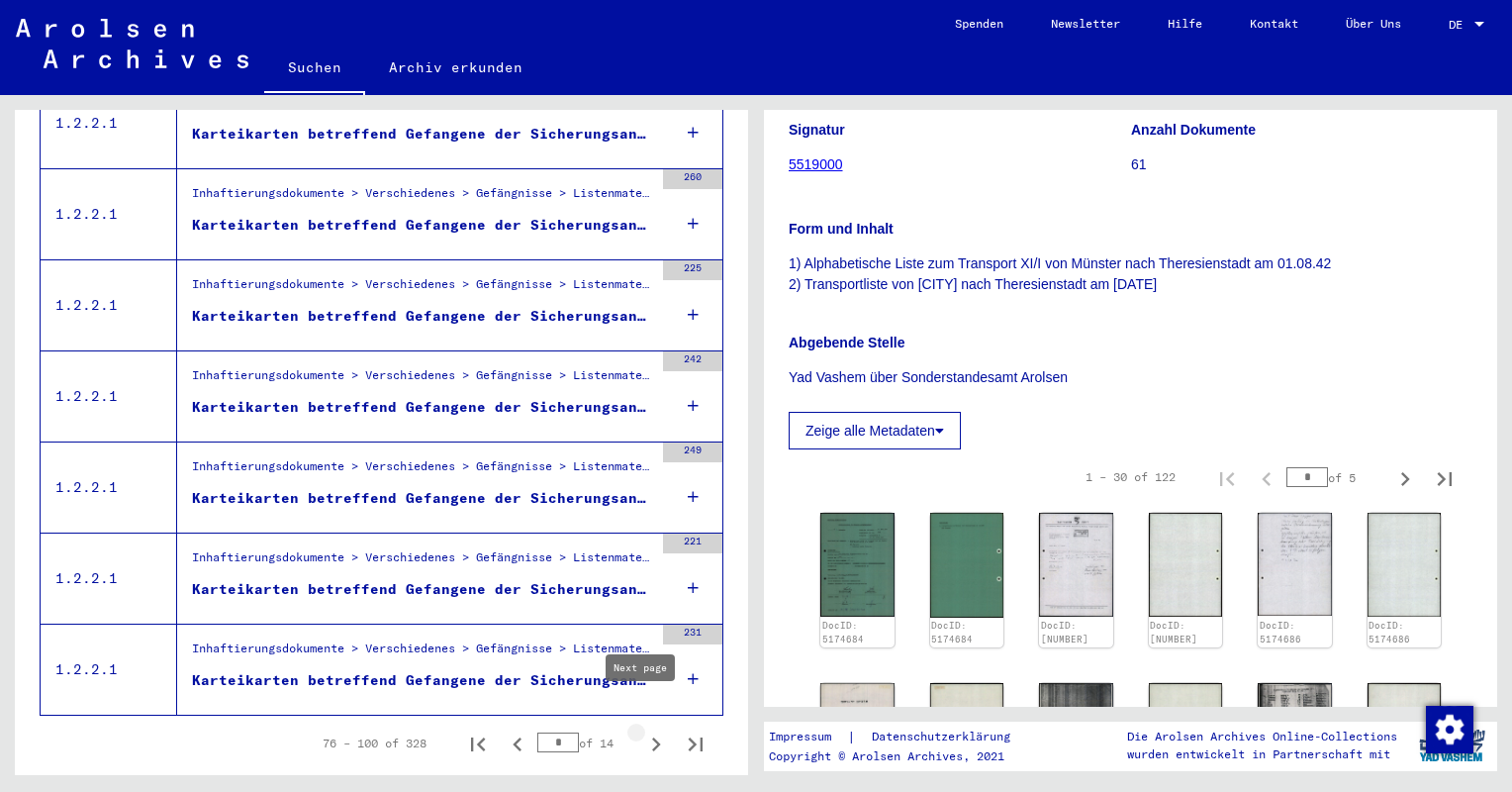 click 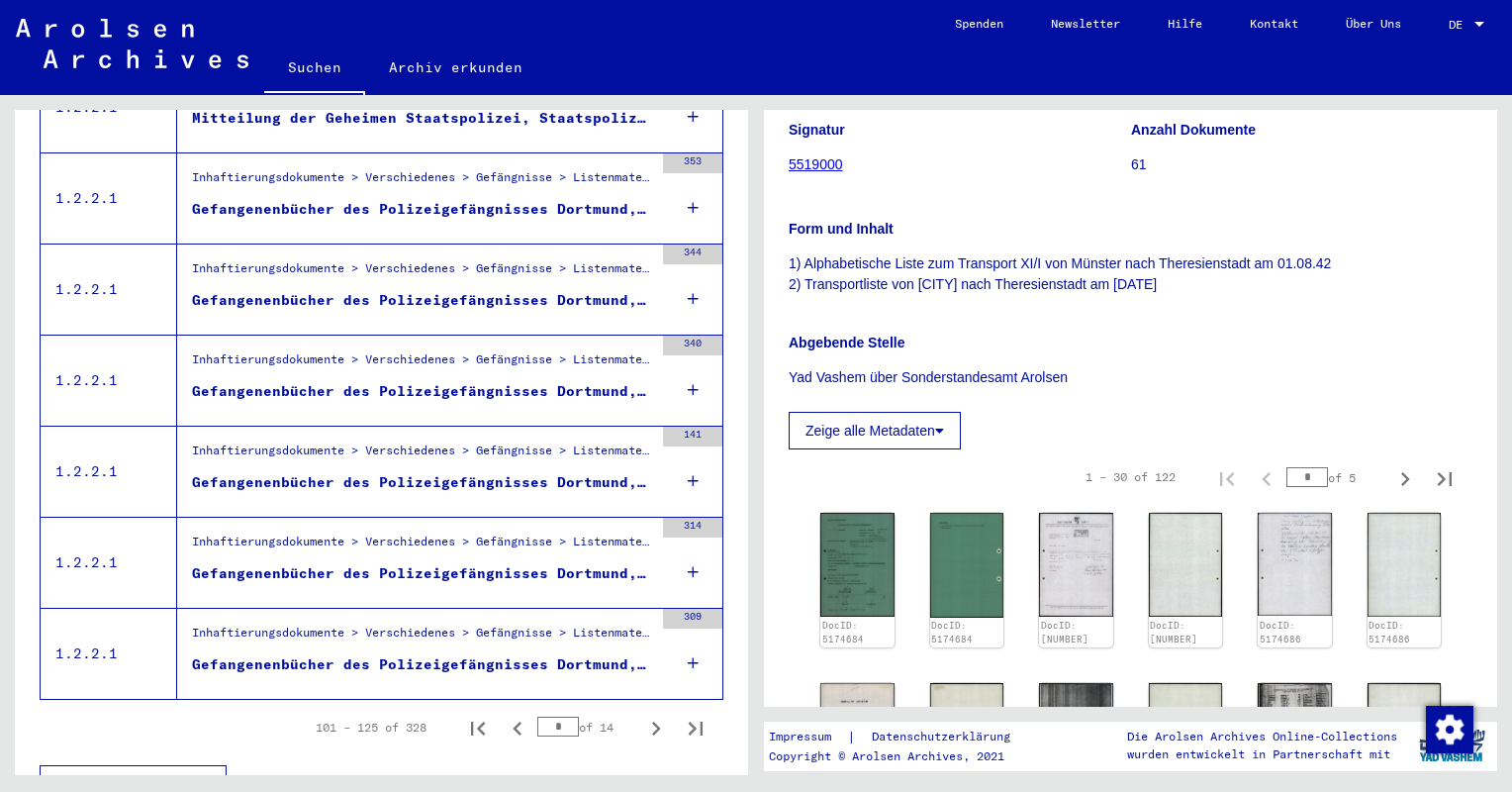 scroll, scrollTop: 2103, scrollLeft: 0, axis: vertical 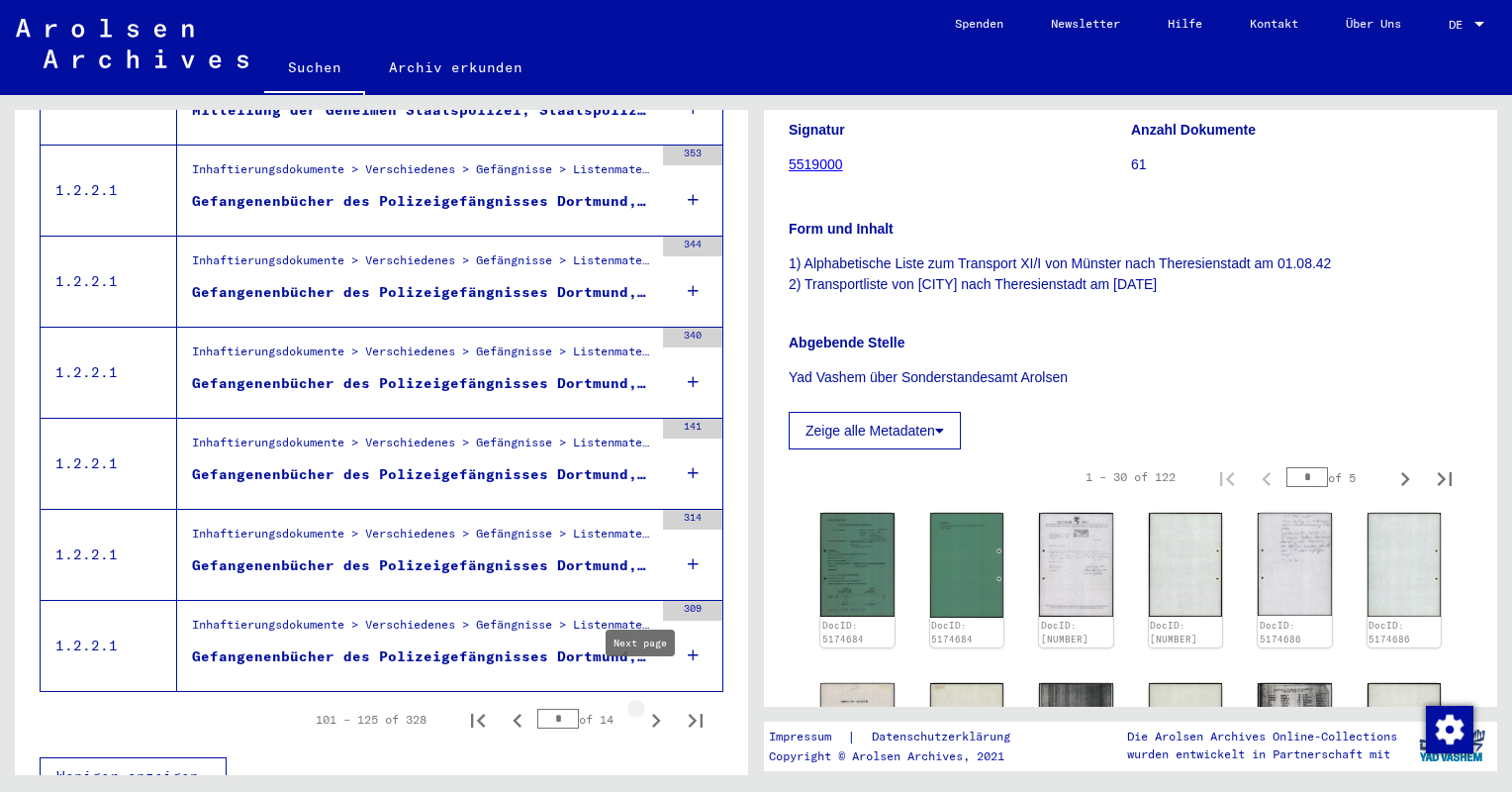 click 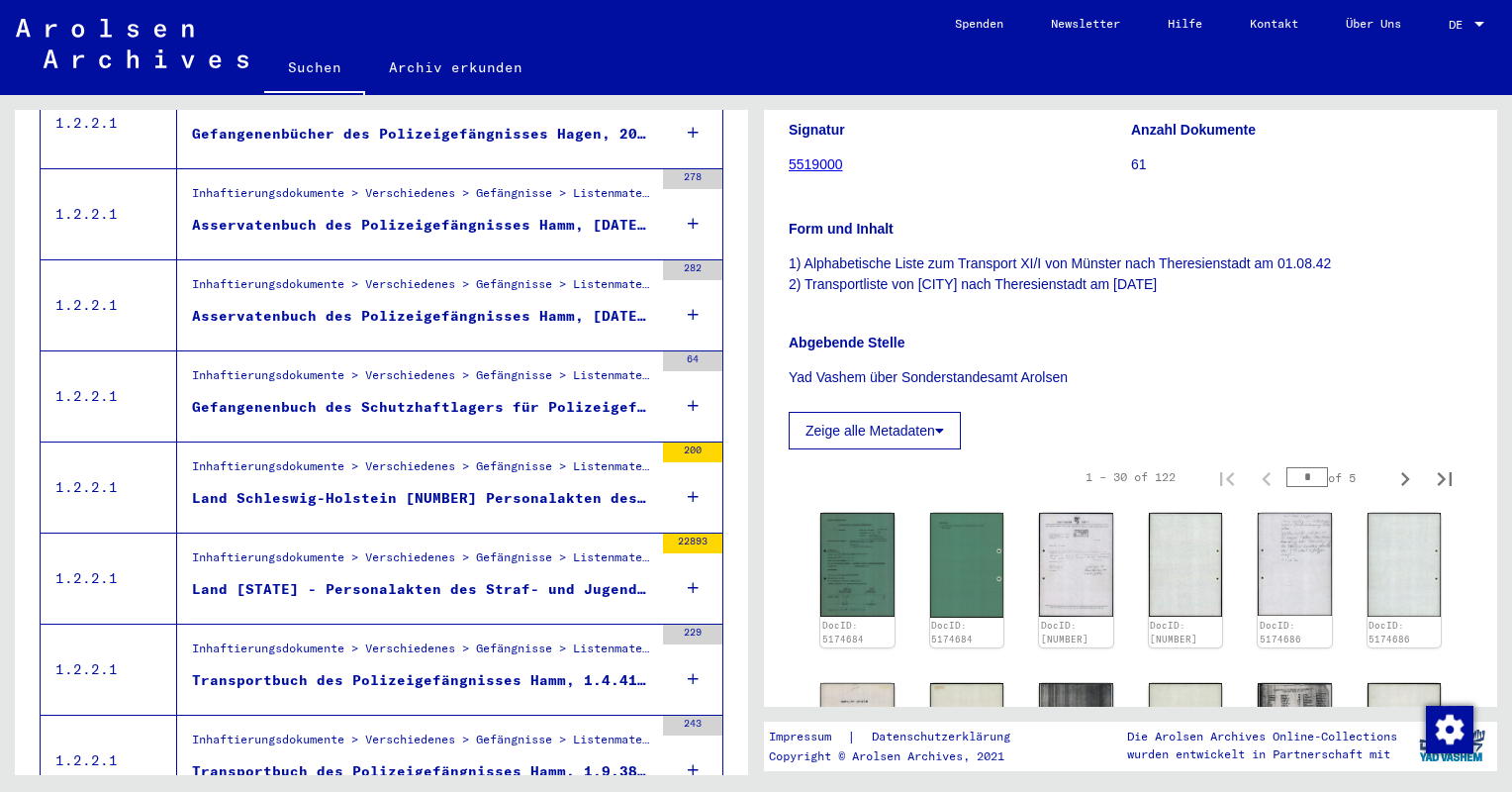 scroll, scrollTop: 2103, scrollLeft: 0, axis: vertical 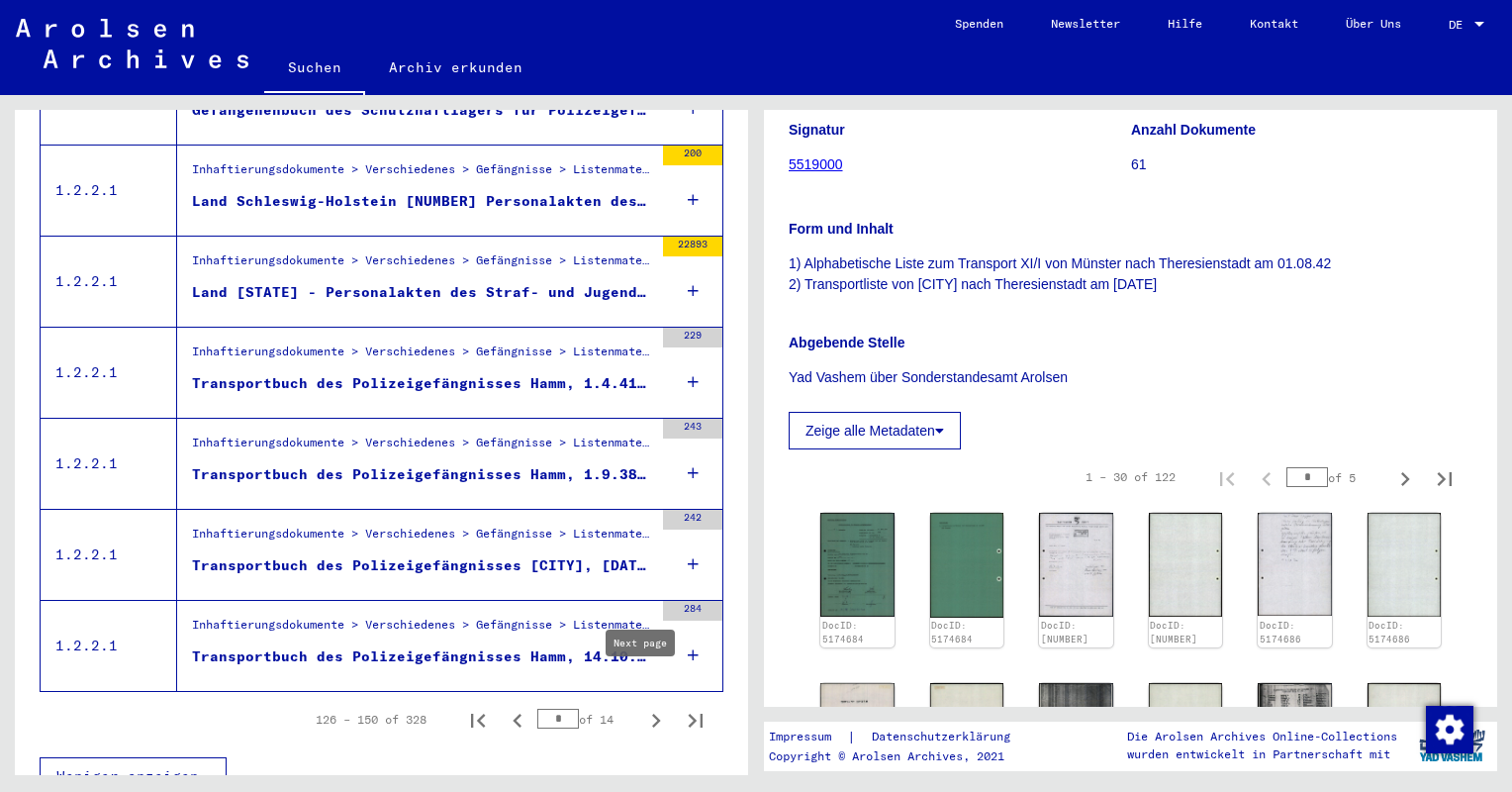 click 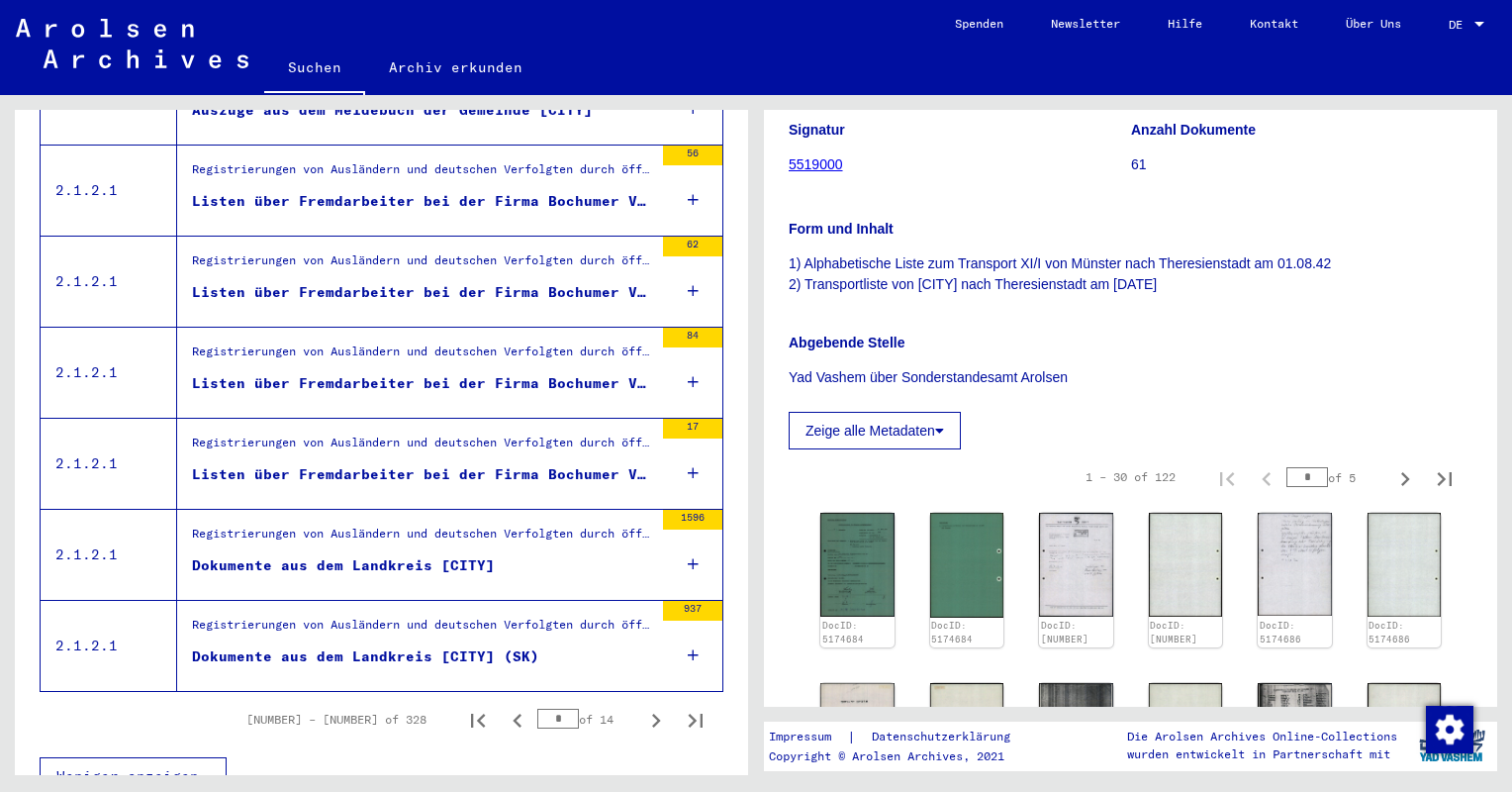 click on "Listen über Fremdarbeiter bei der Firma Bochumer Verein, Gußstahlfabrikation in Bochum; Belgier" at bounding box center (423, 474) 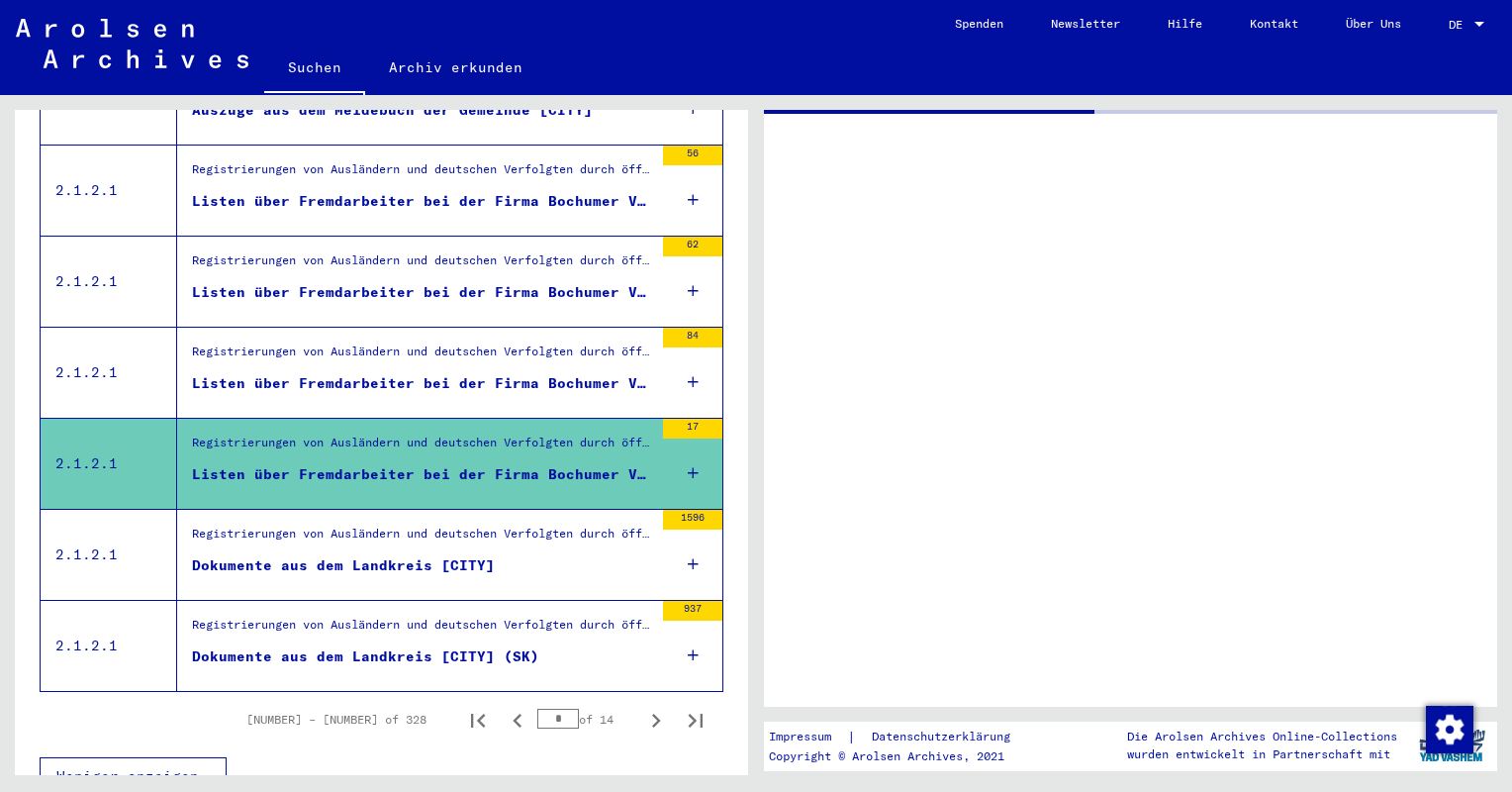 scroll, scrollTop: 0, scrollLeft: 0, axis: both 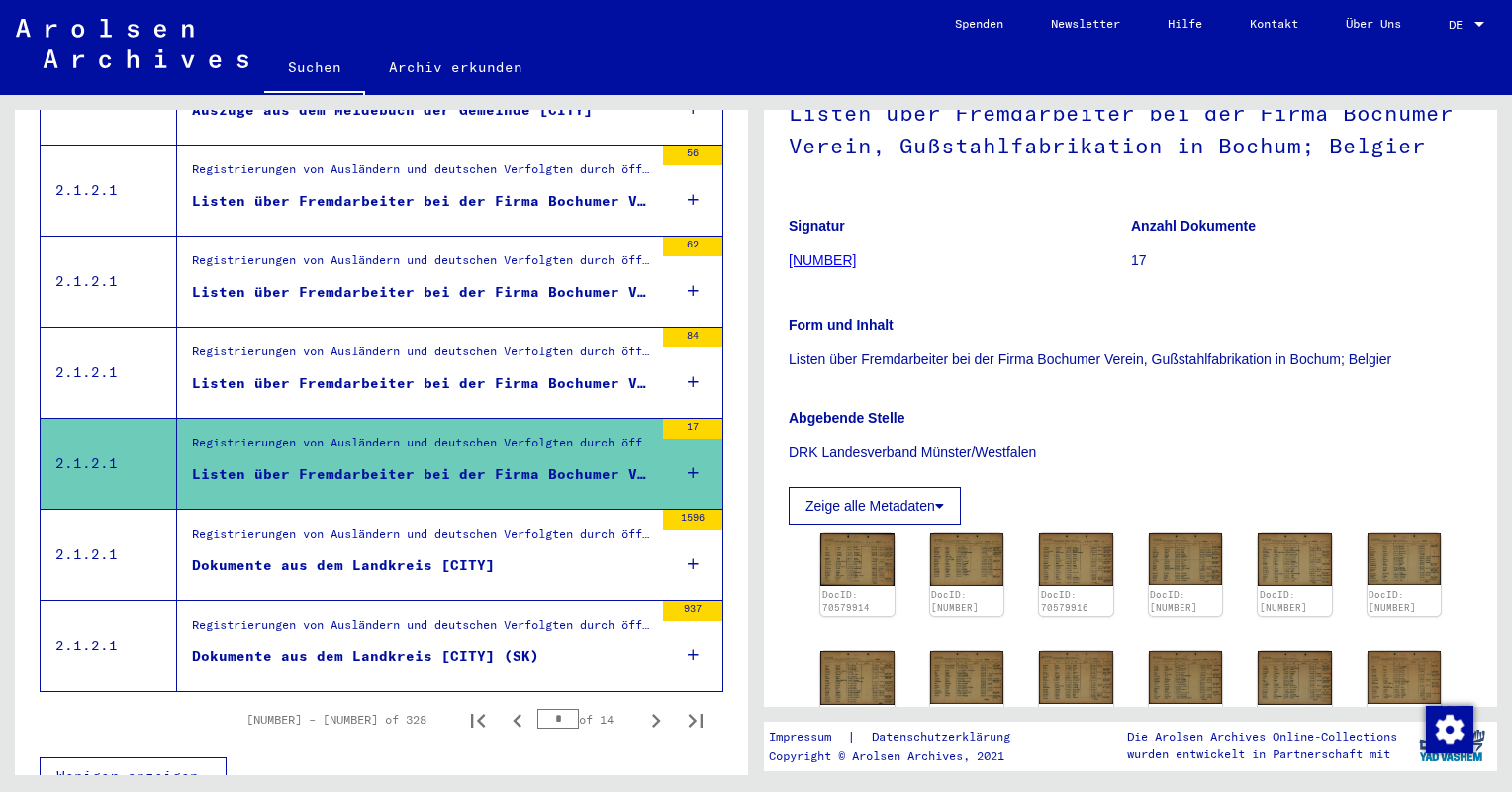 click on "Dokumente aus dem Landkreis [CITY]" at bounding box center [343, 565] 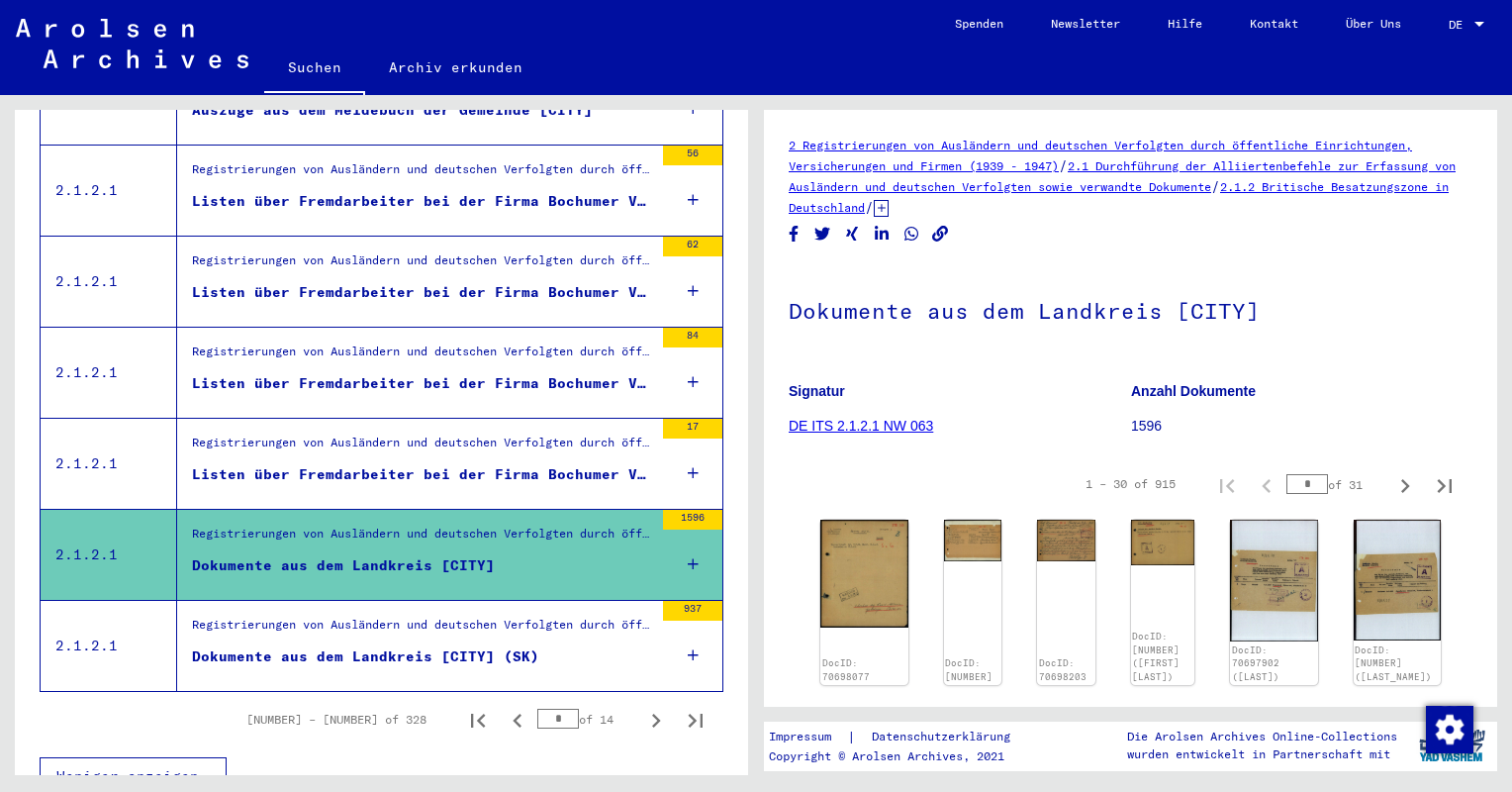 scroll, scrollTop: 99, scrollLeft: 0, axis: vertical 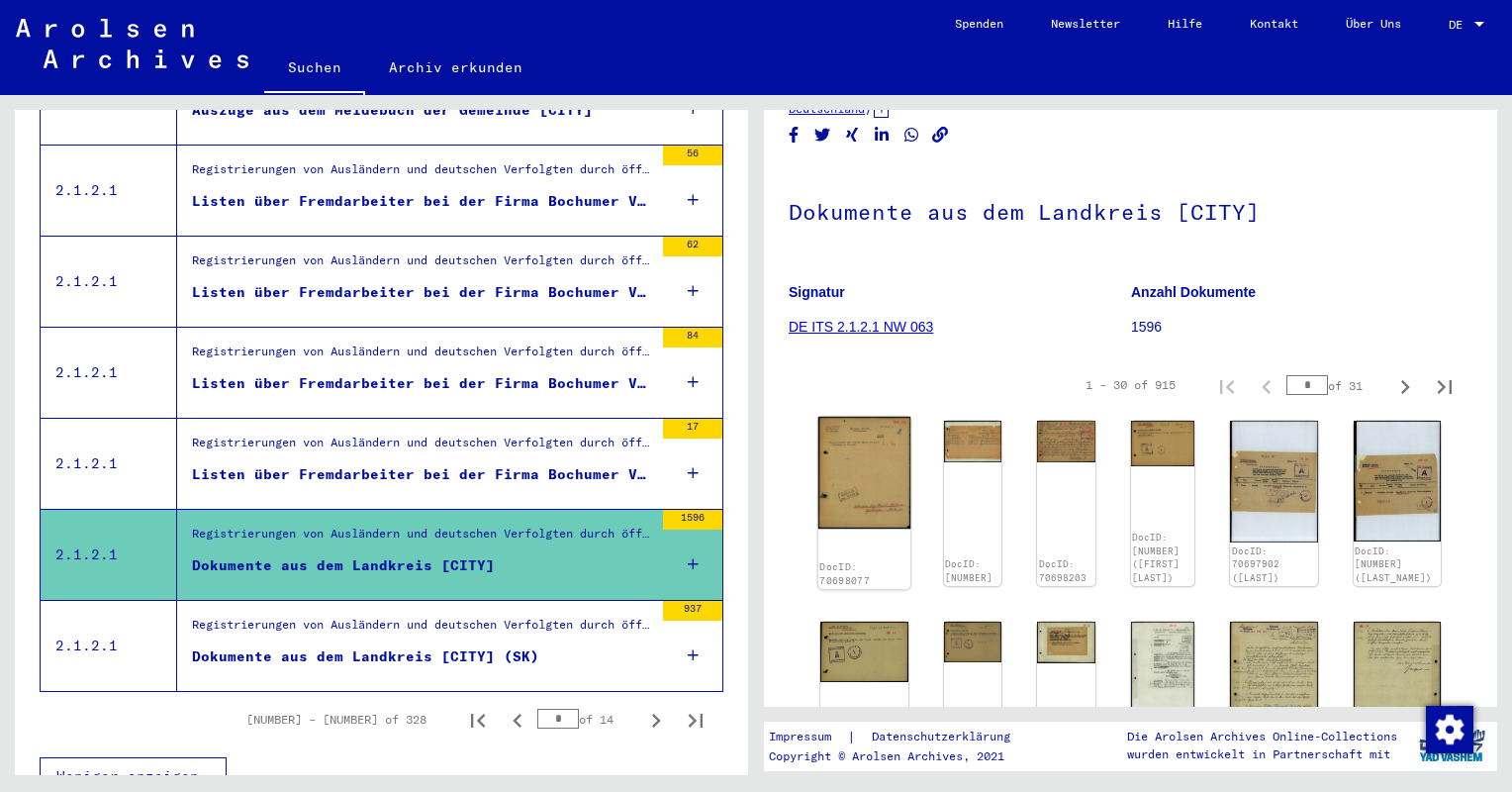 click 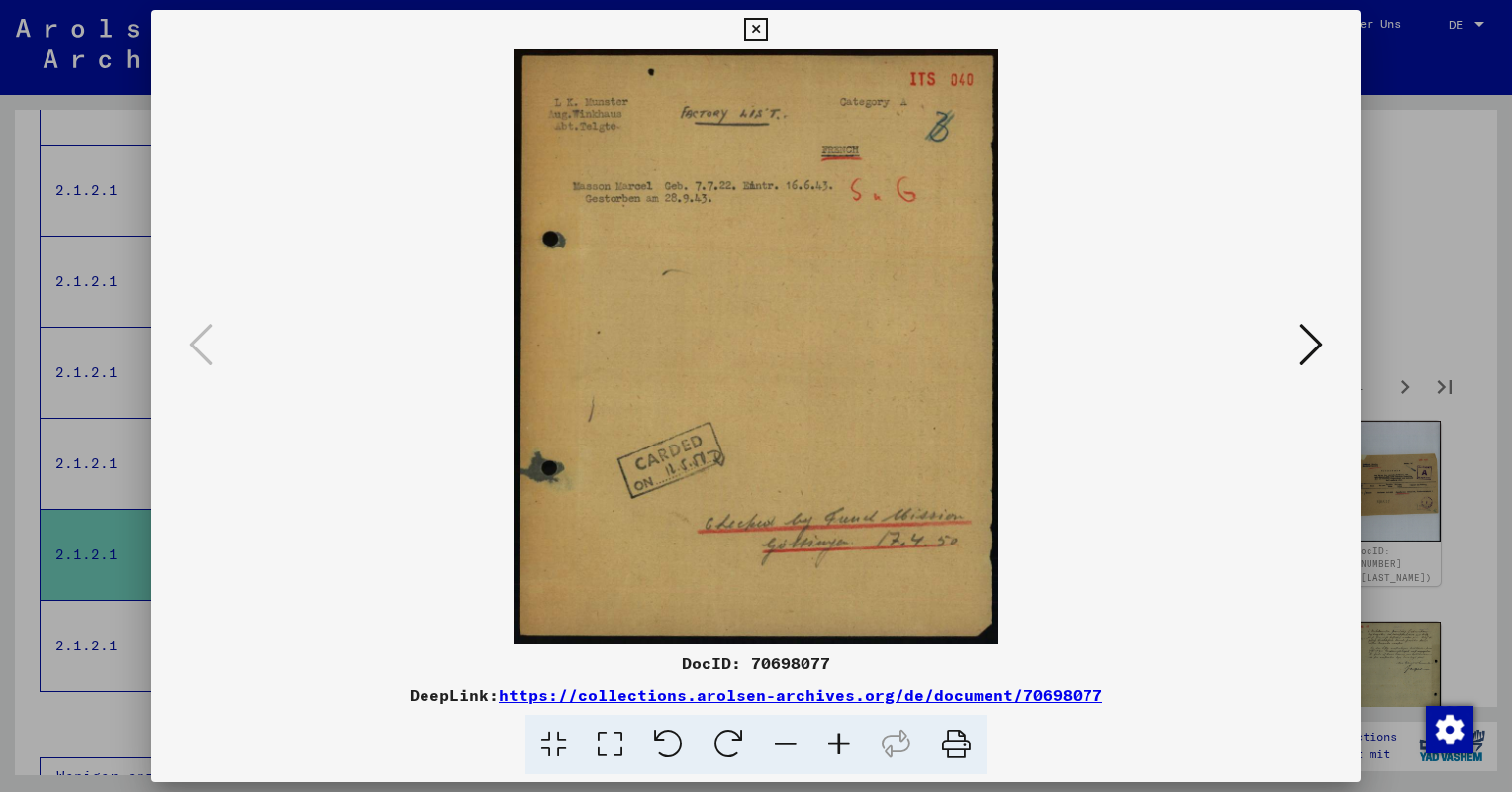 click at bounding box center [1311, 345] 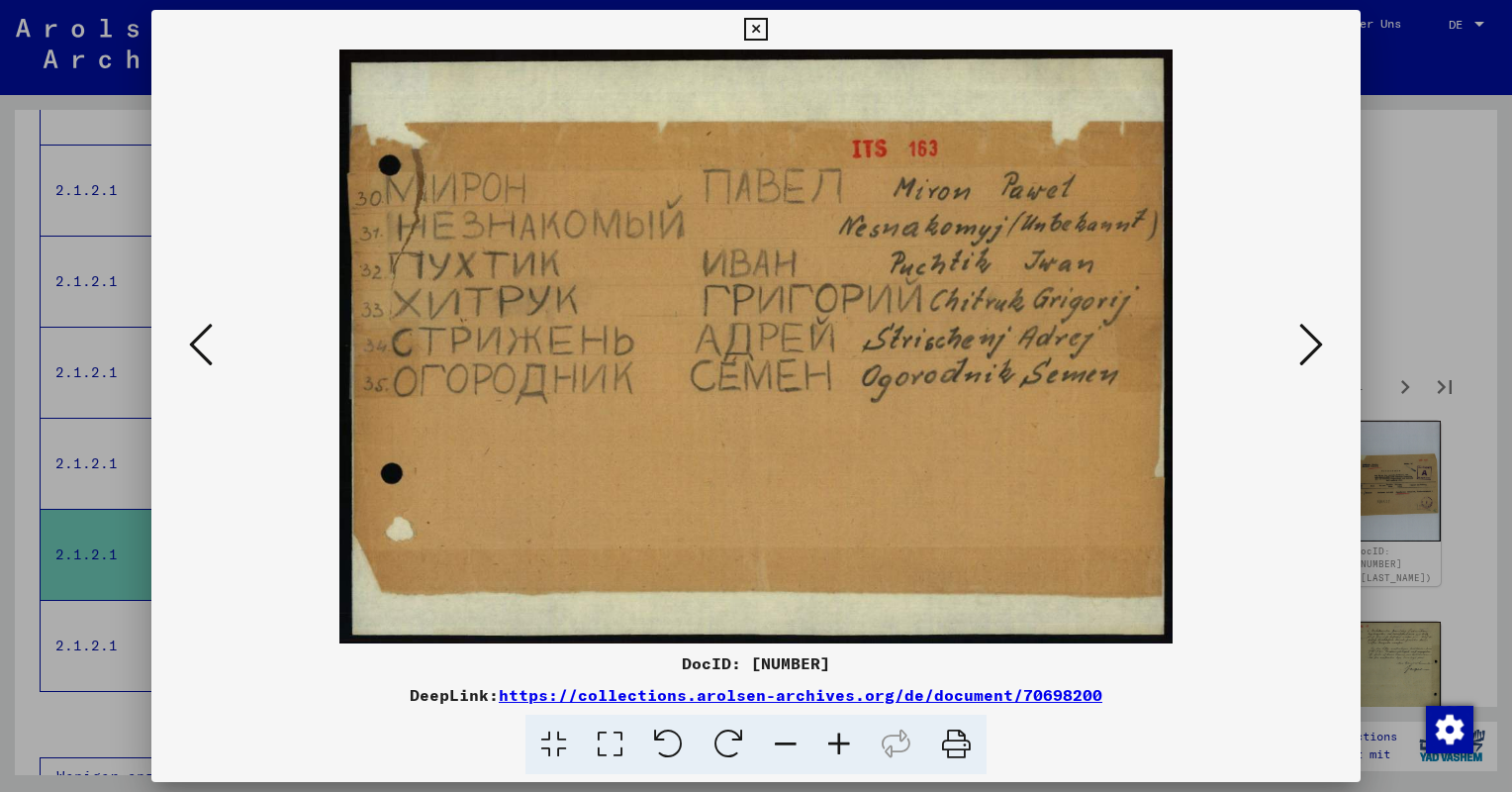 click at bounding box center (1311, 345) 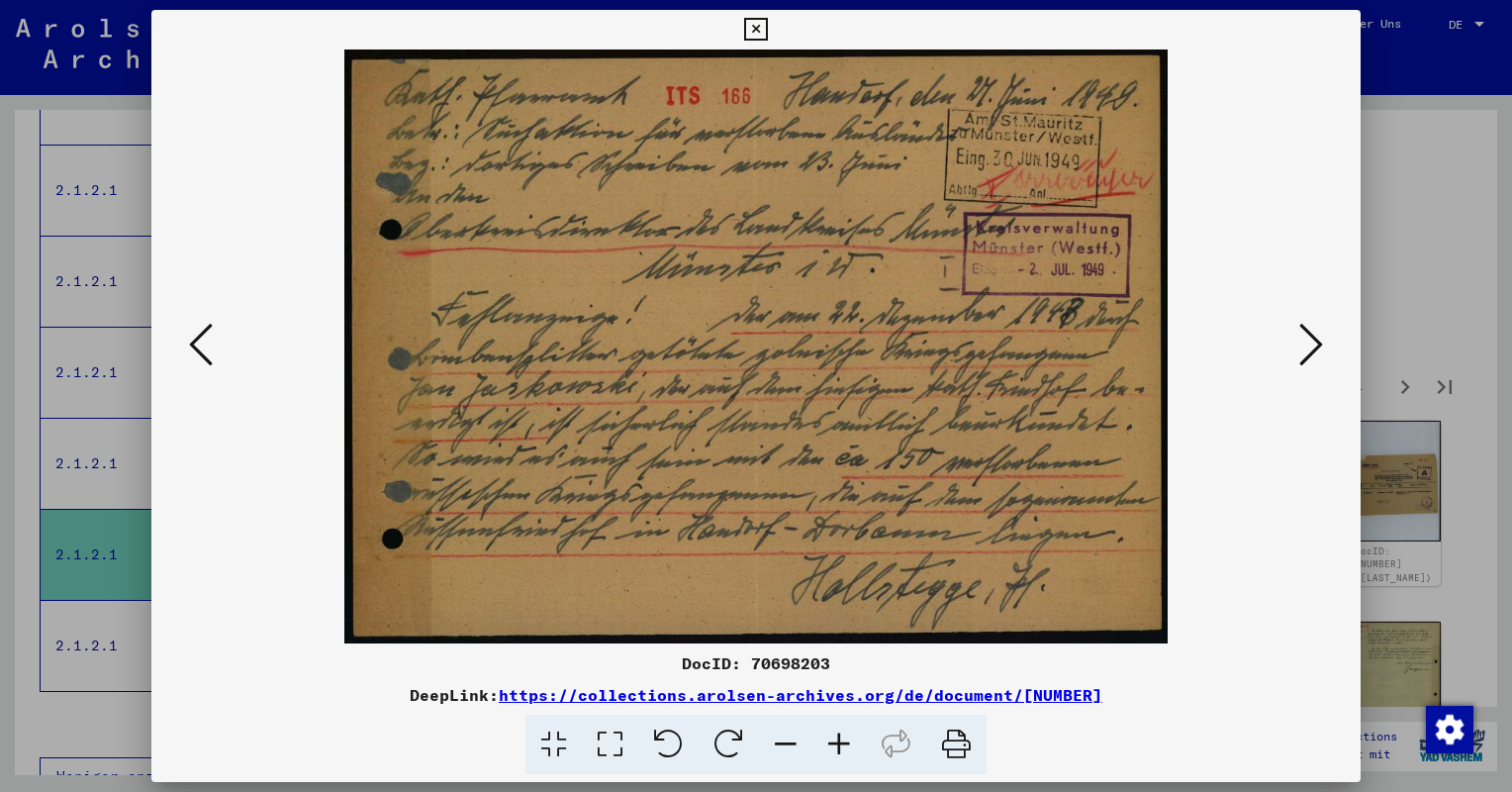 click at bounding box center [1311, 345] 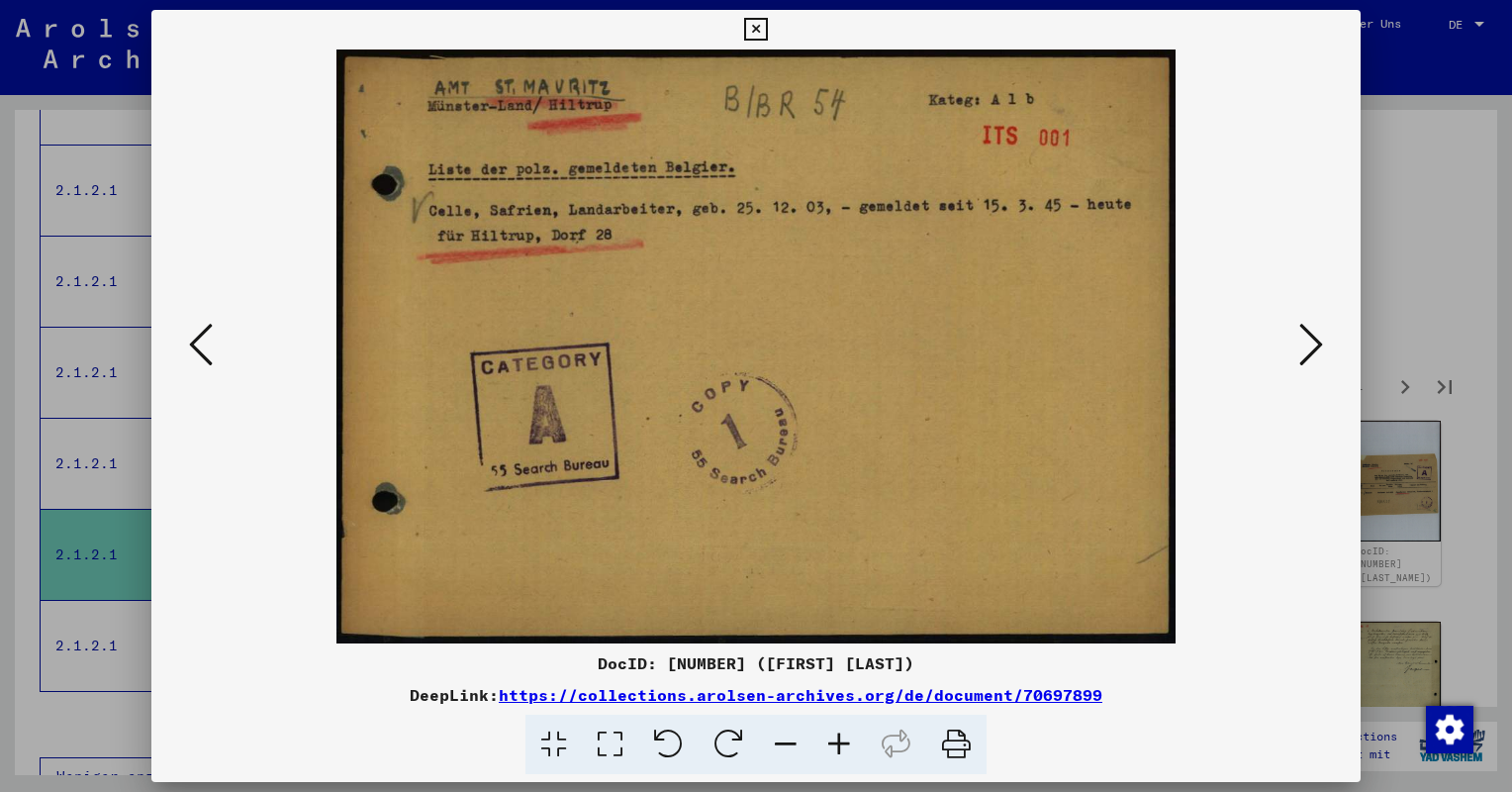 click at bounding box center [756, 396] 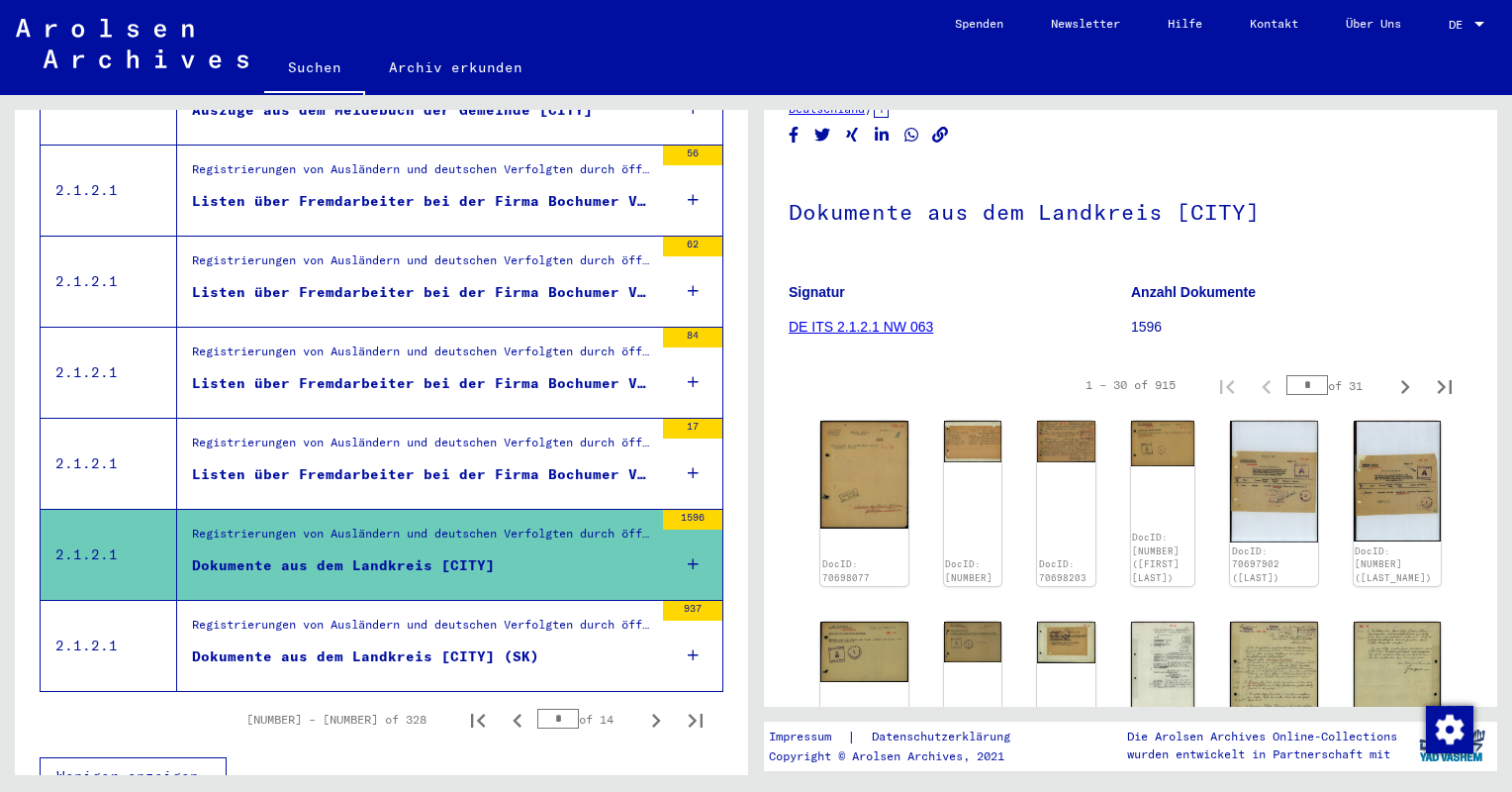 click on "Dokumente aus dem Landkreis [CITY] (SK)" at bounding box center [365, 656] 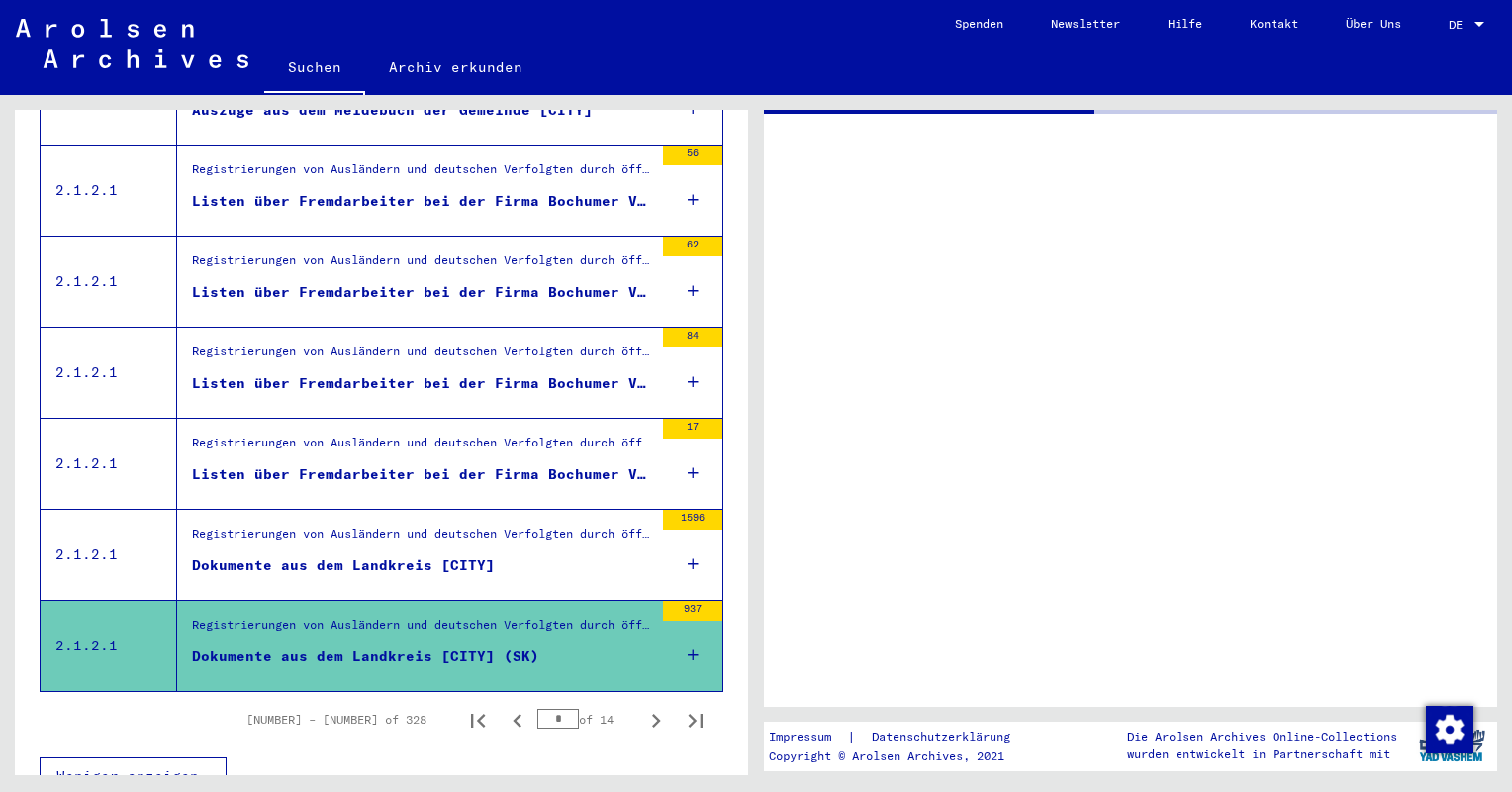 scroll, scrollTop: 0, scrollLeft: 0, axis: both 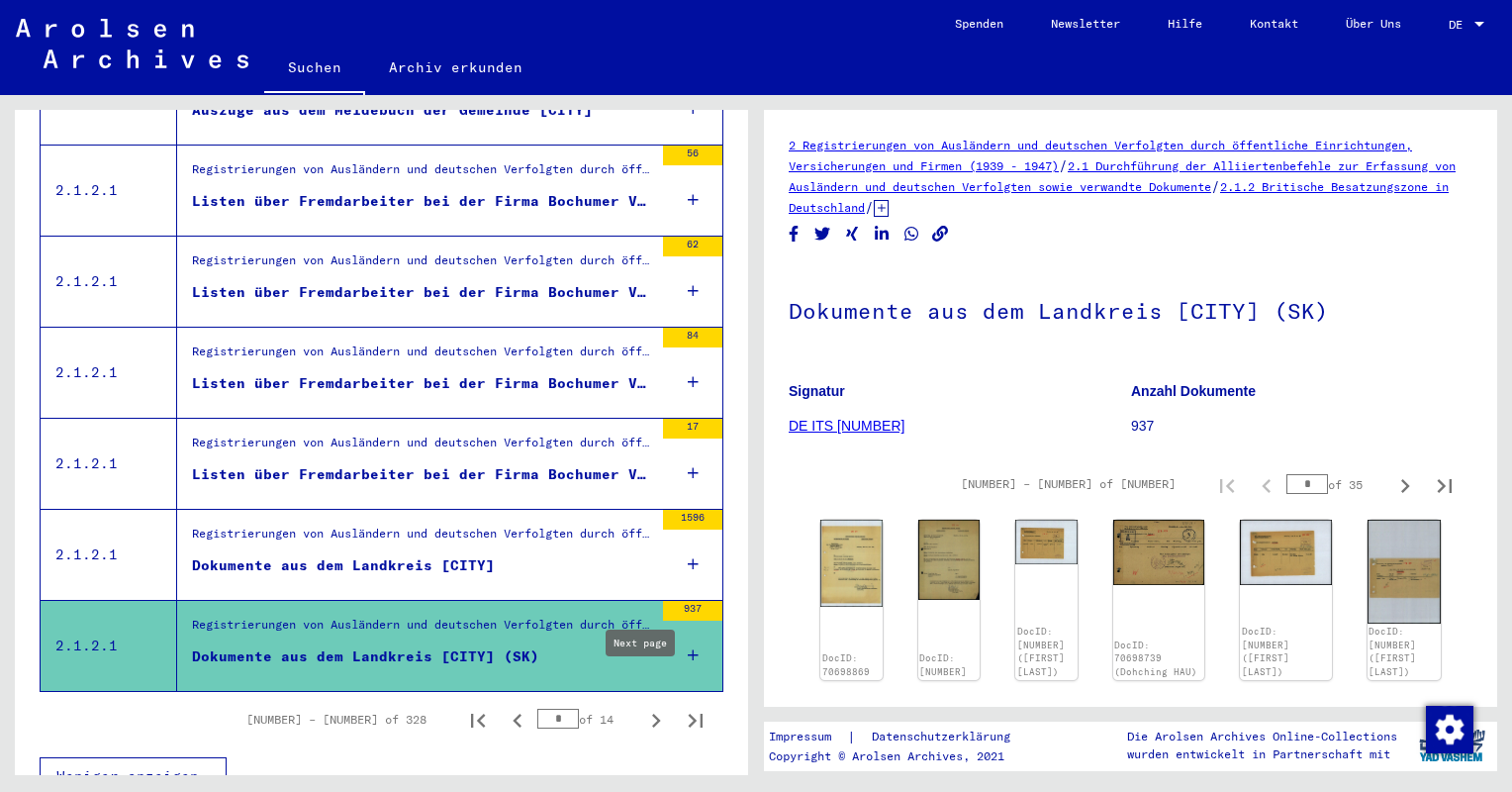 click 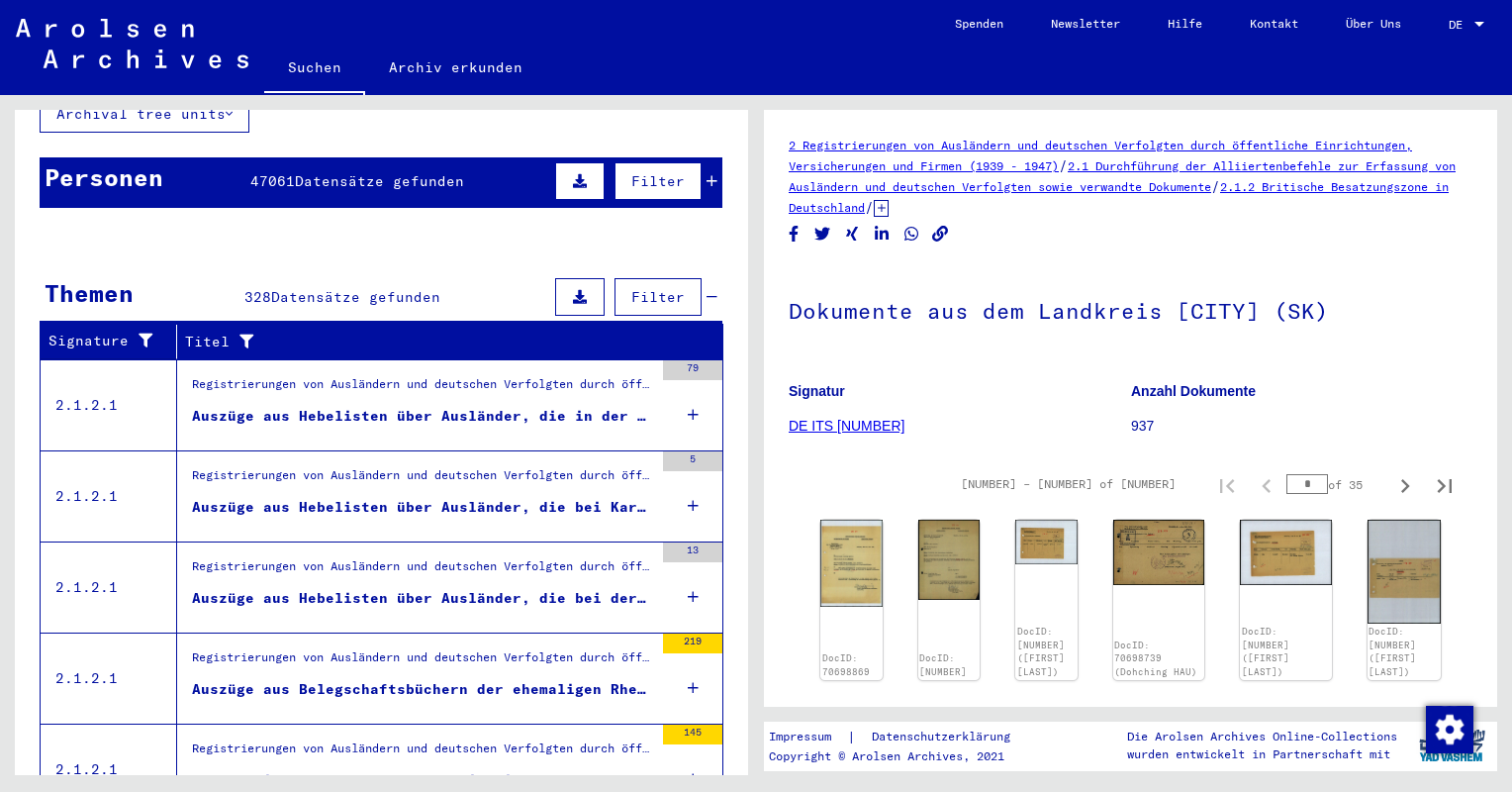 scroll, scrollTop: 198, scrollLeft: 0, axis: vertical 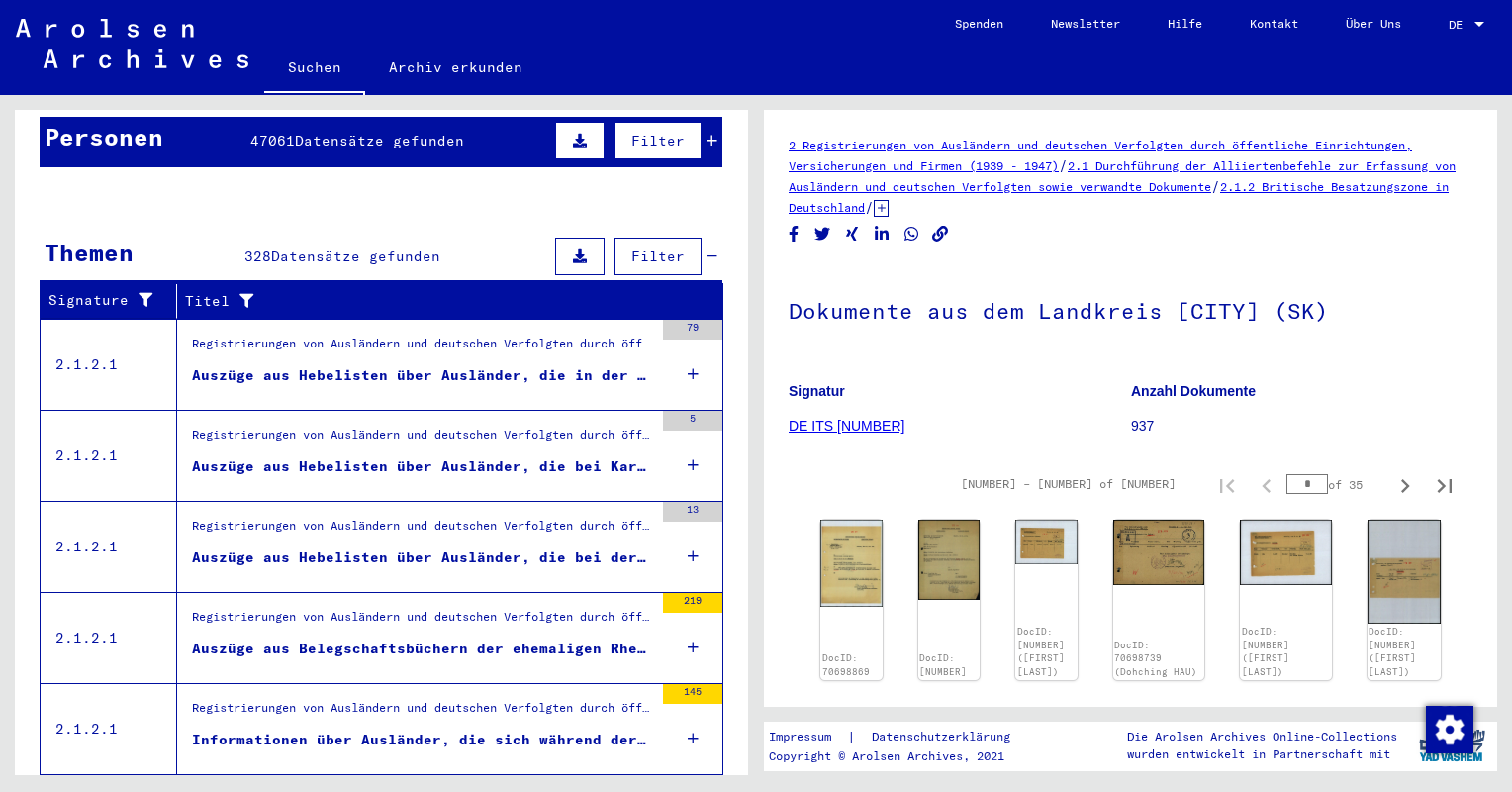 click on "Auszüge aus Hebelisten über Ausländer, die in der Gemeinde [CITY] beschäftigt und bei der Allgemeinen Ortskrankenkass..." at bounding box center (423, 375) 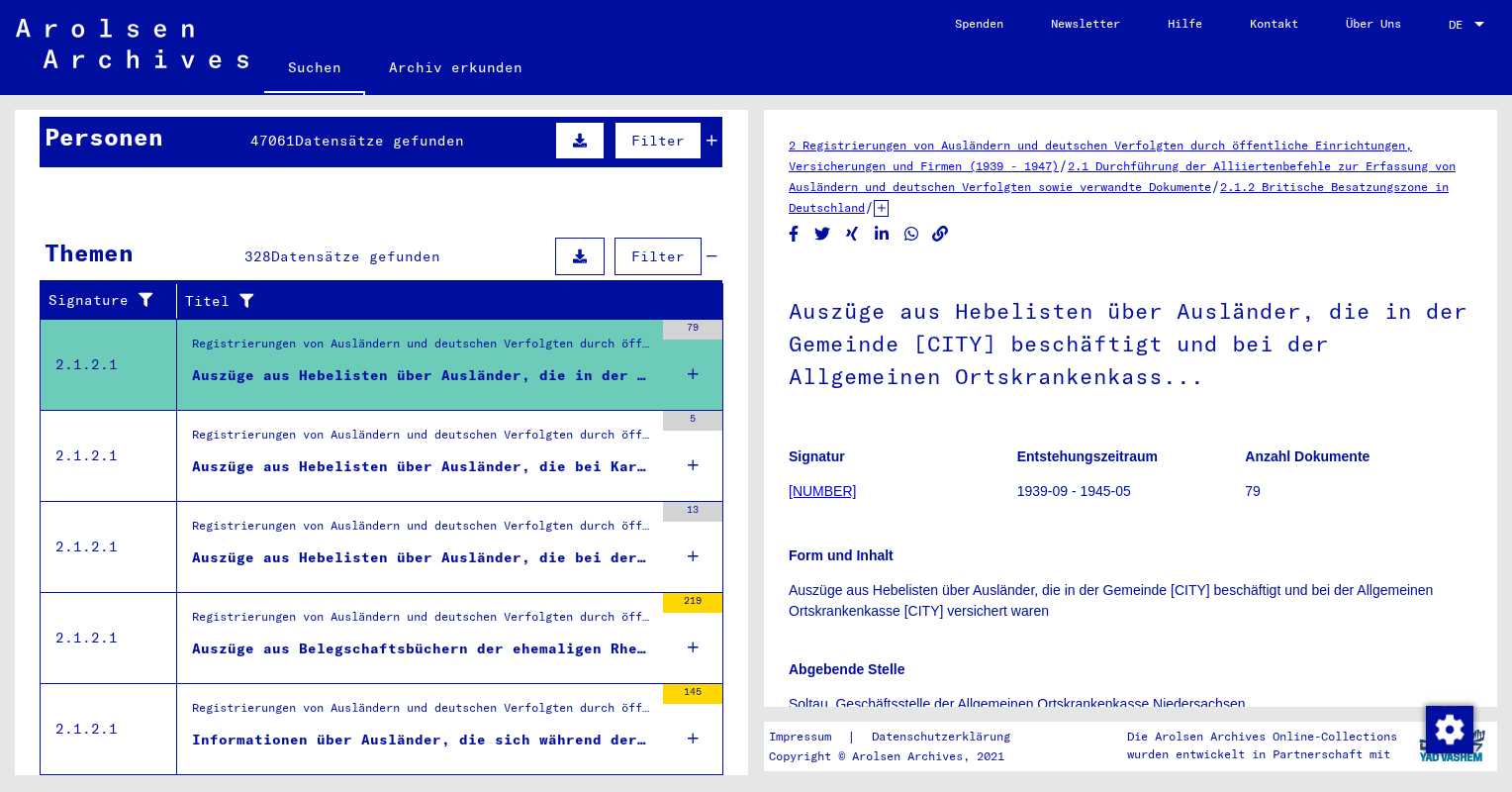 scroll, scrollTop: 0, scrollLeft: 0, axis: both 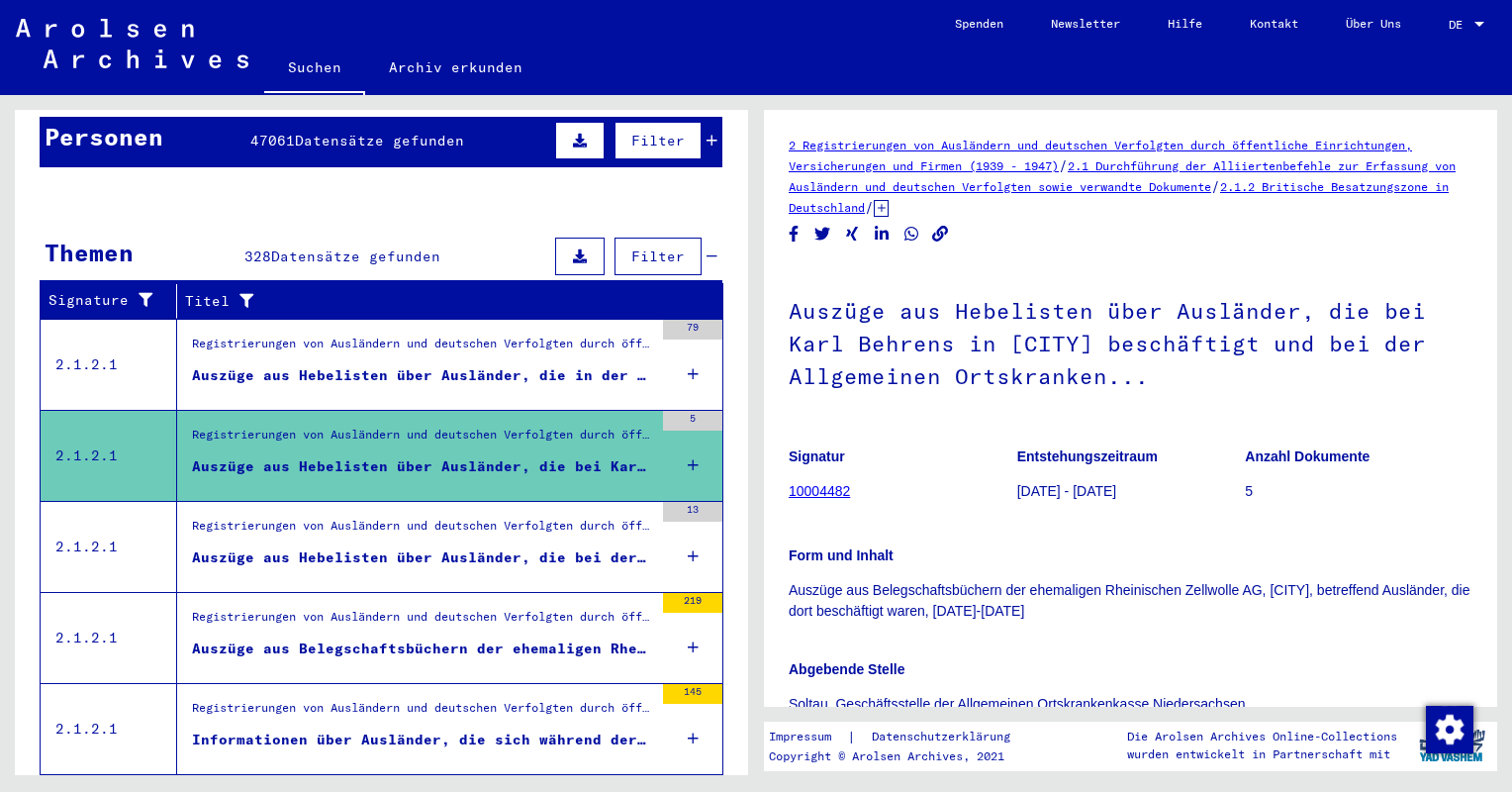 click on "Registrierungen von Ausländern und deutschen Verfolgten durch öffentliche Einrichtungen, Versicherungen und Firmen (1939 - 1947) > Durchführung der Alliiertenbefehle zur Erfassung von Ausländern und deutschen Verfolgten sowie verwandte Dokumente > Britische Besatzungszone in Deutschland > Listen von Angehörigen der Vereinten Nationen, anderer Ausländer, deutscher Juden und Staatenloser, britische Zone > Unterlagen aus Niedersachsen > Dokumente aus dem Landkreis Soltau > Informationen über Ausländer aus Unterlagen von Sozialversicherungen und Arbeitsämtern des Kreises Soltau > Nationalität/Herkunft der aufgeführten Personen: Verschiedene" at bounding box center (423, 531) 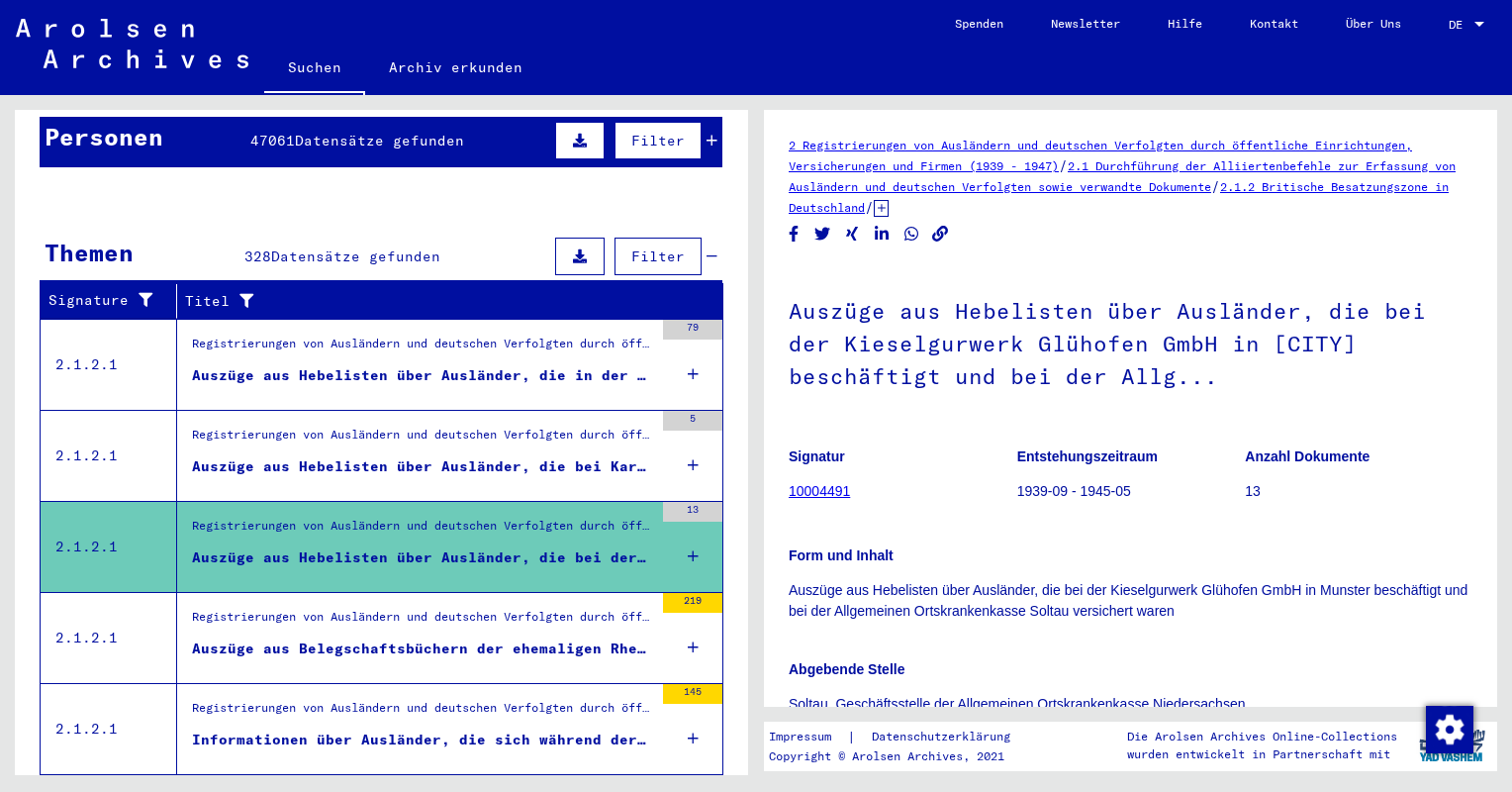 scroll, scrollTop: 0, scrollLeft: 0, axis: both 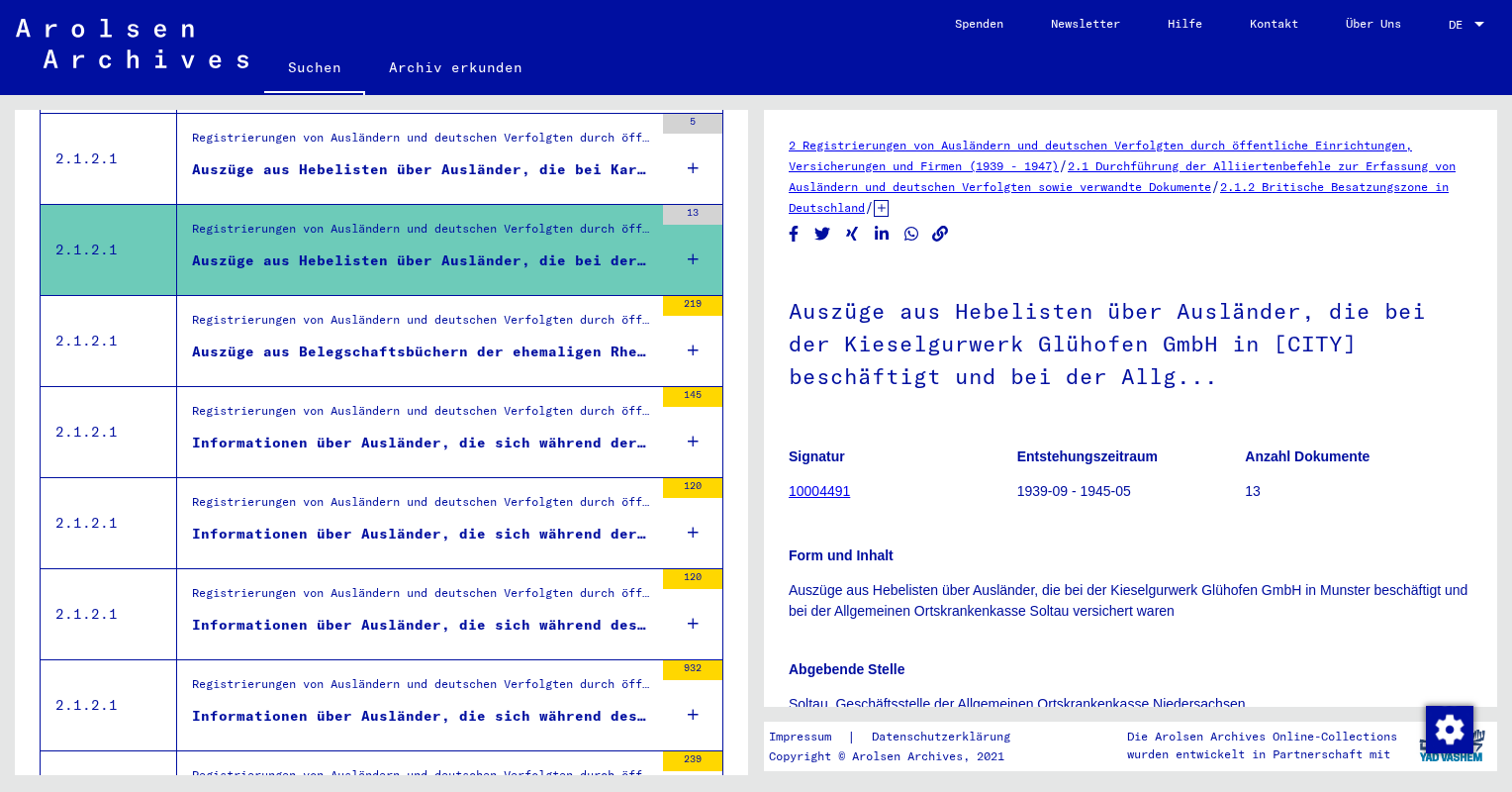 click on "Registrierungen von Ausländern und deutschen Verfolgten durch öffentliche Einrichtungen, Versicherungen und Firmen (1939 - 1947) > Durchführung der Alliiertenbefehle zur Erfassung von Ausländern und deutschen Verfolgten sowie verwandte Dokumente > Britische Besatzungszone in Deutschland > Listen von Angehörigen der Vereinten Nationen, anderer Ausländer, deutscher Juden und Staatenloser, britische Zone > Unterlagen aus Nordrhein-Westfalen > Dokumente aus dem Landkreis Münster" at bounding box center [423, 416] 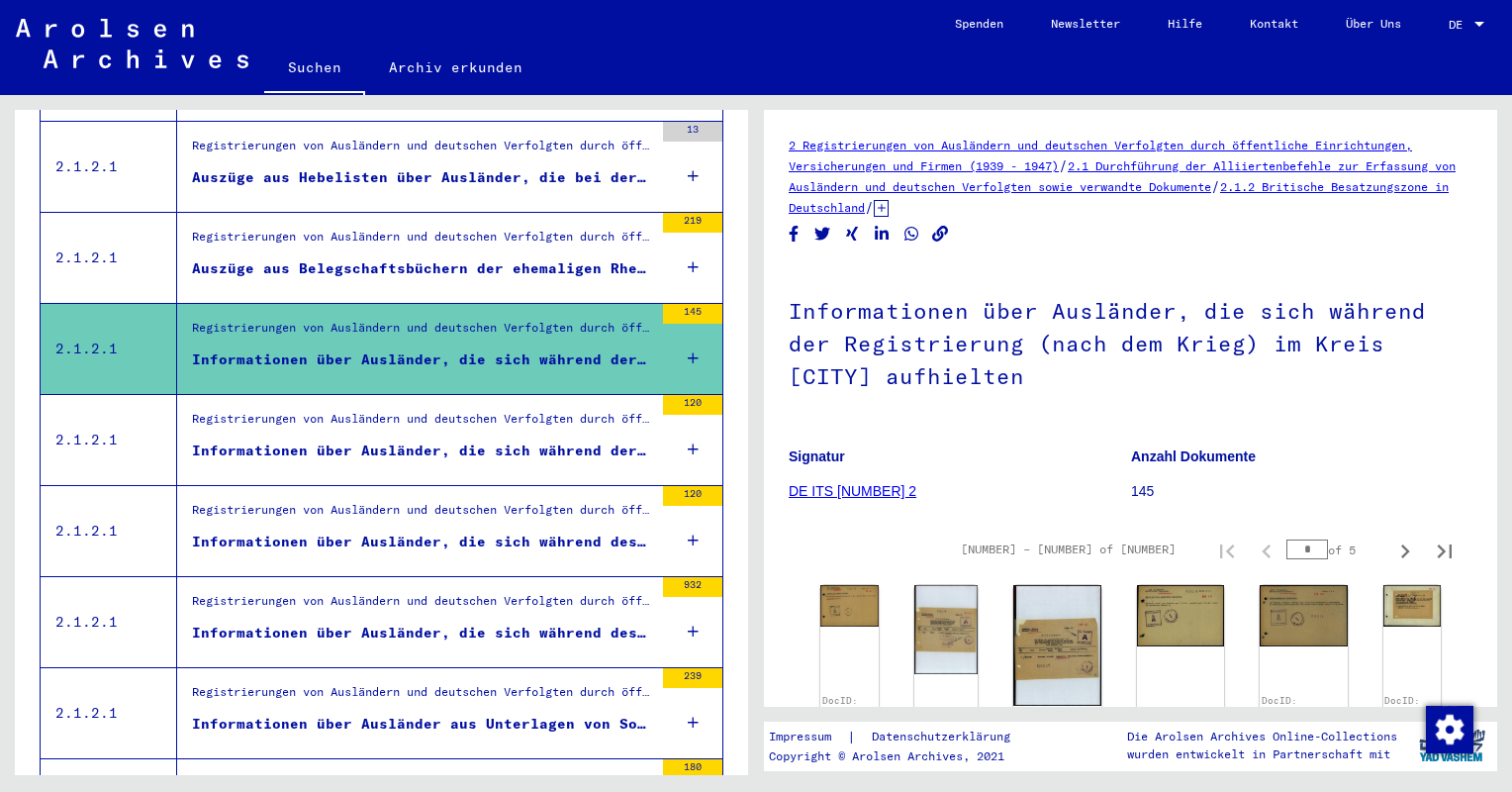 scroll, scrollTop: 792, scrollLeft: 0, axis: vertical 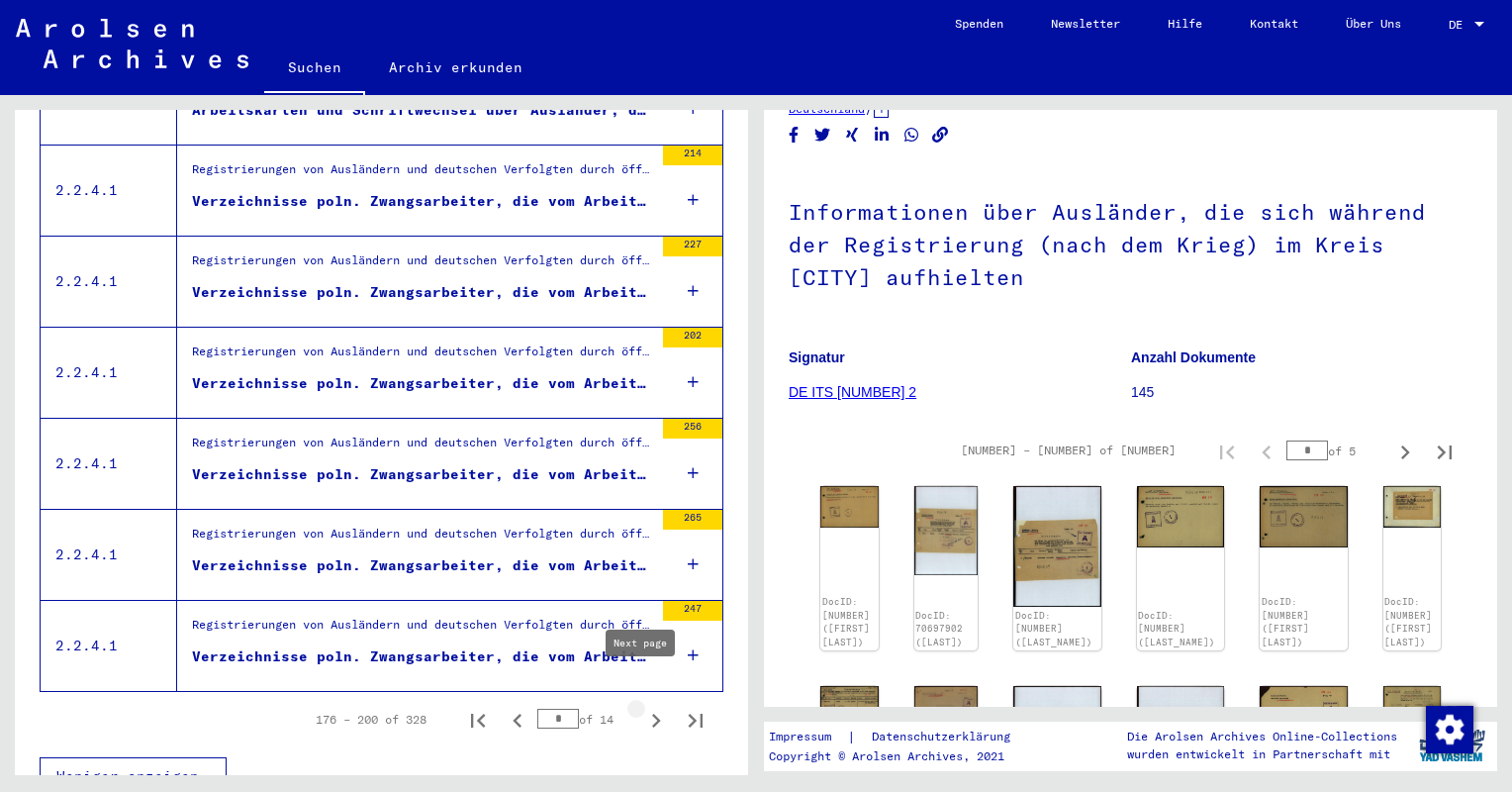 click 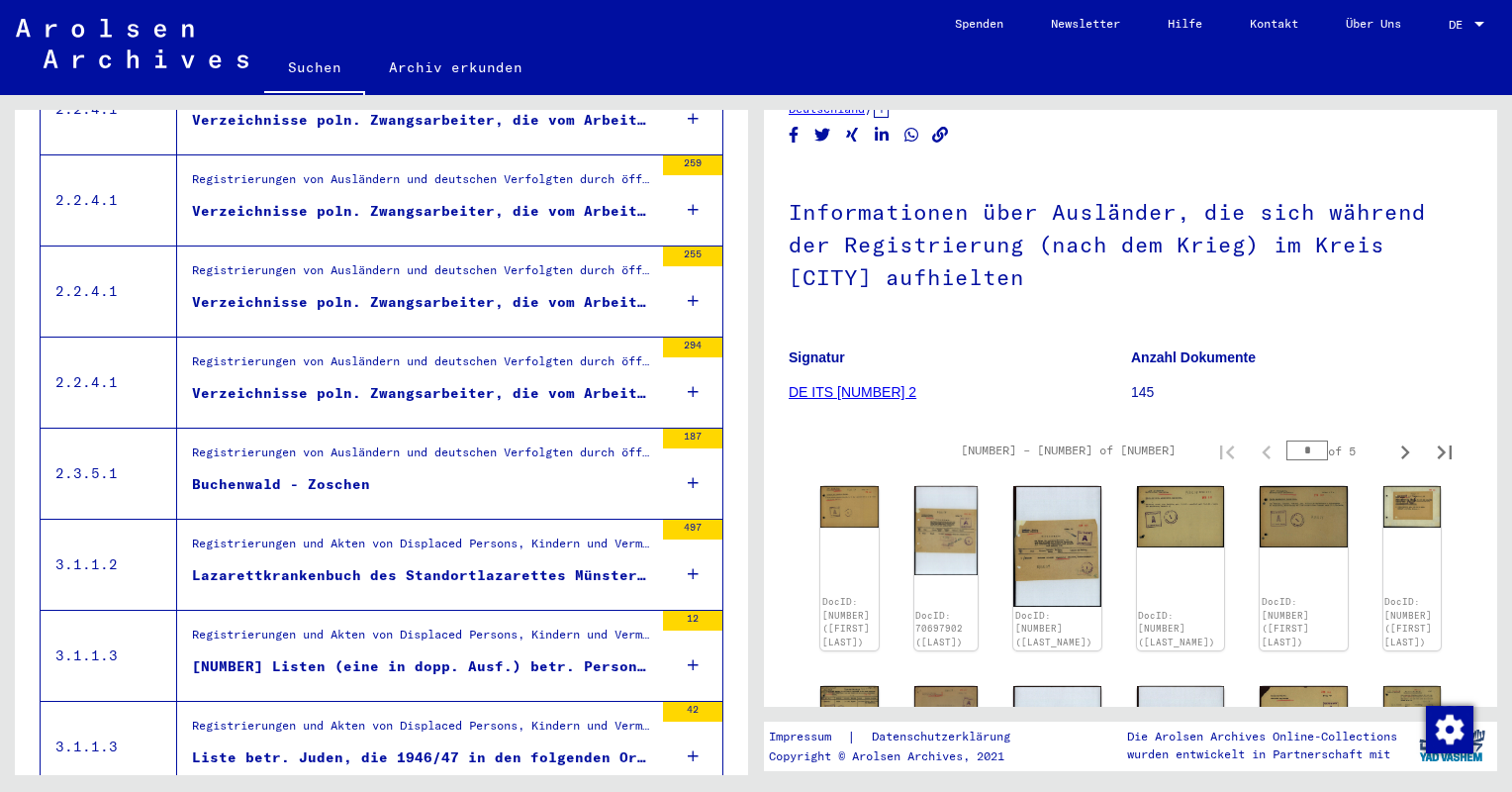 scroll, scrollTop: 1608, scrollLeft: 0, axis: vertical 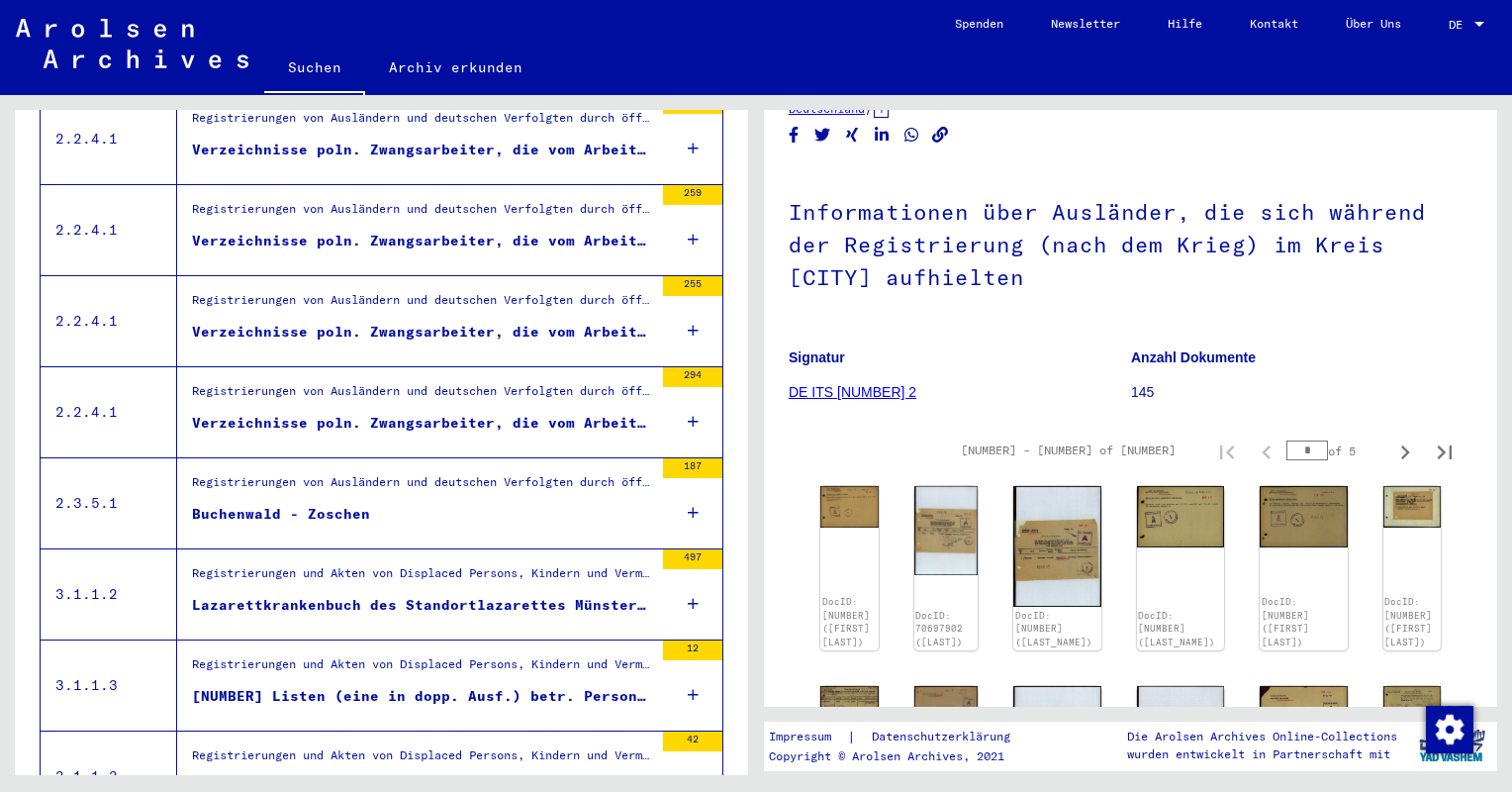 click on "Registrierungen und Akten von Displaced Persons, Kindern und Vermissten > Aufenthalts- und Emigrationsnachweise > Registrierung und Betreuung von DPs innerhalb und außerhalb von Lagern > Listenmäßige Erfassung von DPs in DP-Lagern" at bounding box center (423, 578) 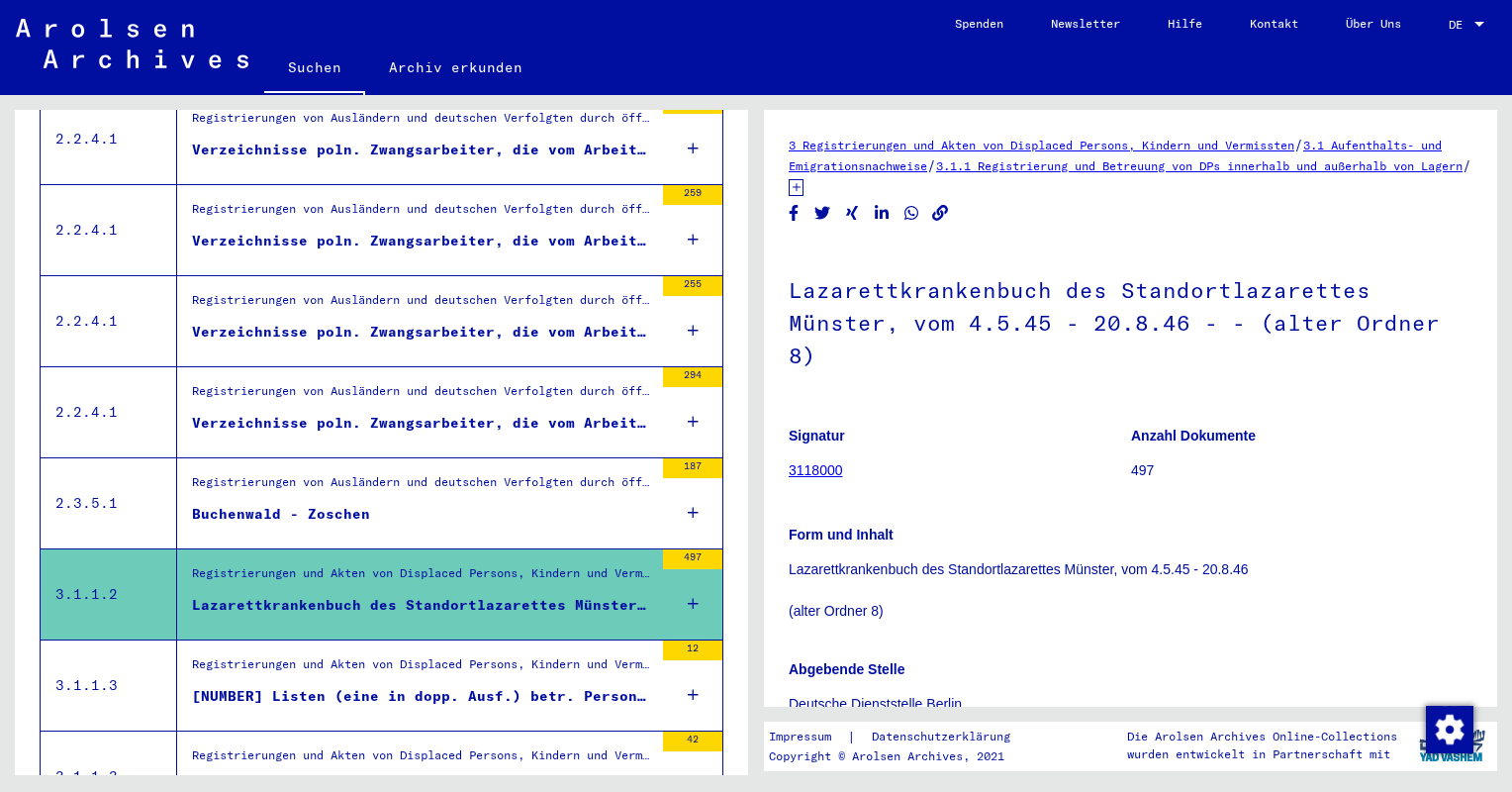 scroll, scrollTop: 0, scrollLeft: 0, axis: both 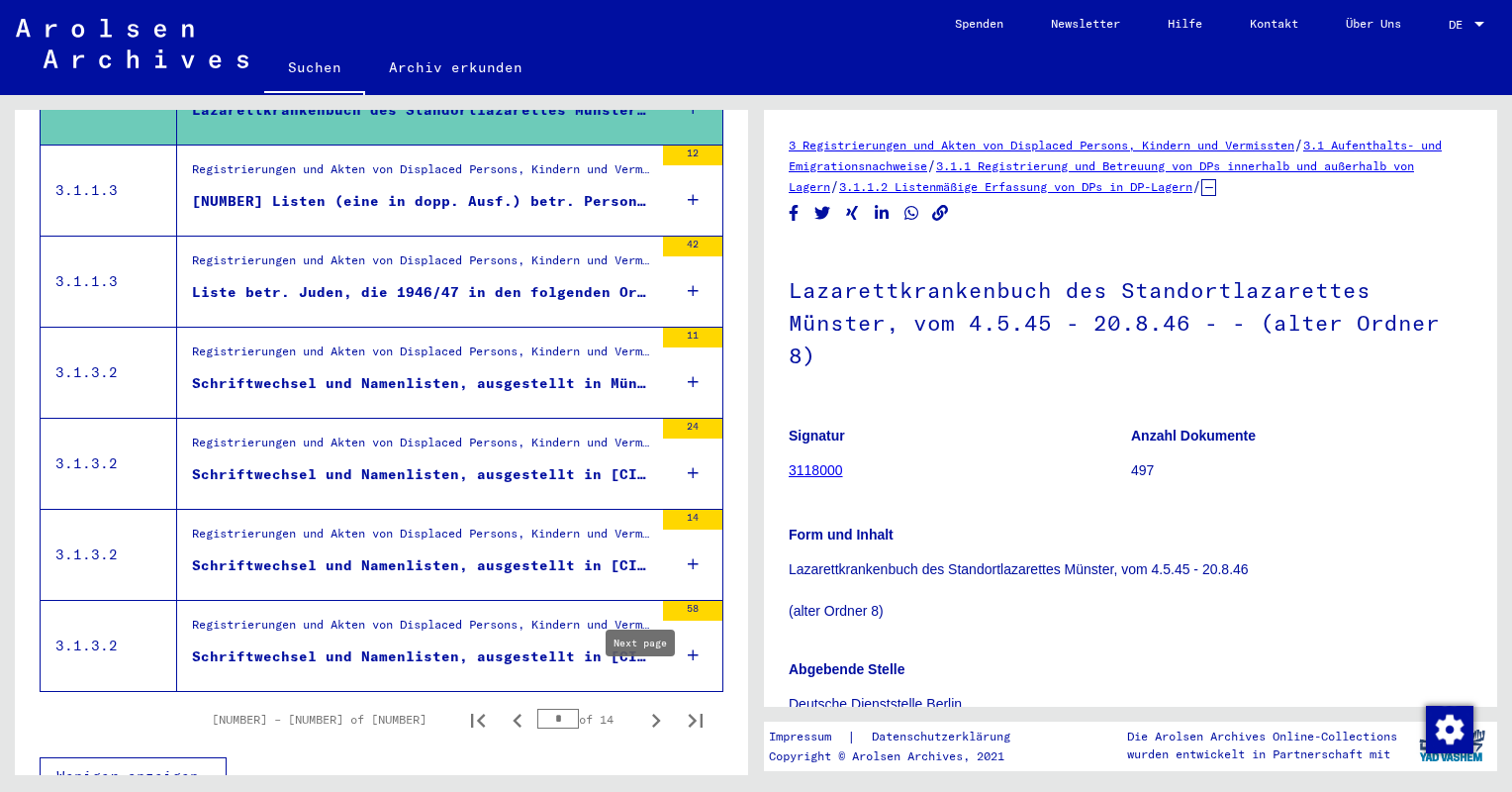 click 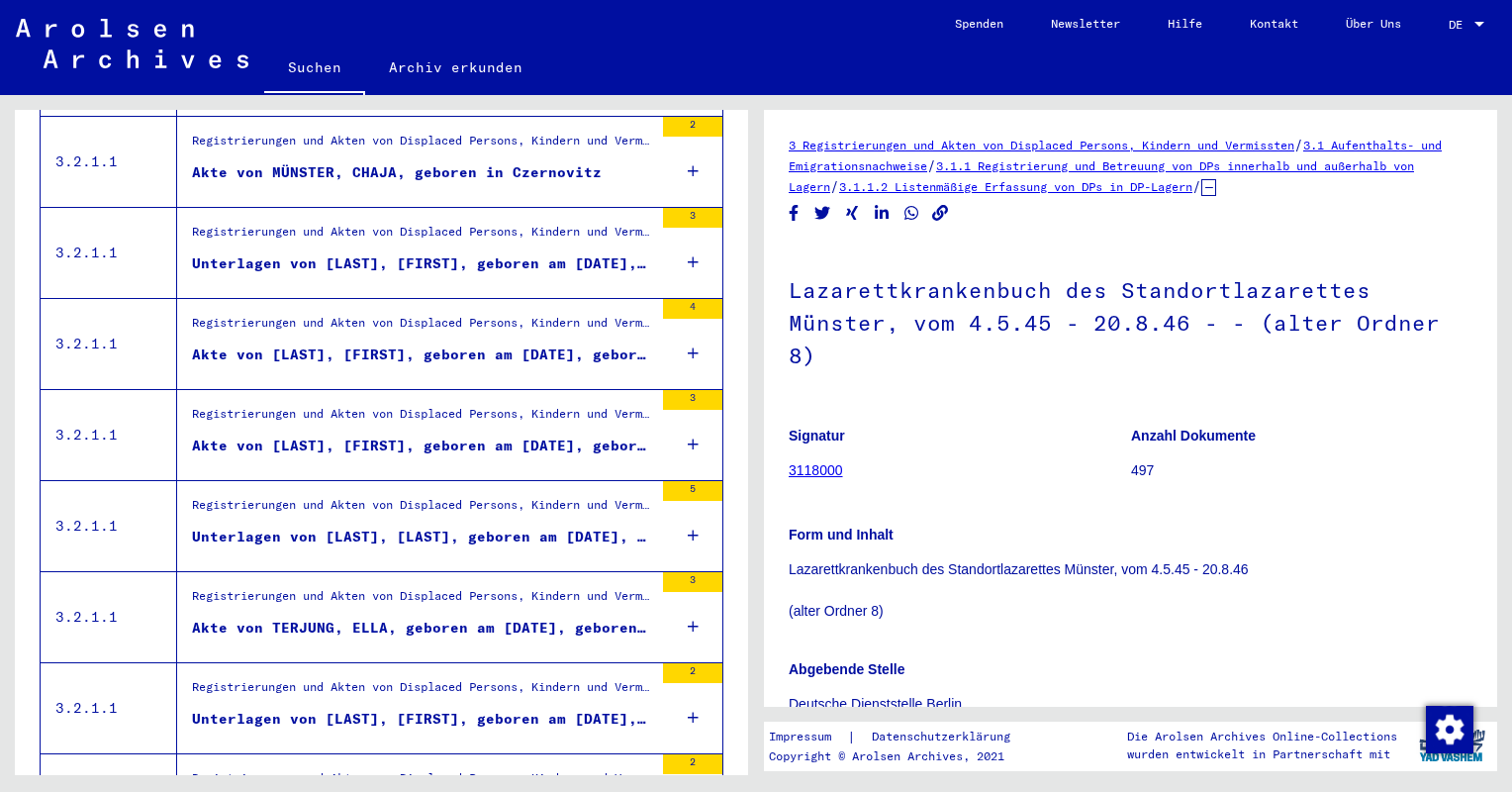 scroll, scrollTop: 2103, scrollLeft: 0, axis: vertical 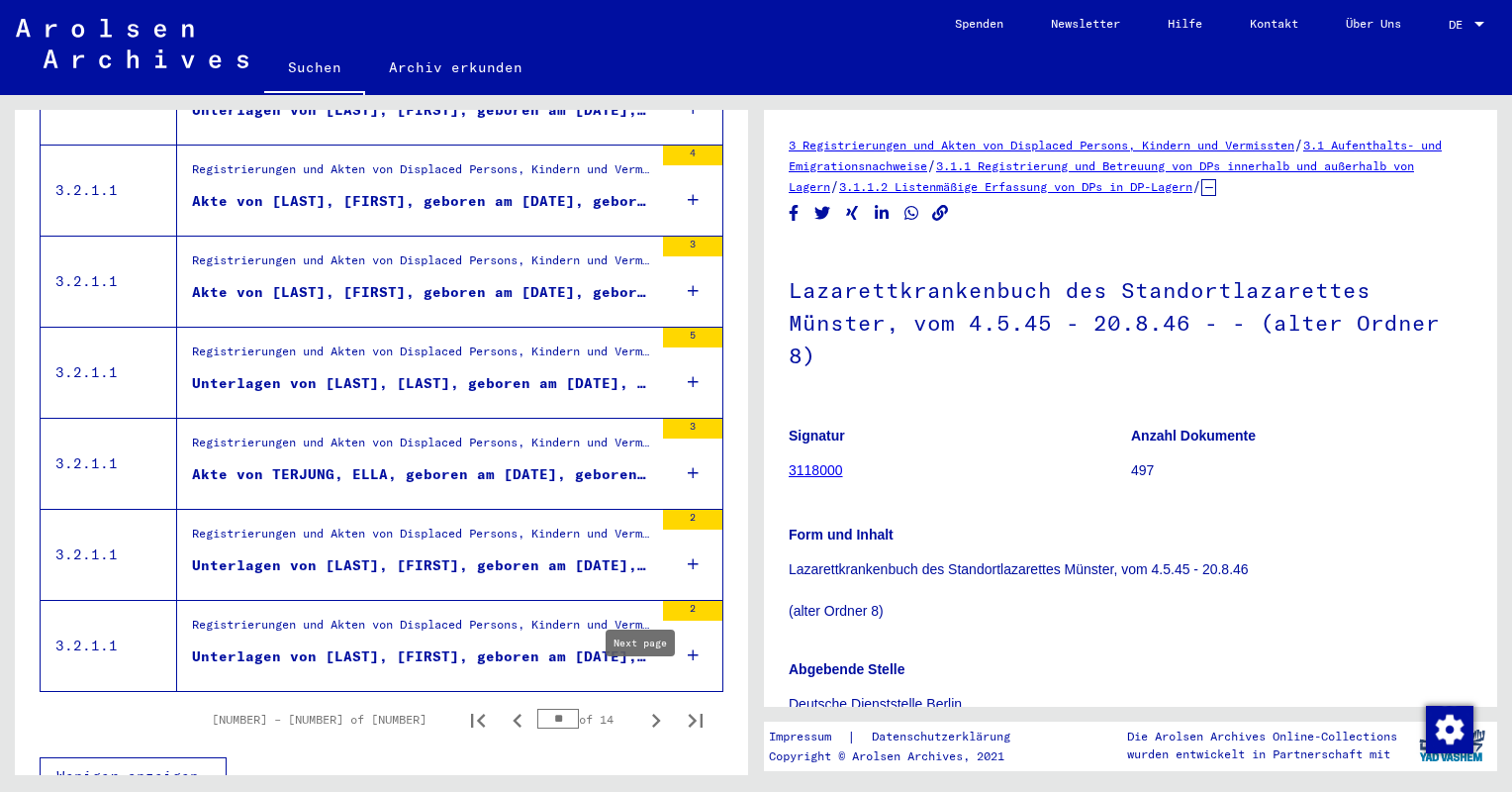 click 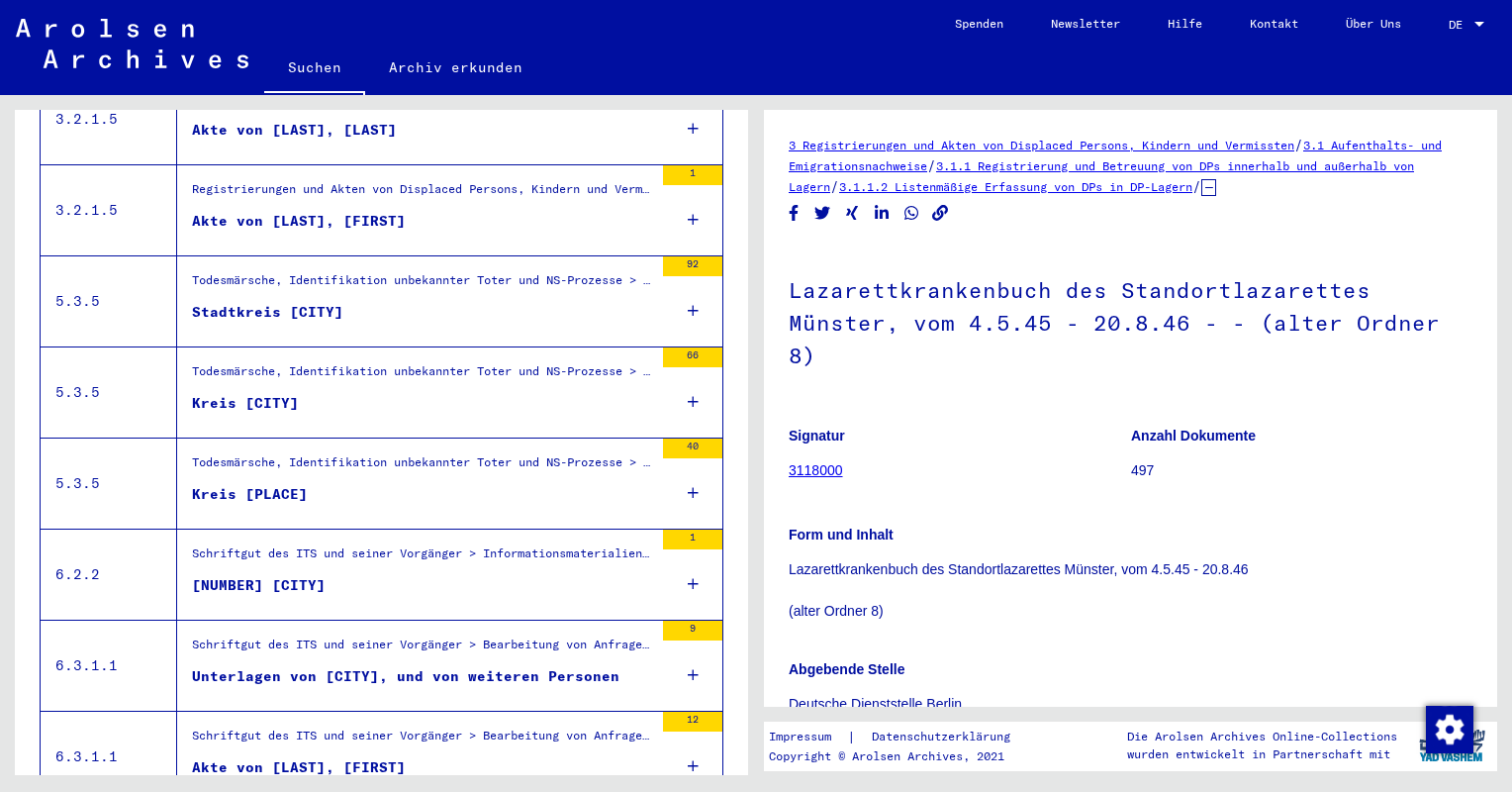 scroll, scrollTop: 1212, scrollLeft: 0, axis: vertical 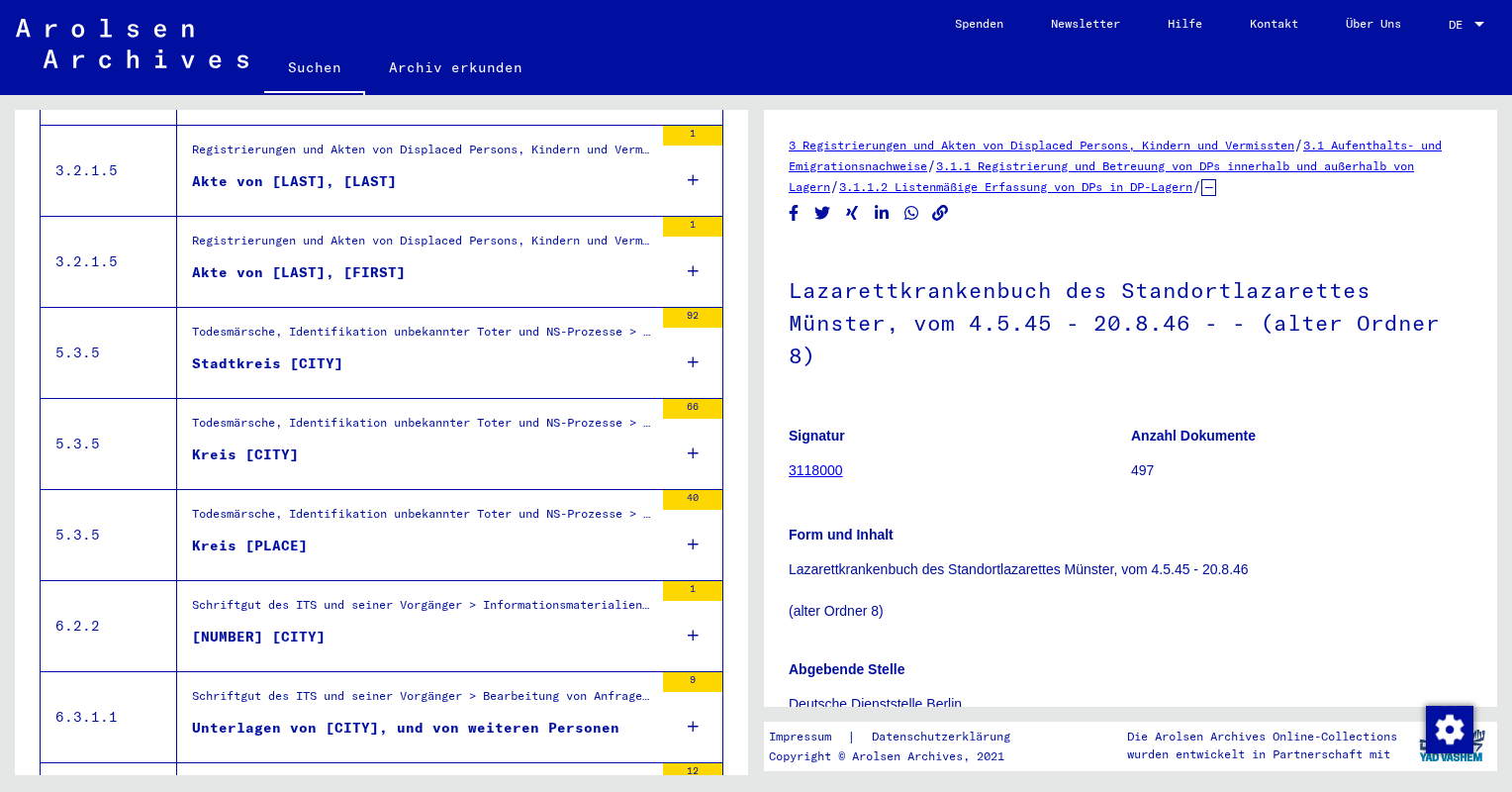 click on "Kreis [CITY]" at bounding box center [245, 454] 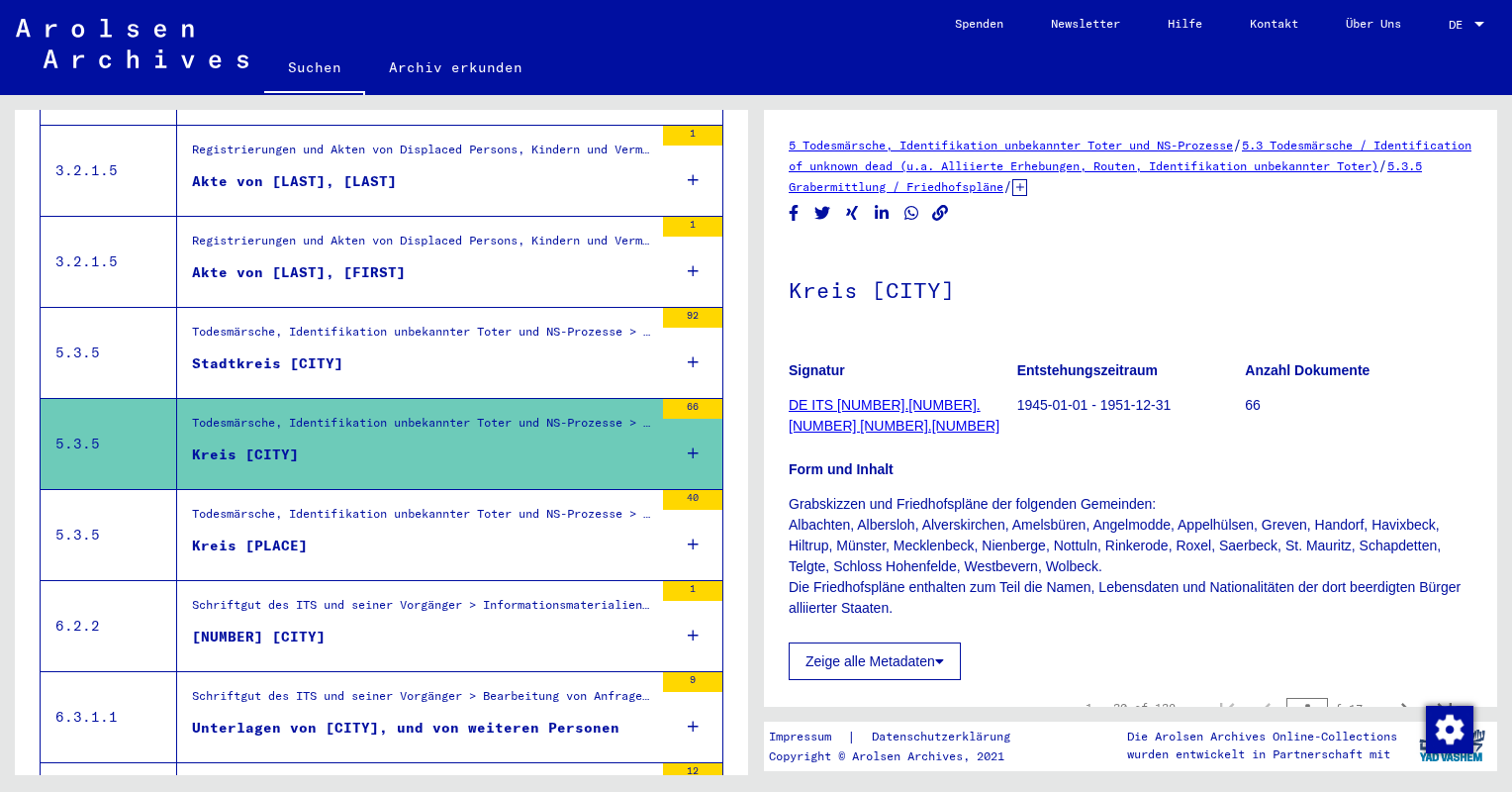 scroll, scrollTop: 0, scrollLeft: 0, axis: both 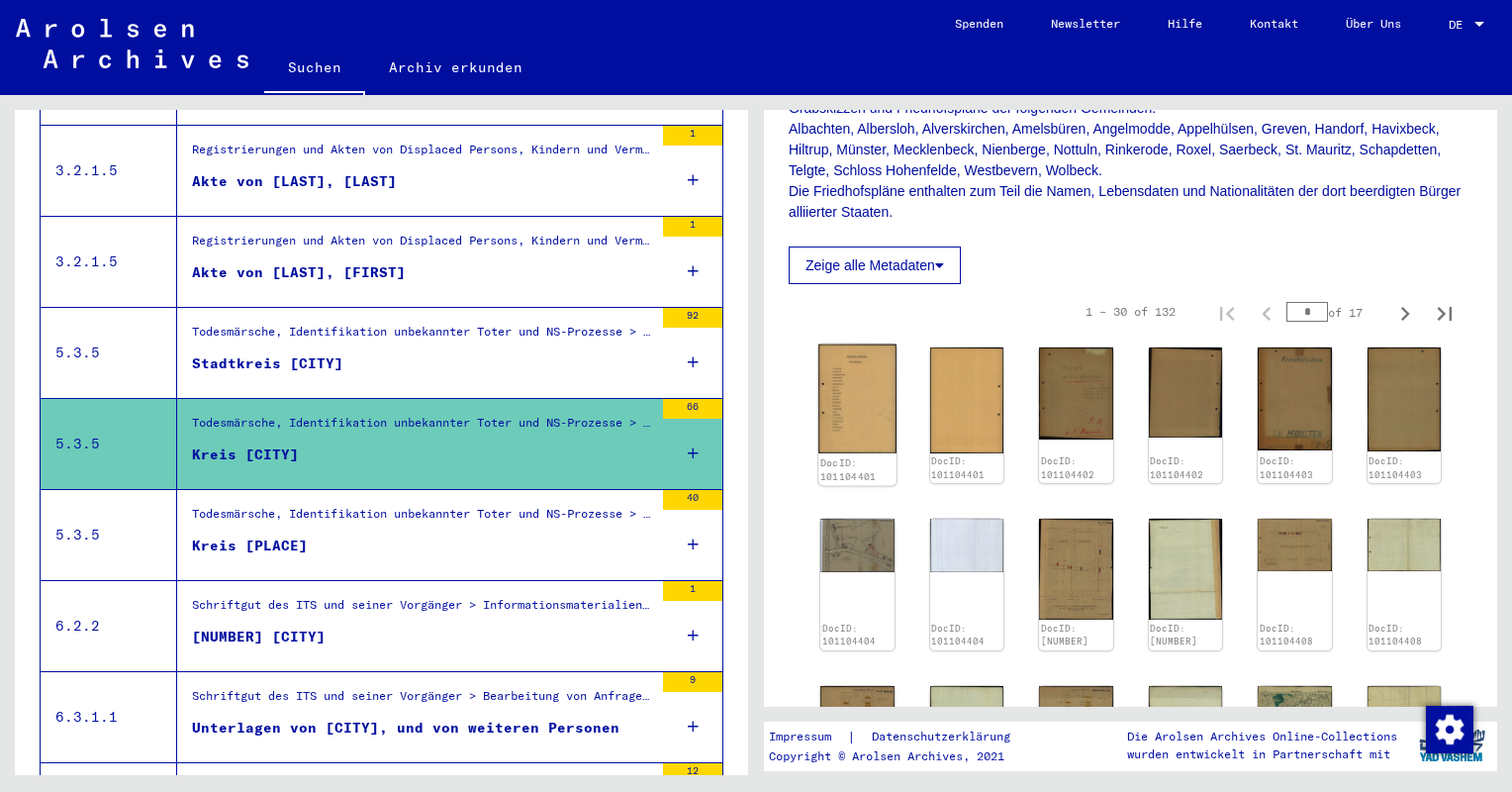click 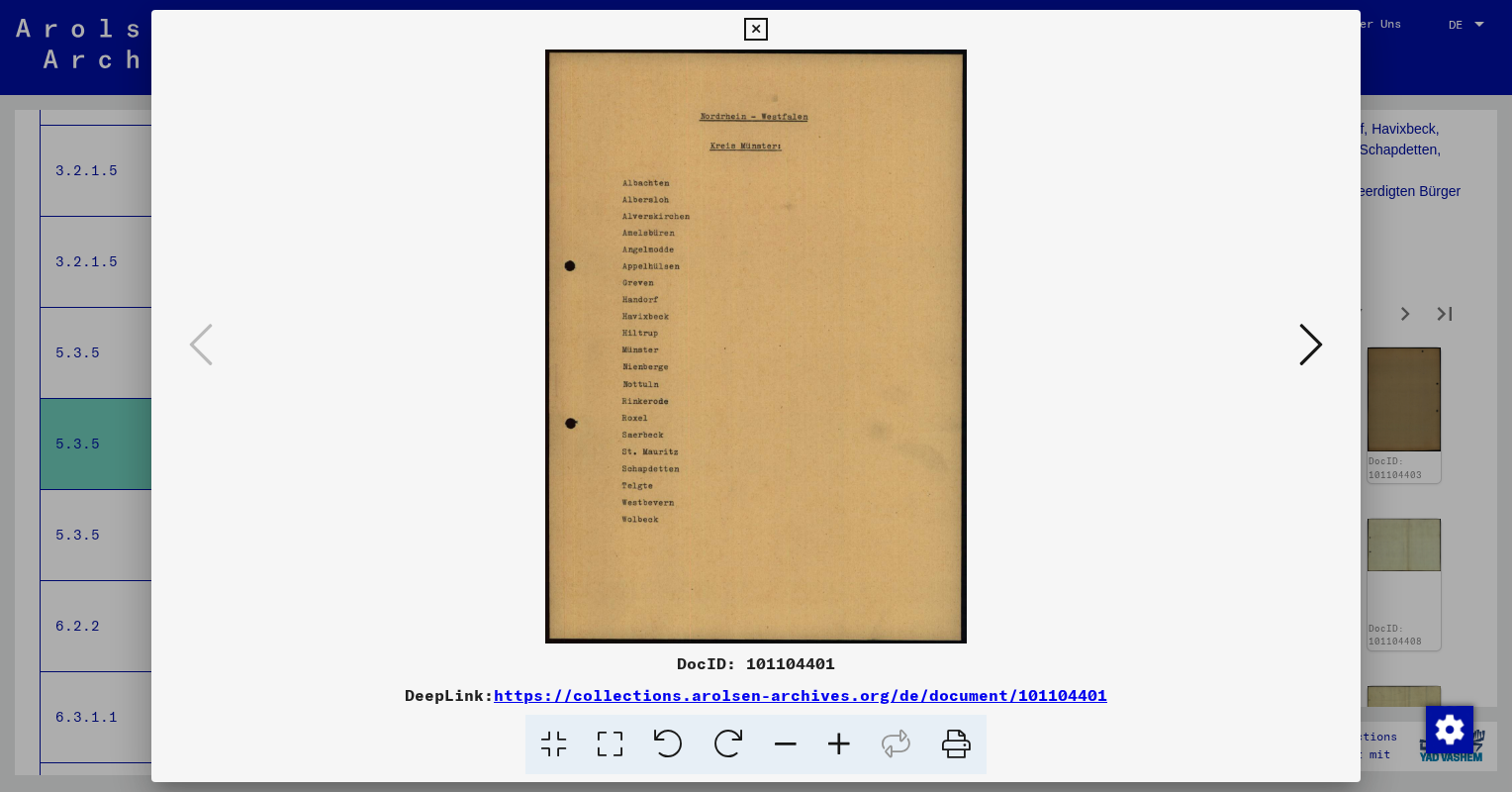 click at bounding box center (756, 346) 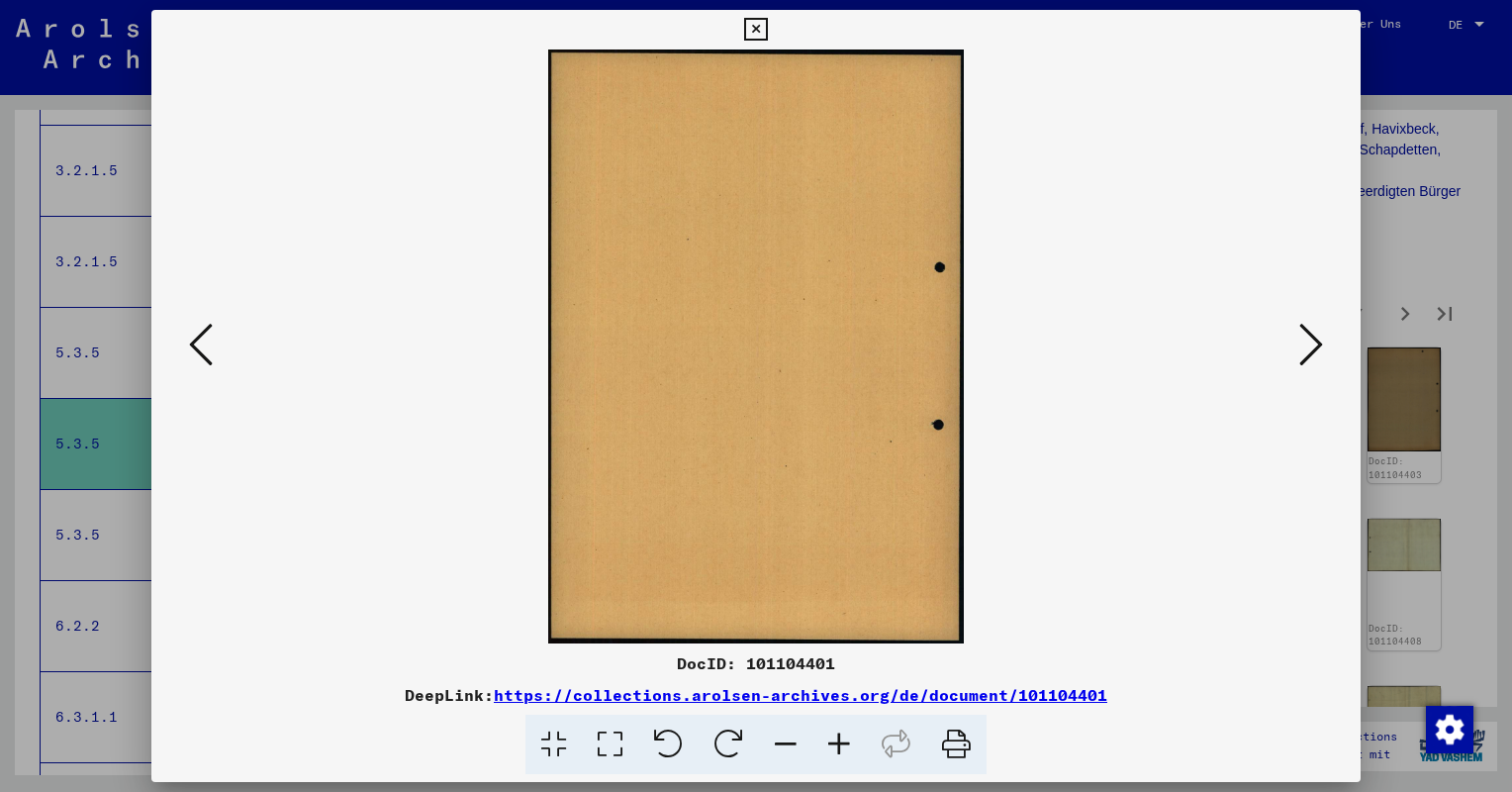 click at bounding box center [1311, 345] 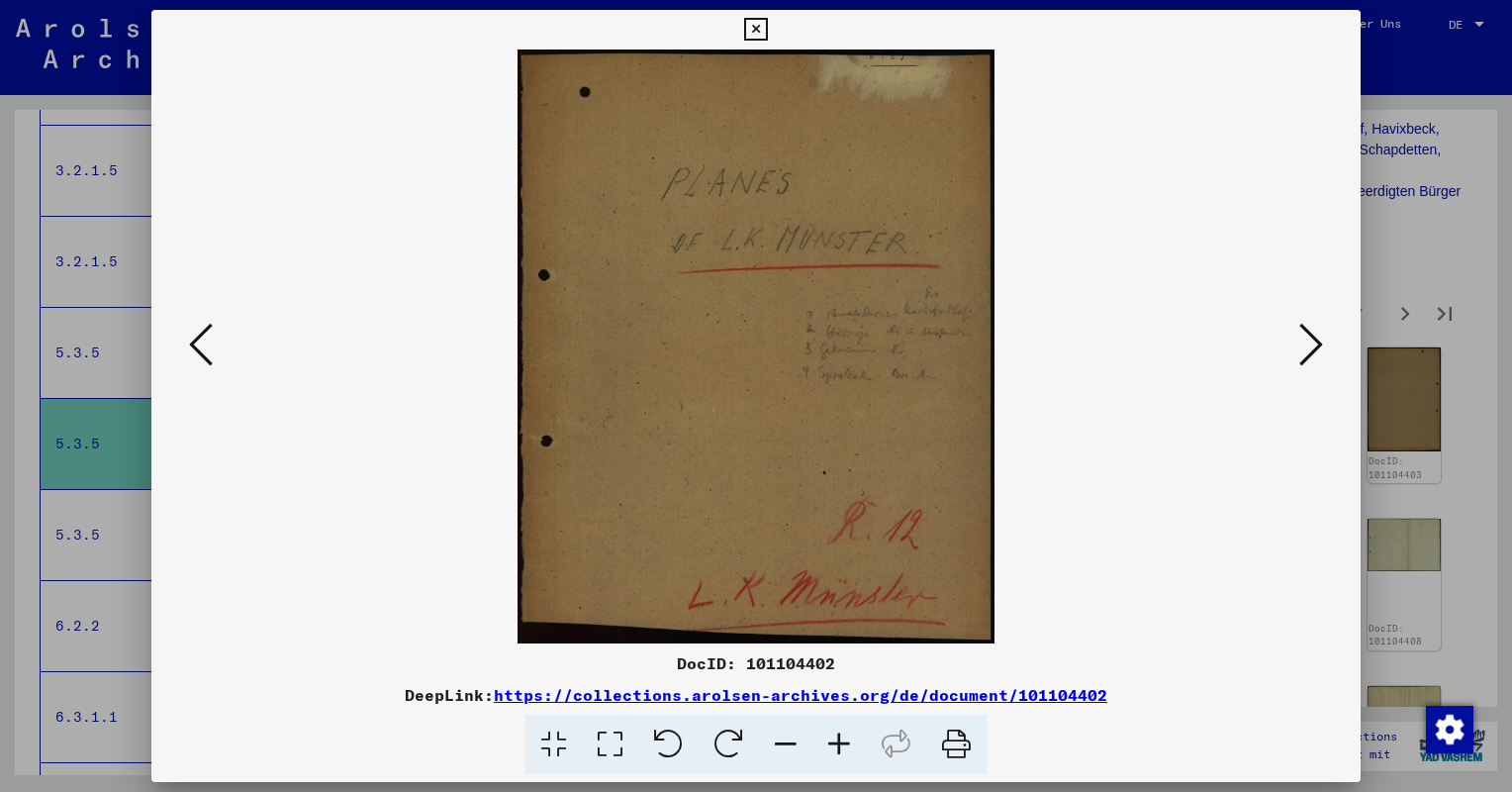 click at bounding box center [1311, 345] 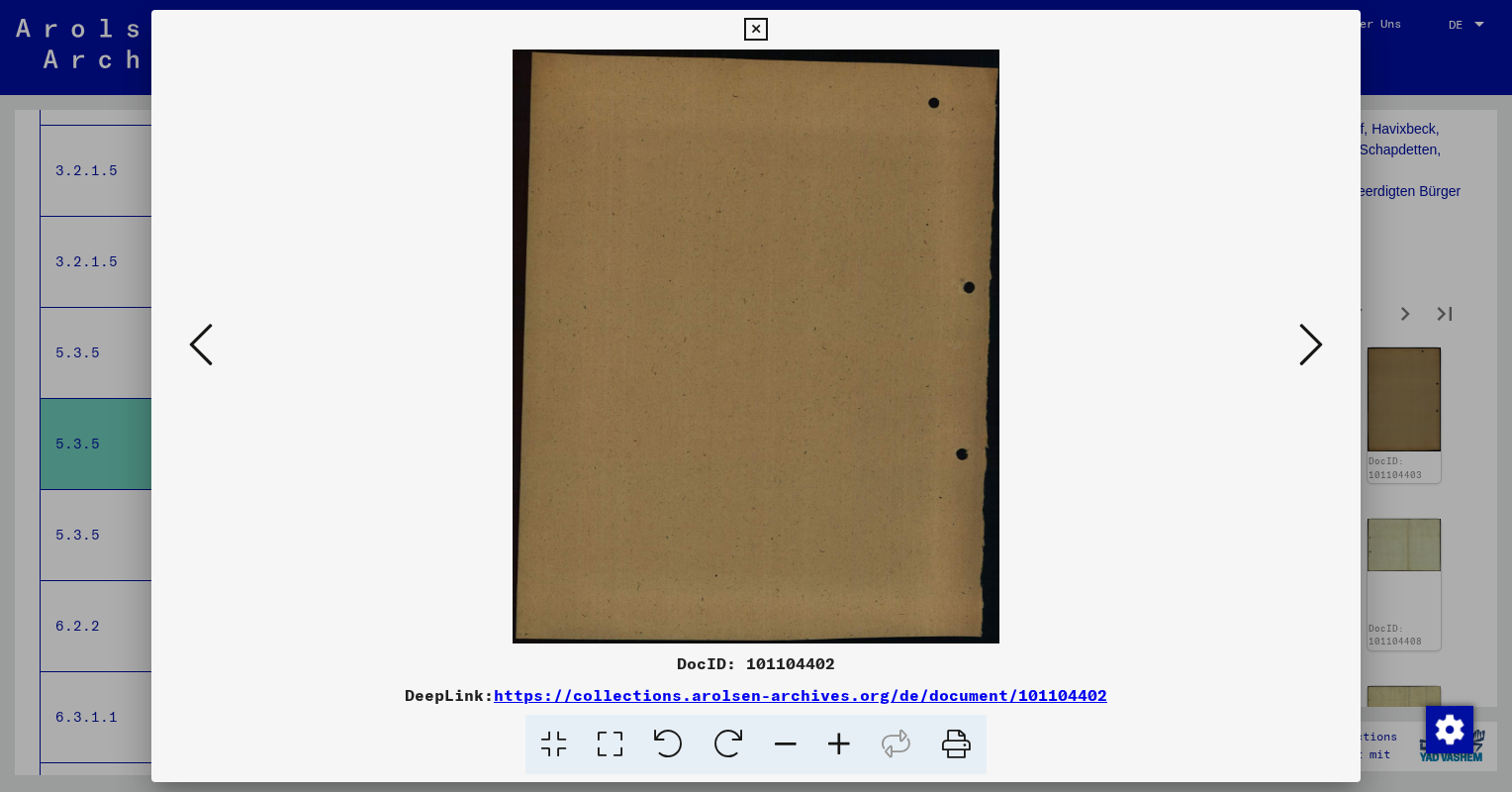 click at bounding box center (1311, 345) 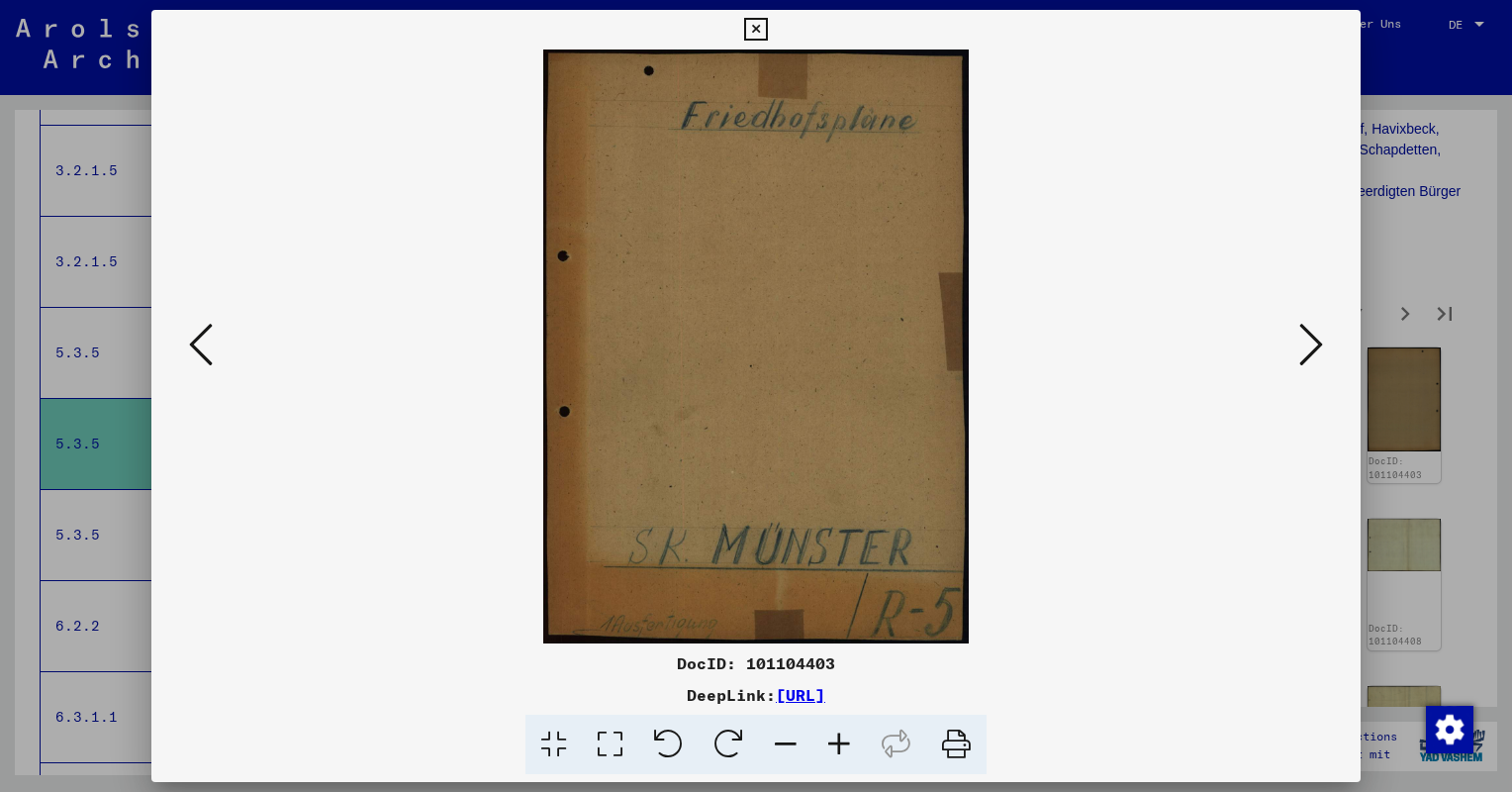 click at bounding box center (1311, 345) 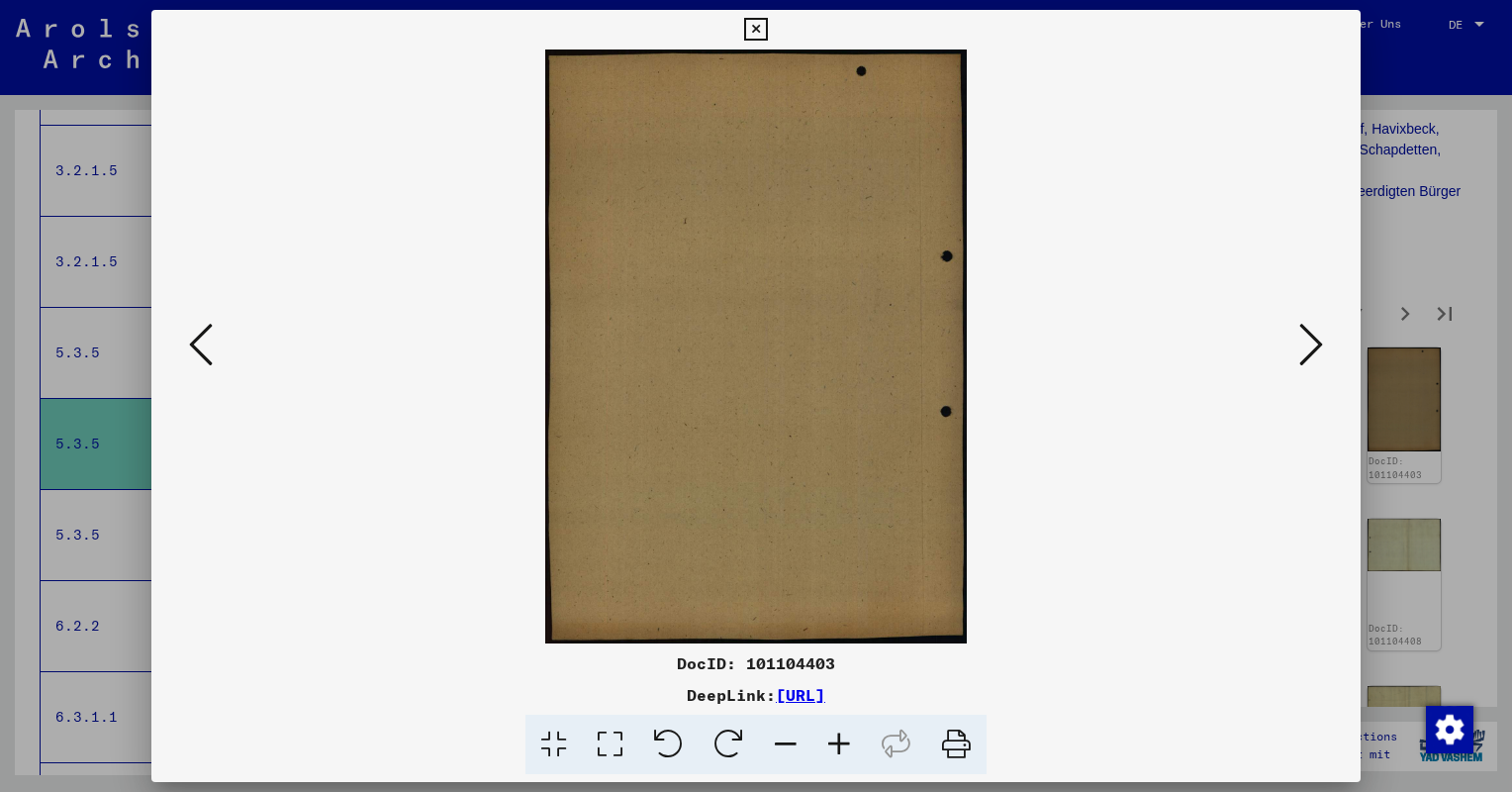click at bounding box center [1311, 345] 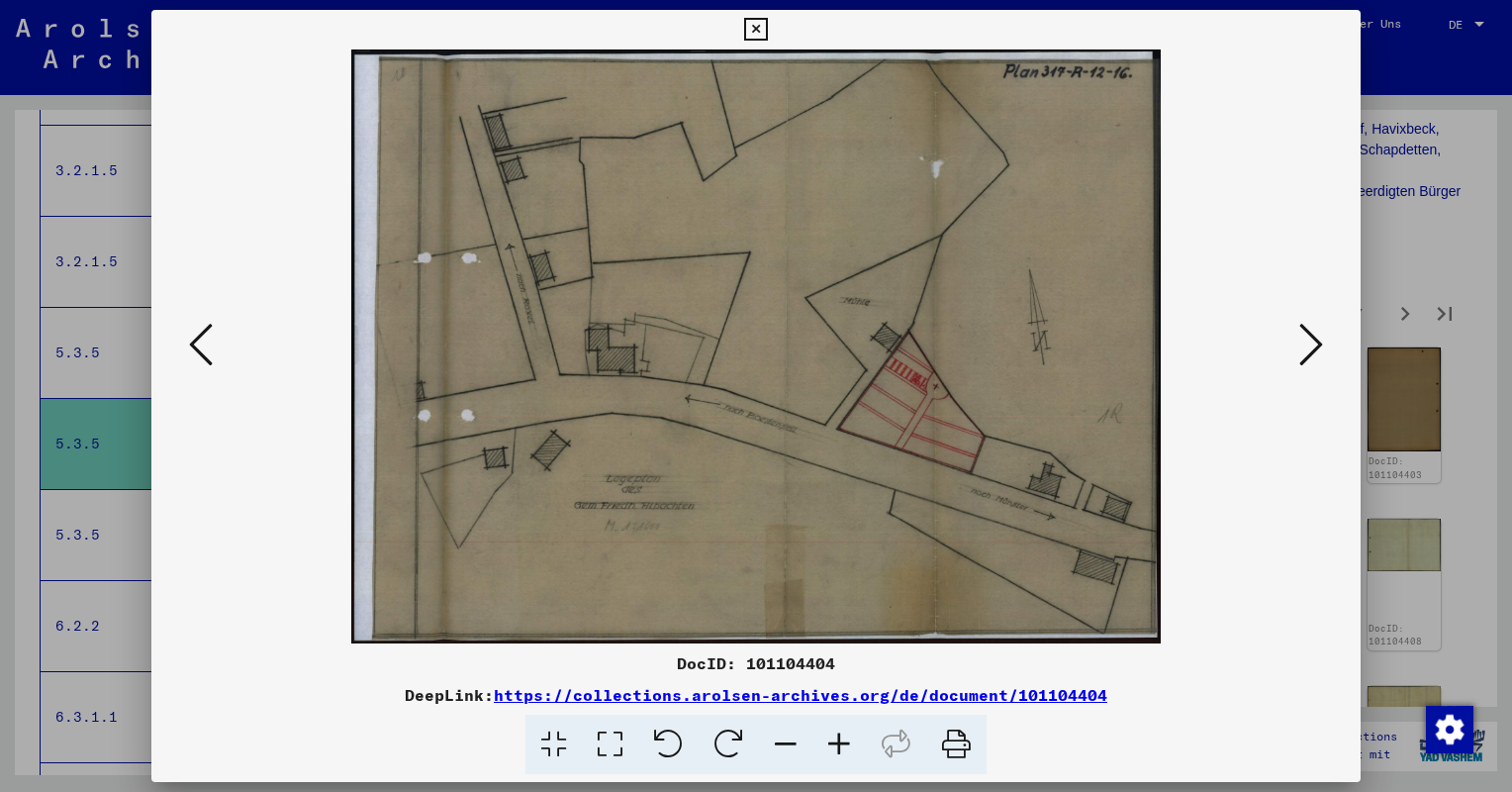 click at bounding box center (756, 396) 